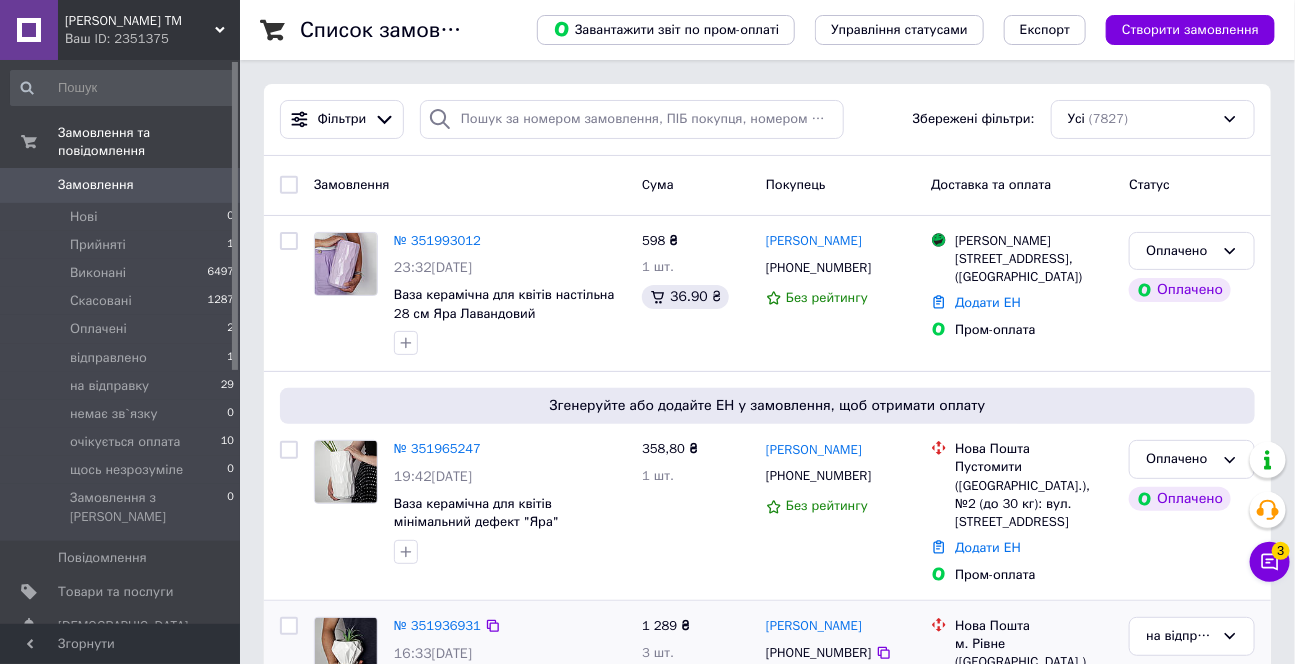 scroll, scrollTop: 0, scrollLeft: 0, axis: both 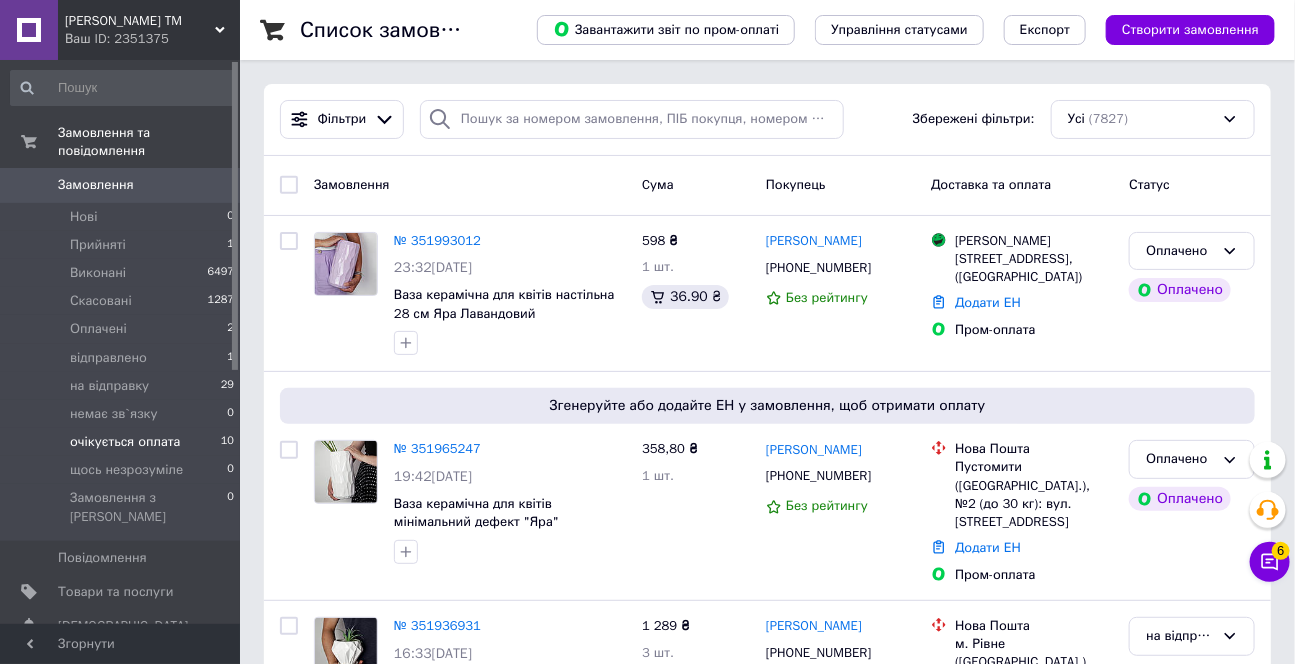 click on "очікується оплата" at bounding box center [125, 442] 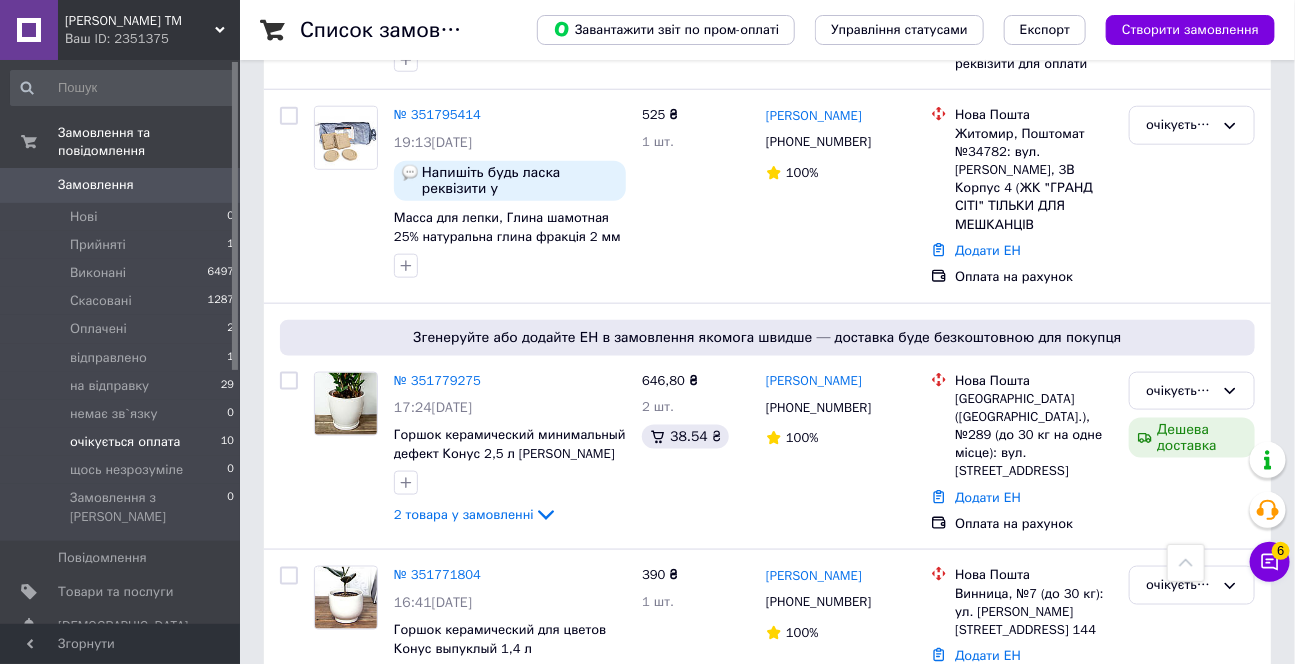scroll, scrollTop: 727, scrollLeft: 0, axis: vertical 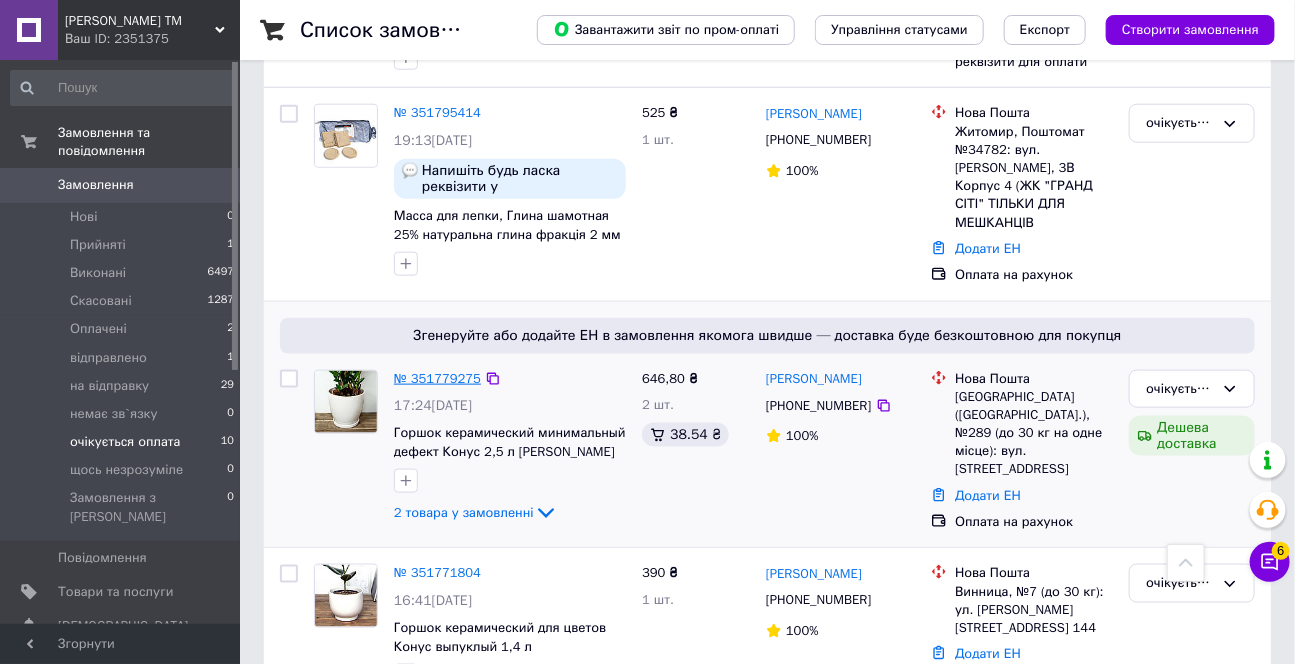 click on "№ 351779275" at bounding box center [437, 378] 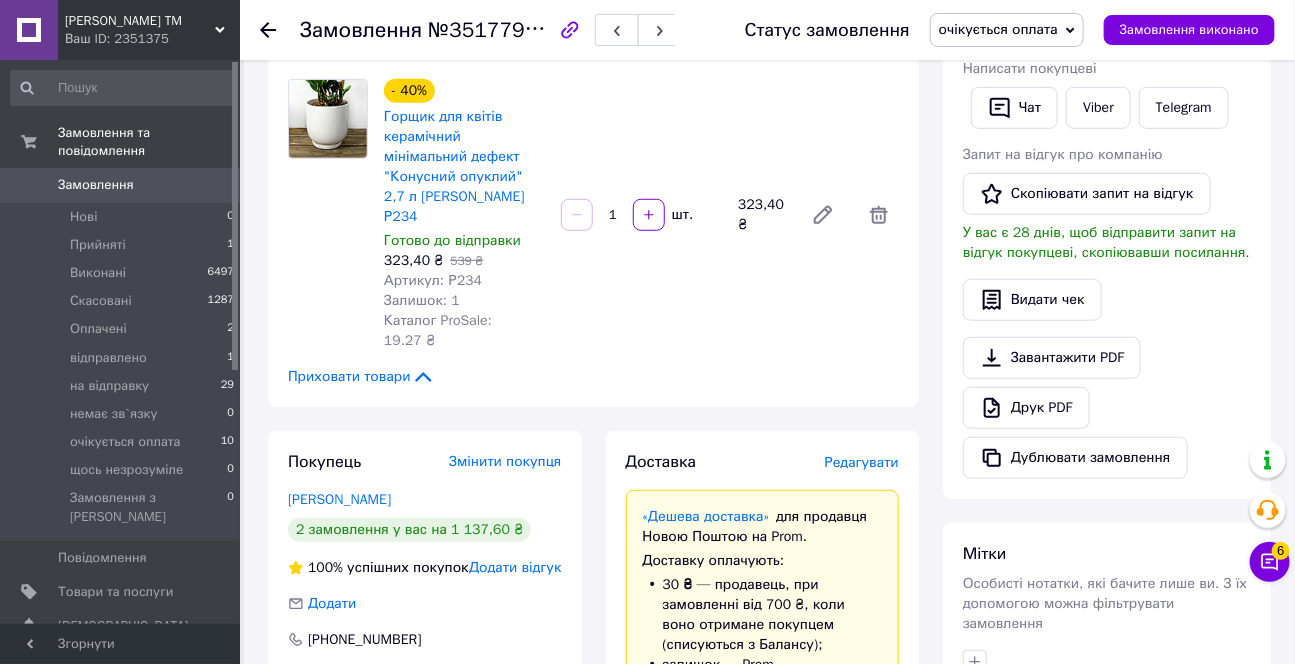 scroll, scrollTop: 727, scrollLeft: 0, axis: vertical 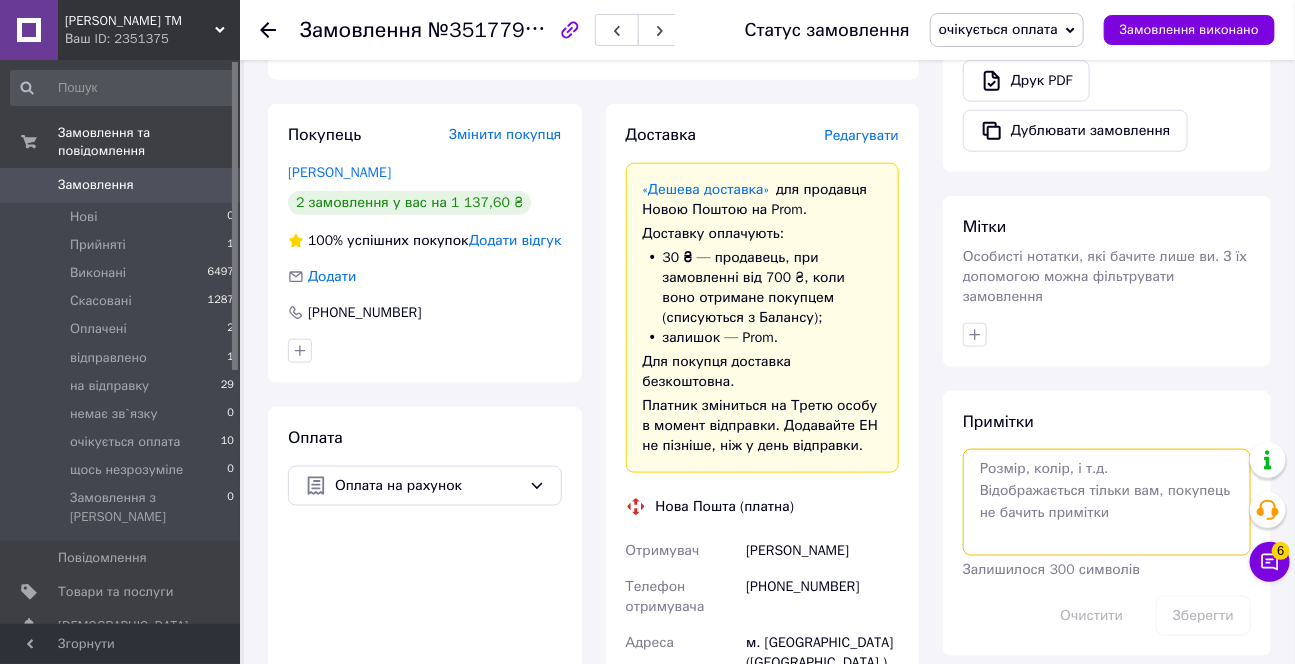 click at bounding box center (1107, 502) 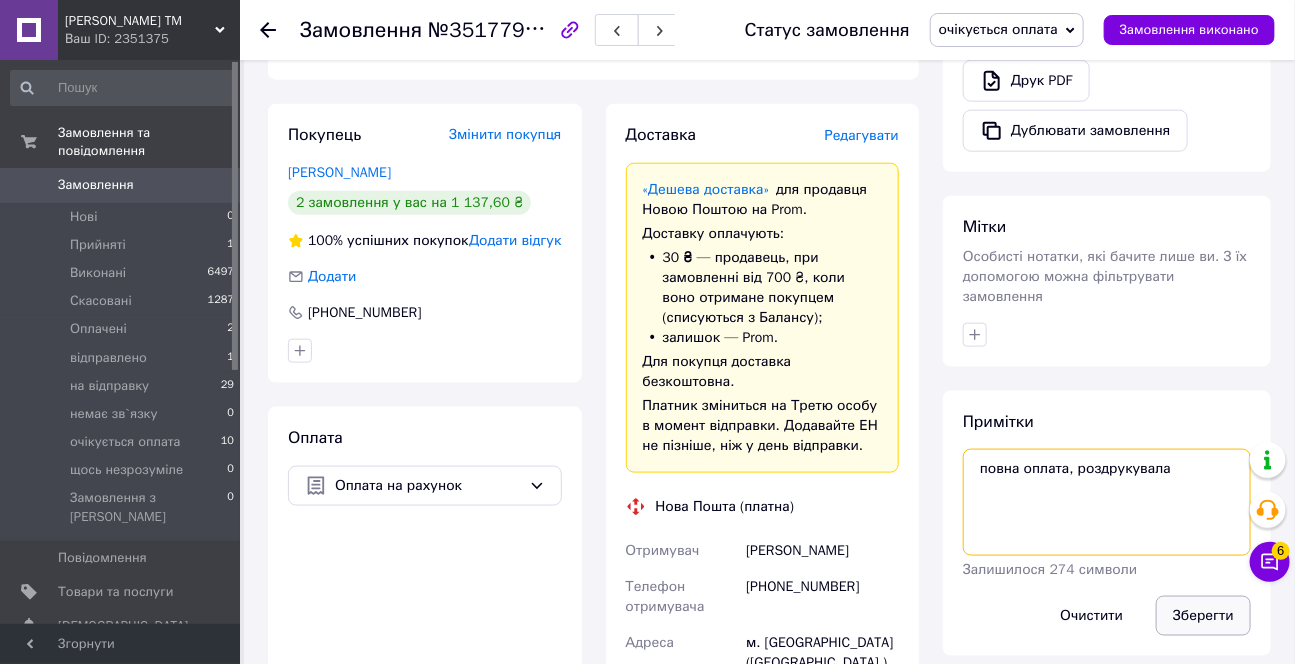 type on "повна оплата, роздрукувала" 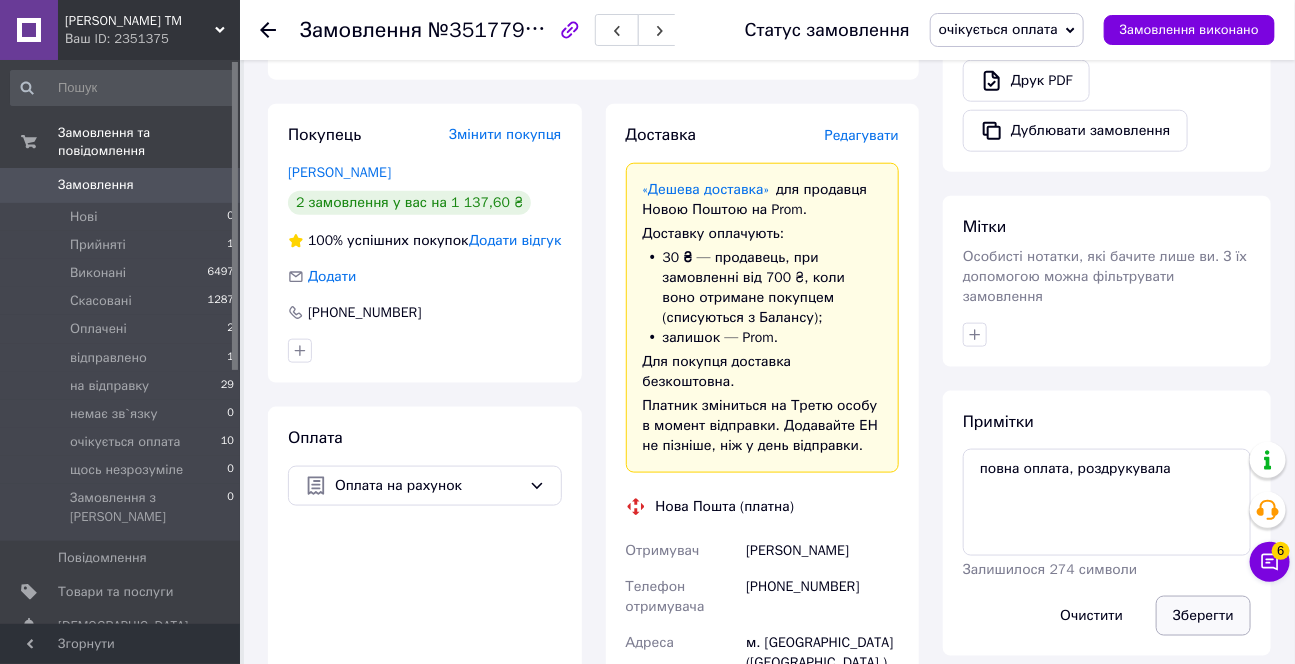 click on "Зберегти" at bounding box center [1203, 616] 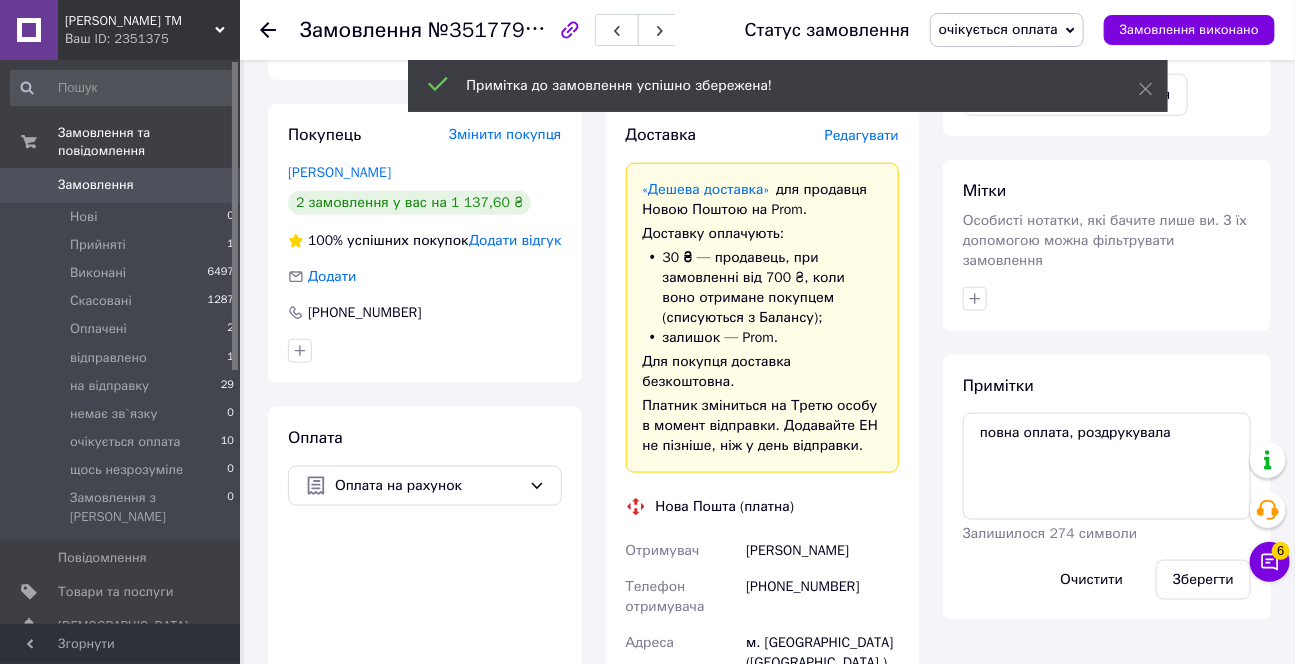 scroll, scrollTop: 545, scrollLeft: 0, axis: vertical 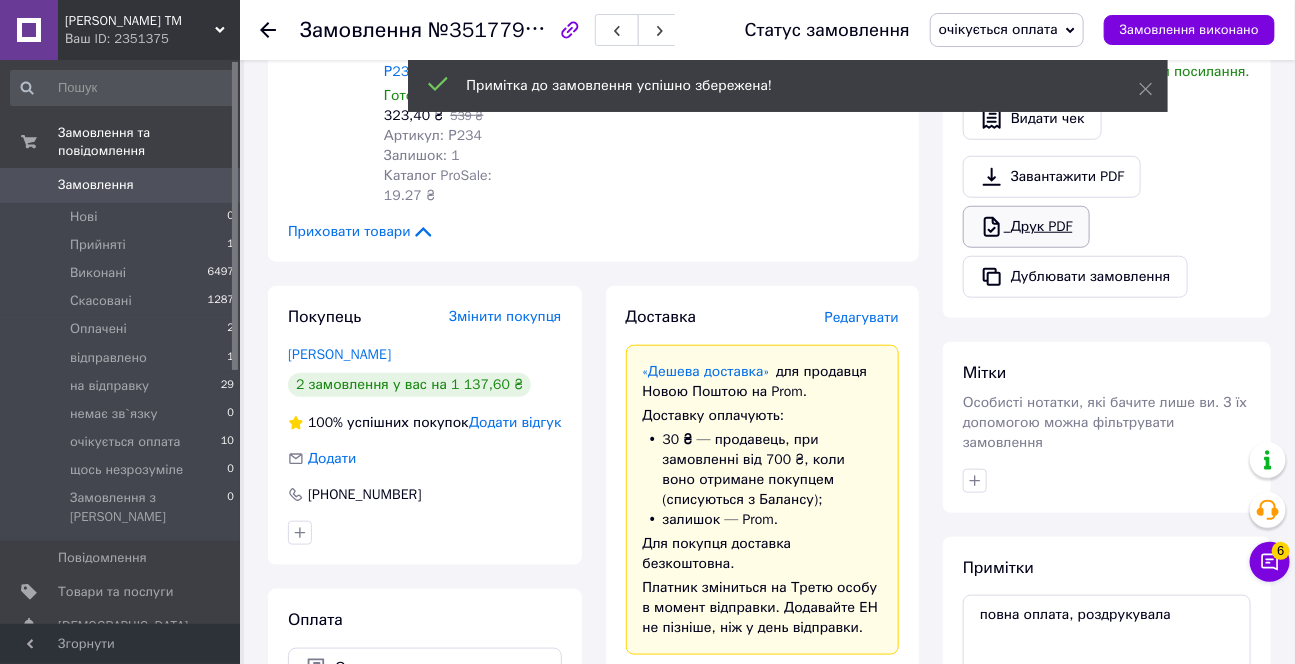click on "Друк PDF" at bounding box center (1026, 227) 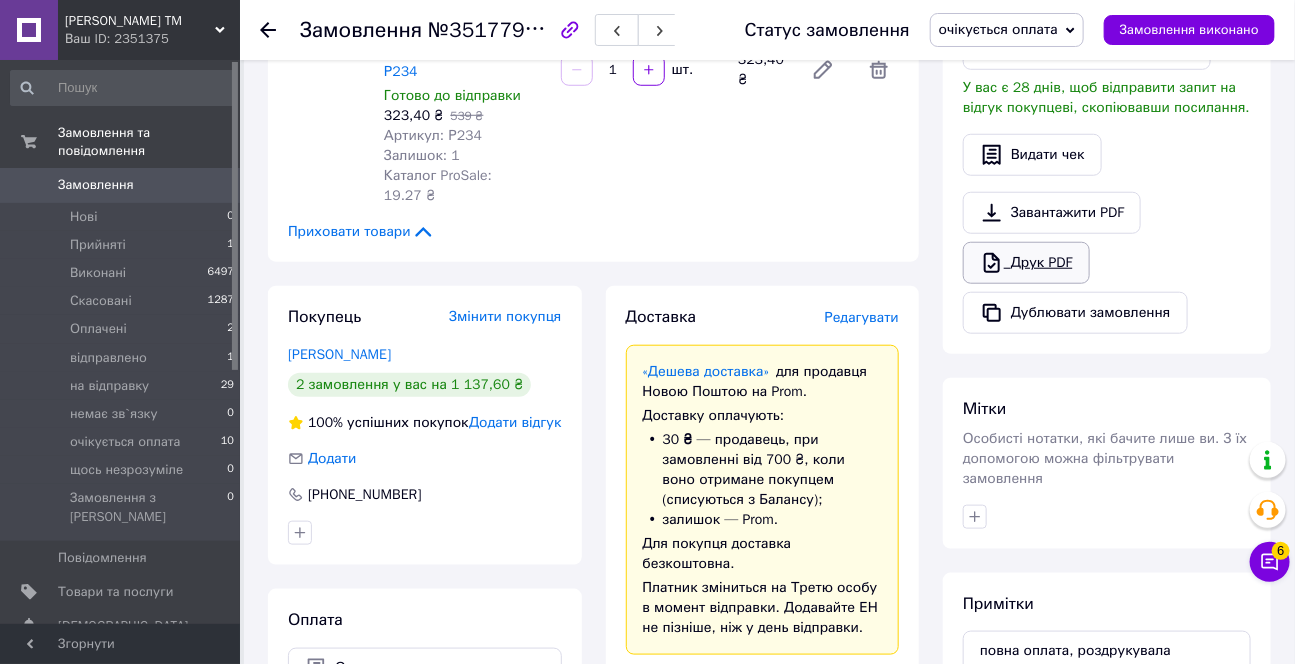 click on "Друк PDF" at bounding box center (1026, 263) 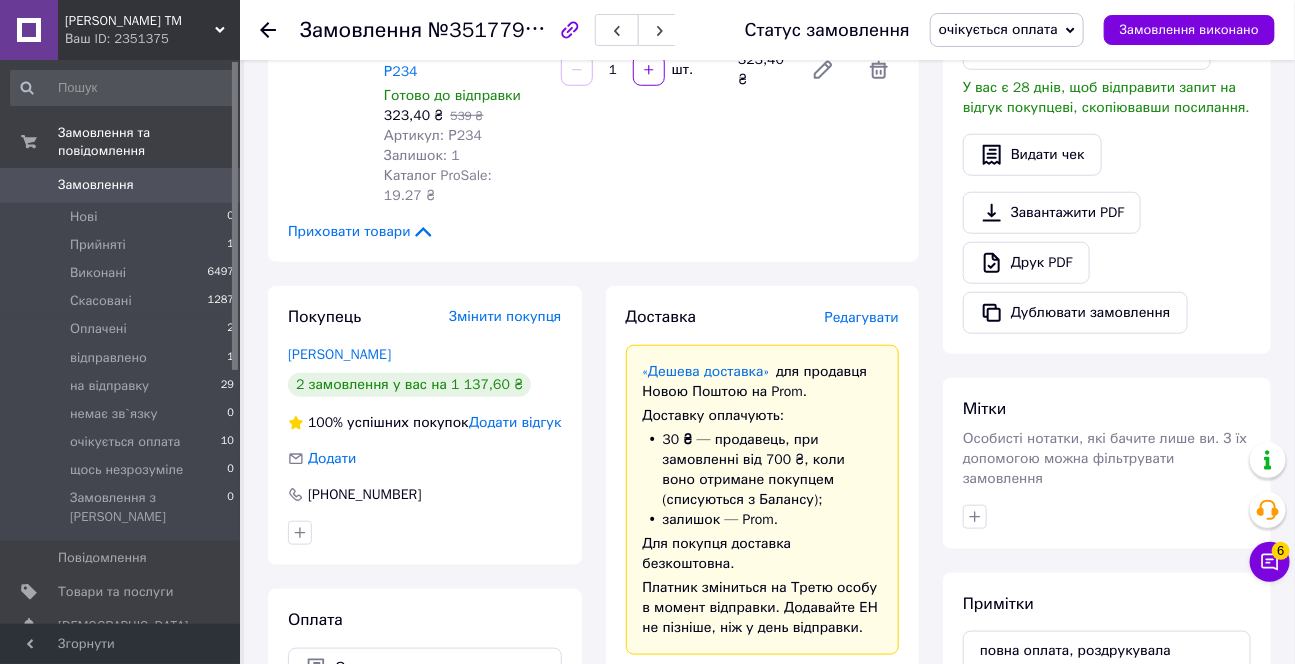 click on "Замовлення" at bounding box center (121, 185) 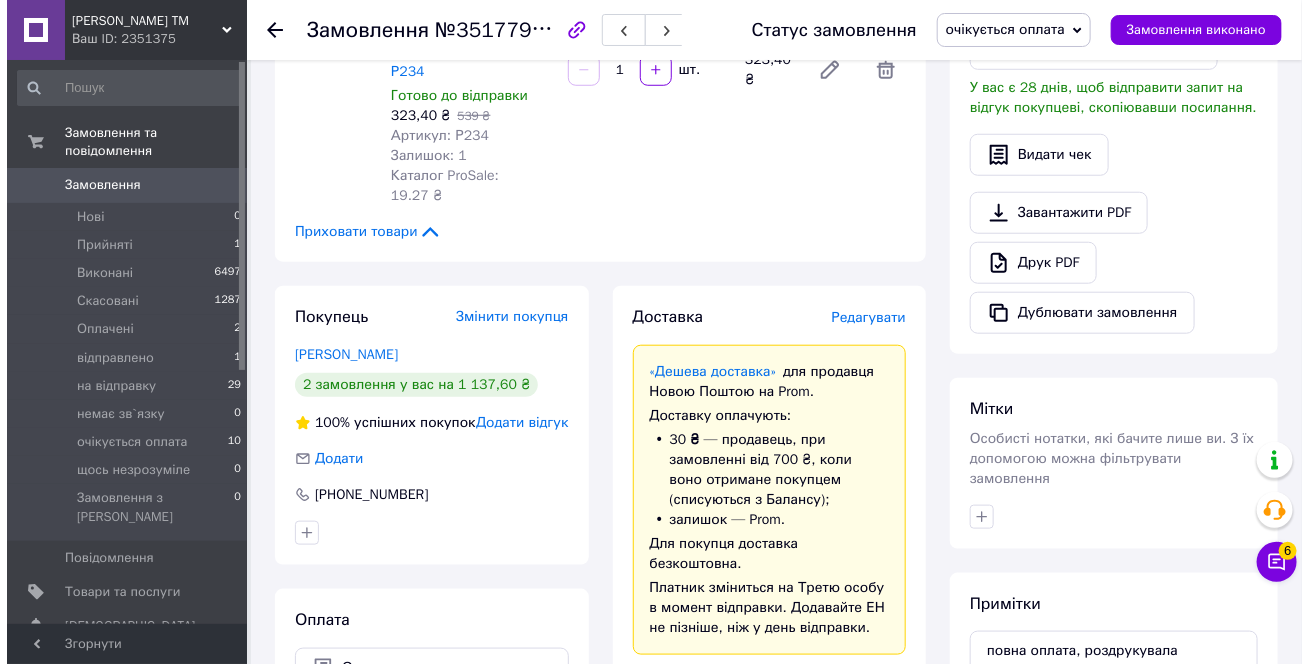 scroll, scrollTop: 0, scrollLeft: 0, axis: both 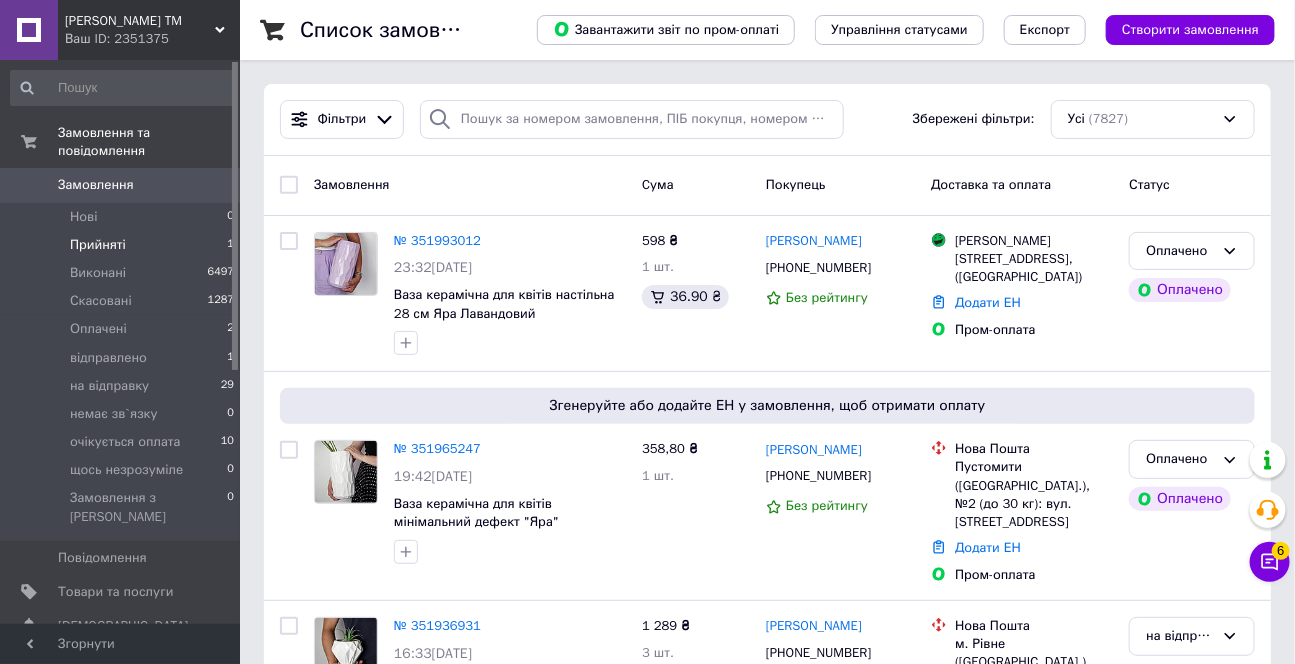 click on "Прийняті" at bounding box center (98, 245) 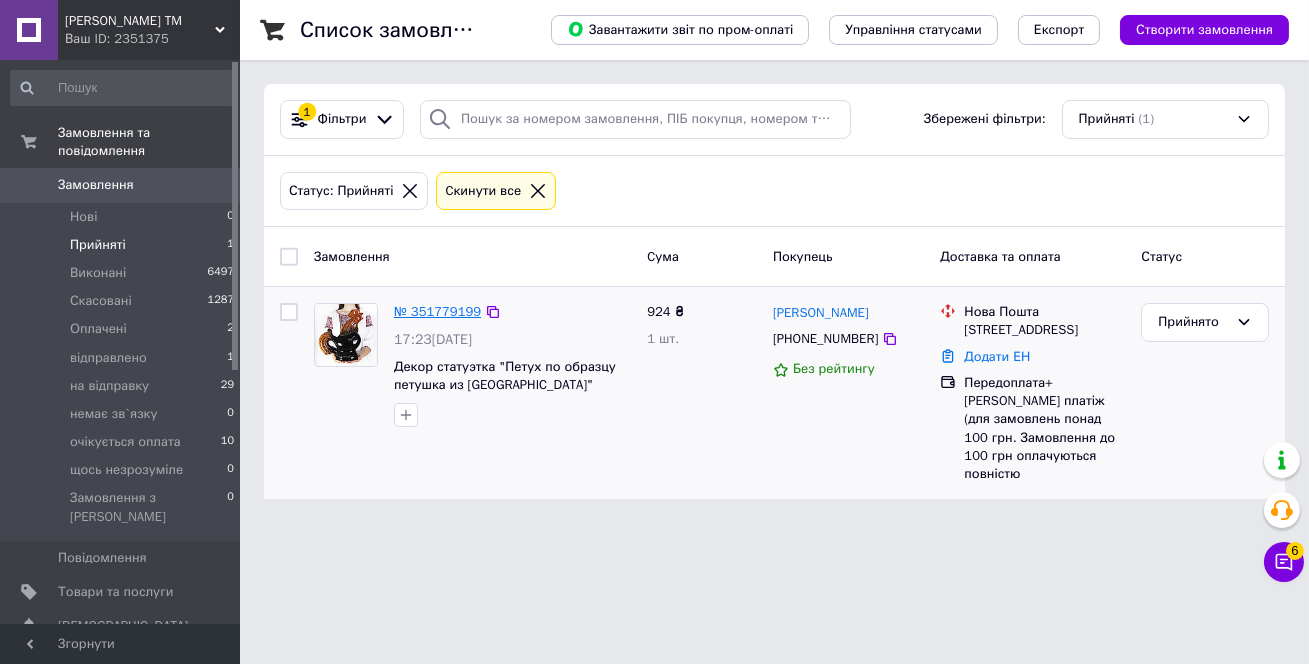 click on "№ 351779199" at bounding box center [437, 311] 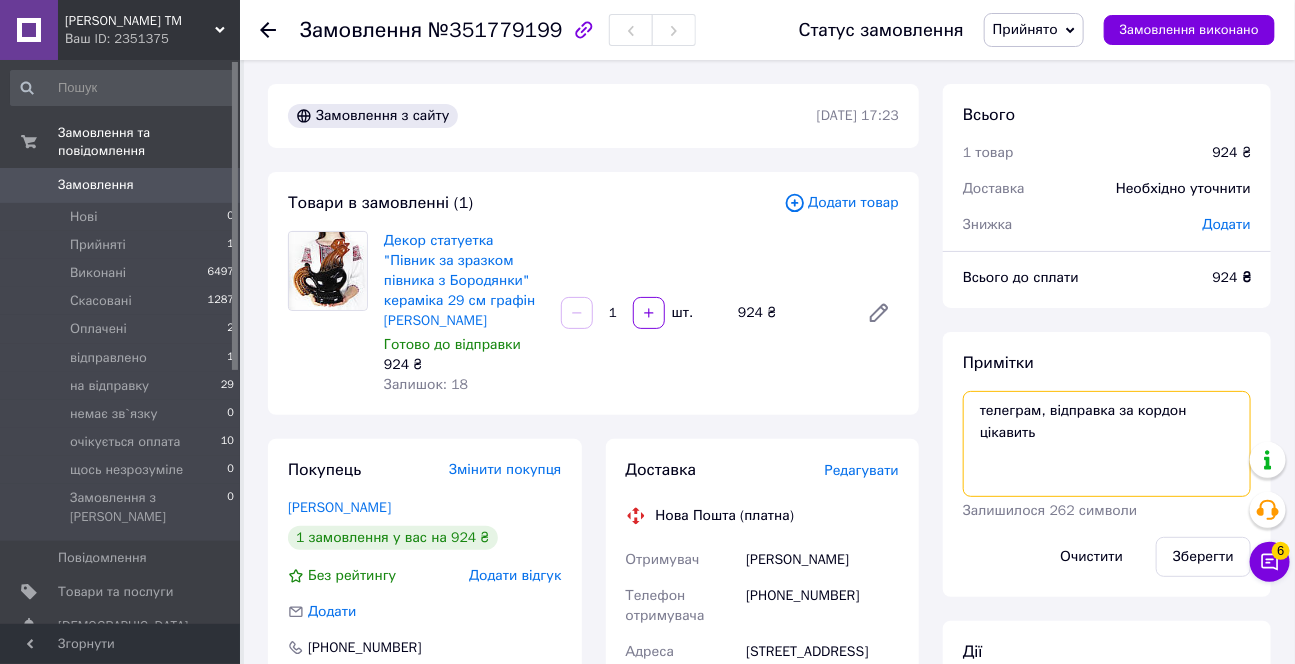 click on "телеграм, відправка за кордон цікавить" at bounding box center (1107, 444) 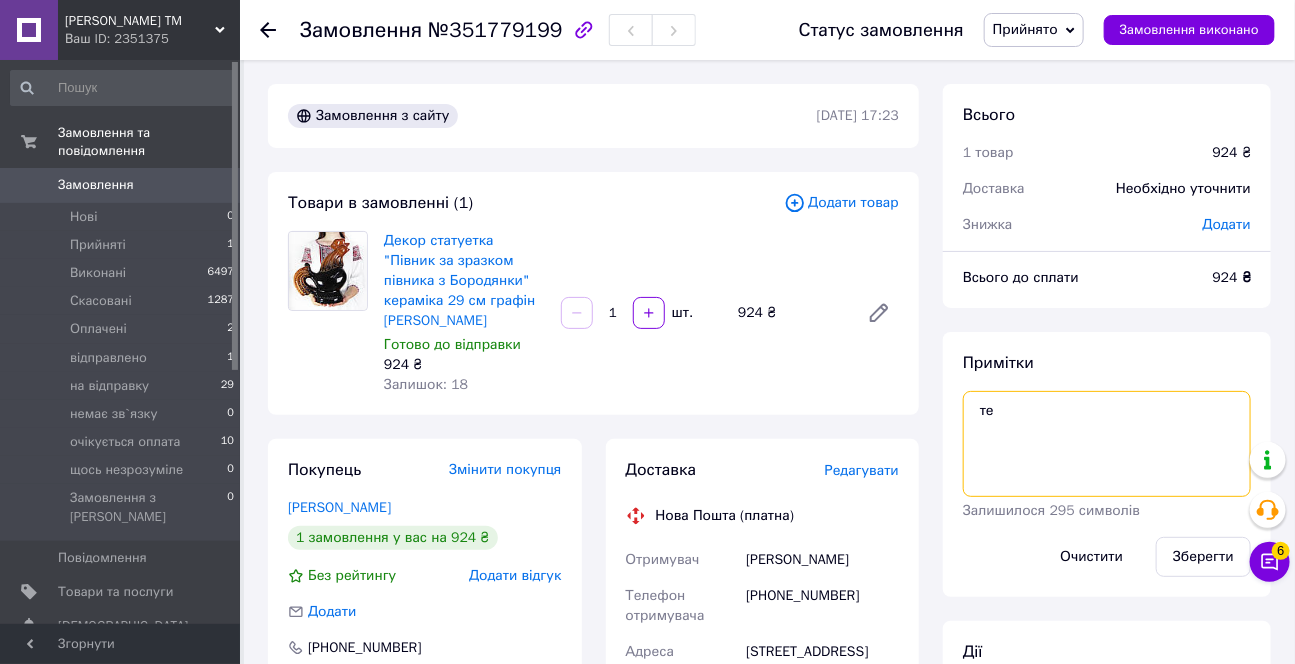 type on "т" 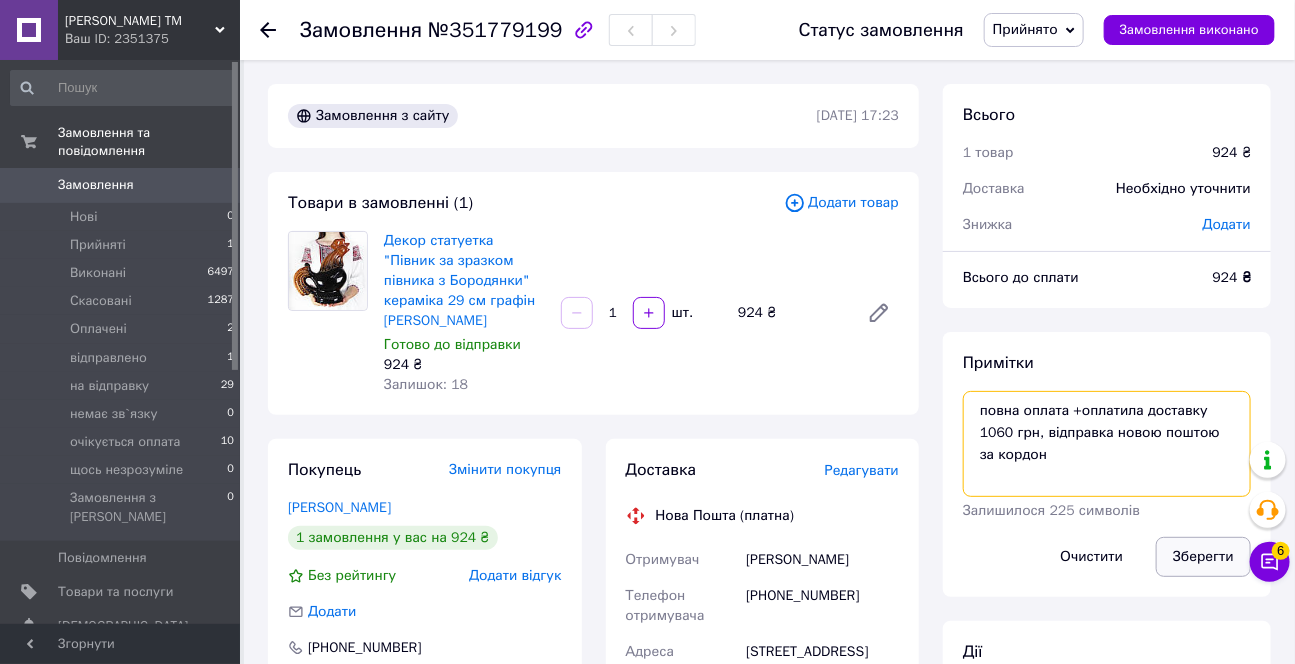 type on "повна оплата +оплатила доставку  1060 грн, відправка новою поштою за кордон" 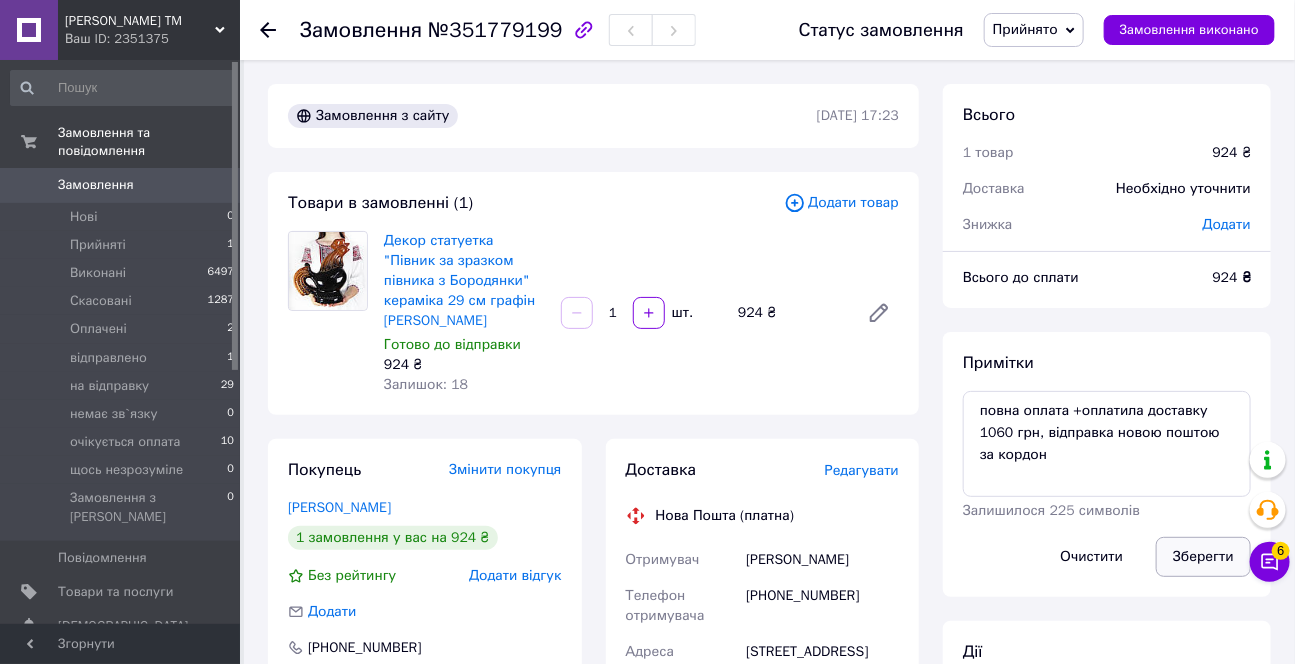 click on "Зберегти" at bounding box center (1203, 557) 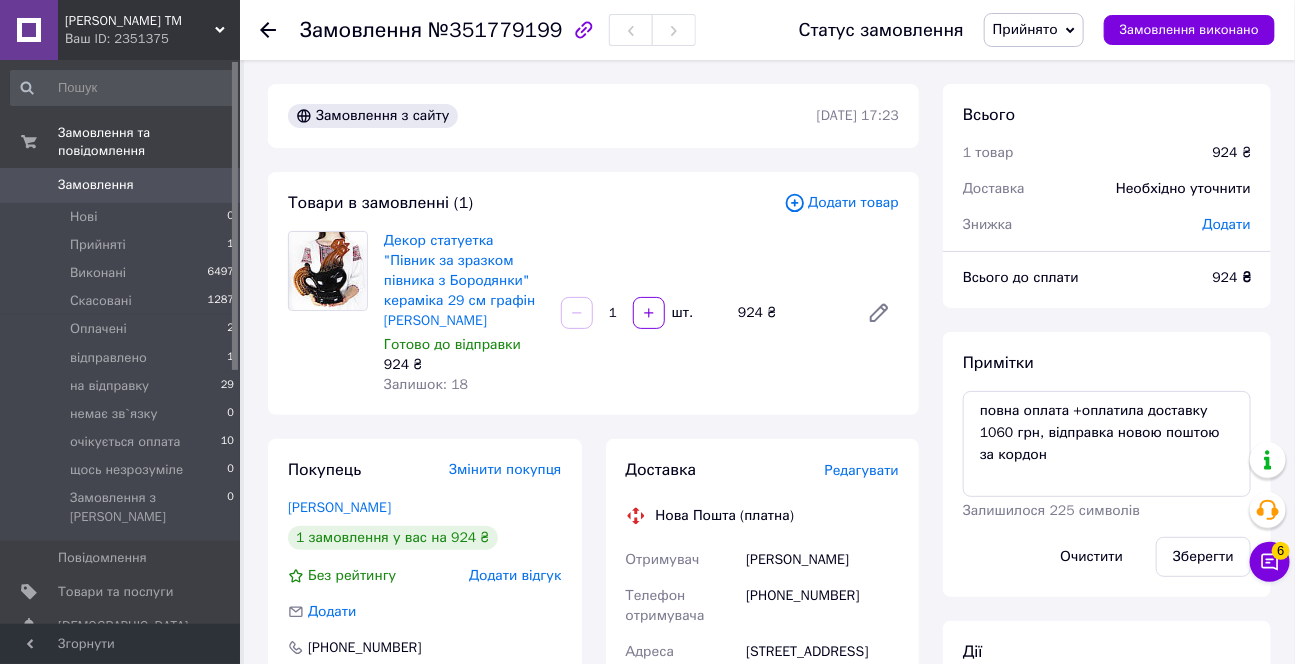 click on "Замовлення" at bounding box center (96, 185) 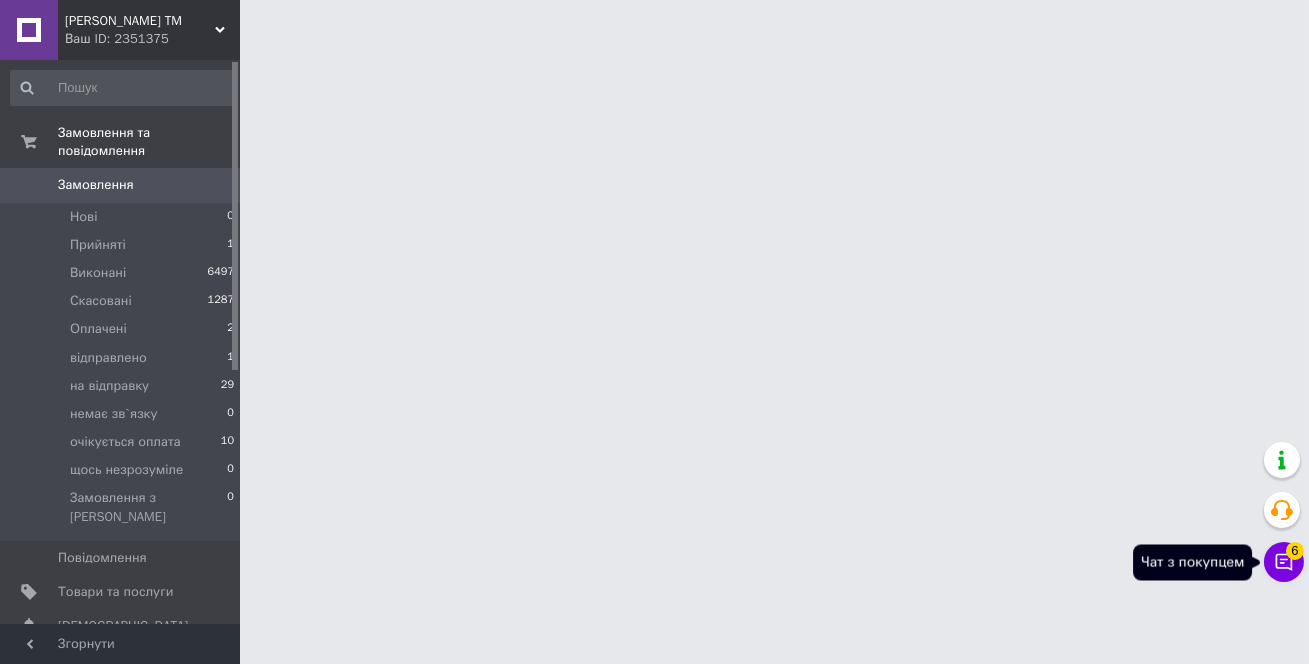 click 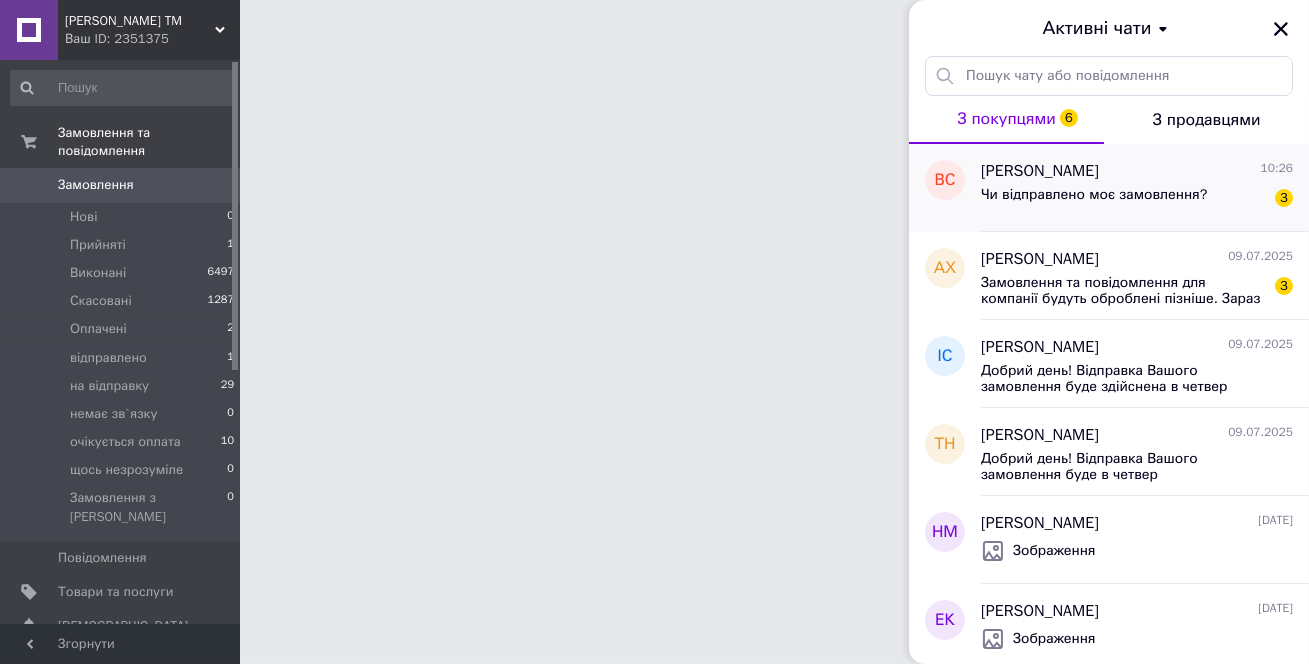 click on "Чи відправлено моє замовлення?" at bounding box center [1094, 201] 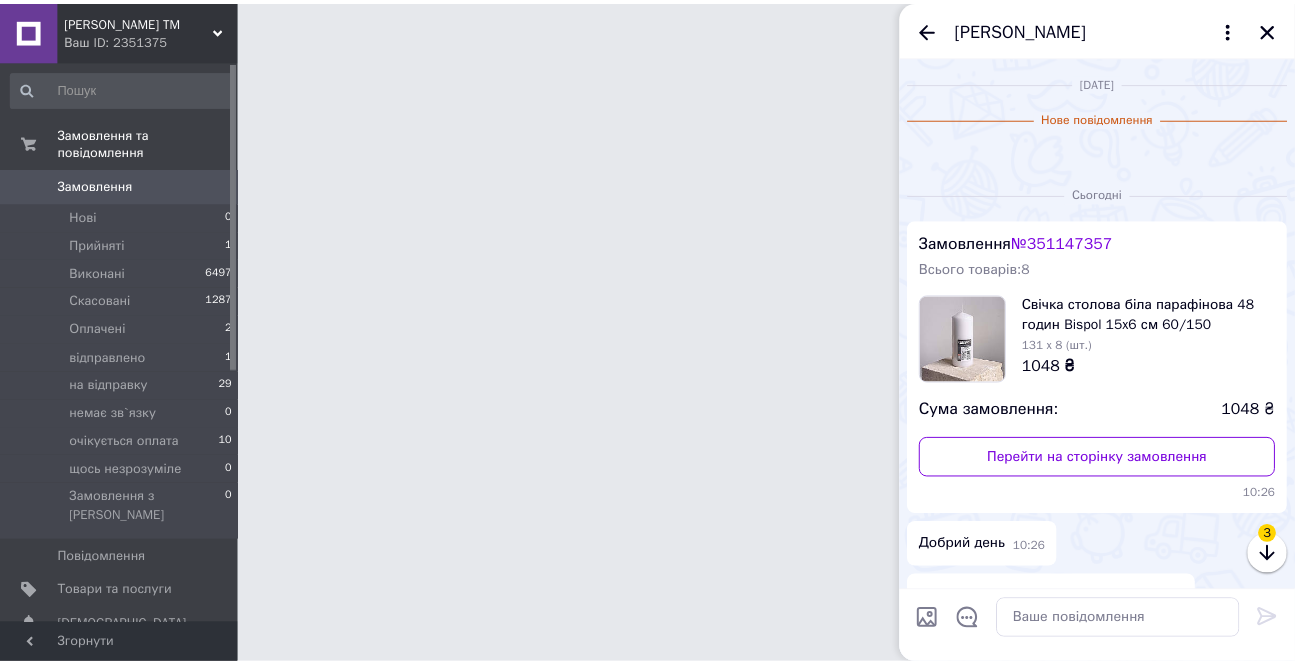 scroll, scrollTop: 317, scrollLeft: 0, axis: vertical 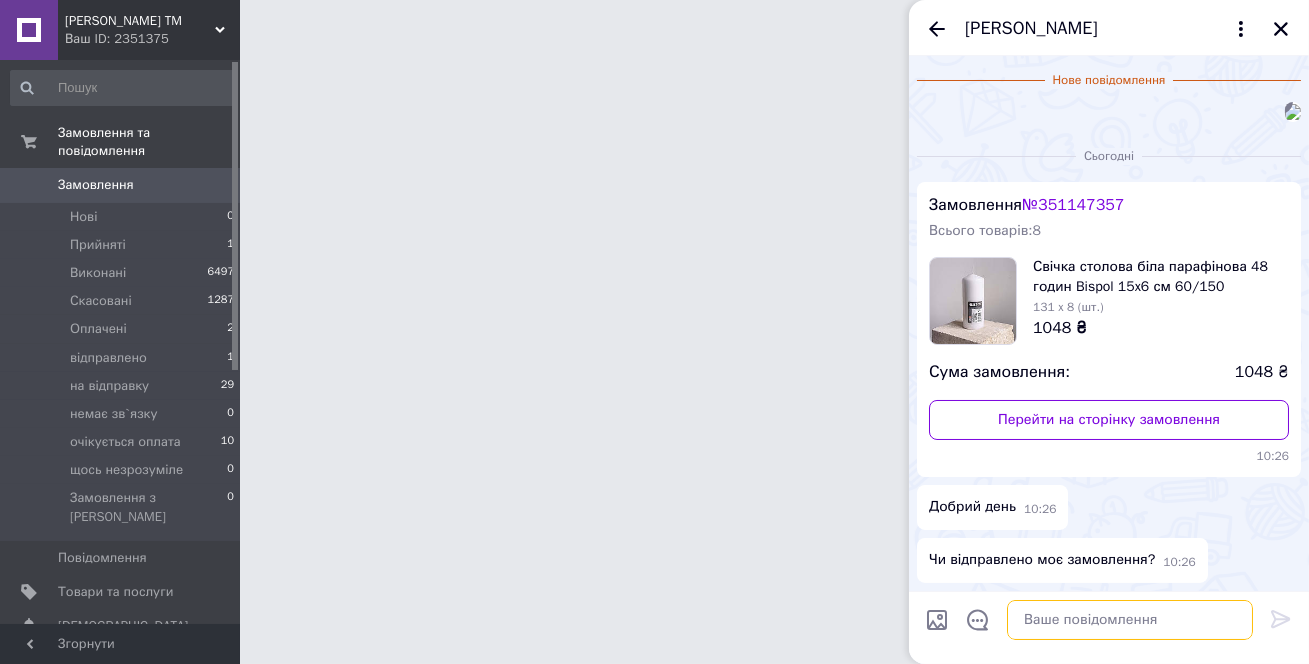 click at bounding box center [1130, 620] 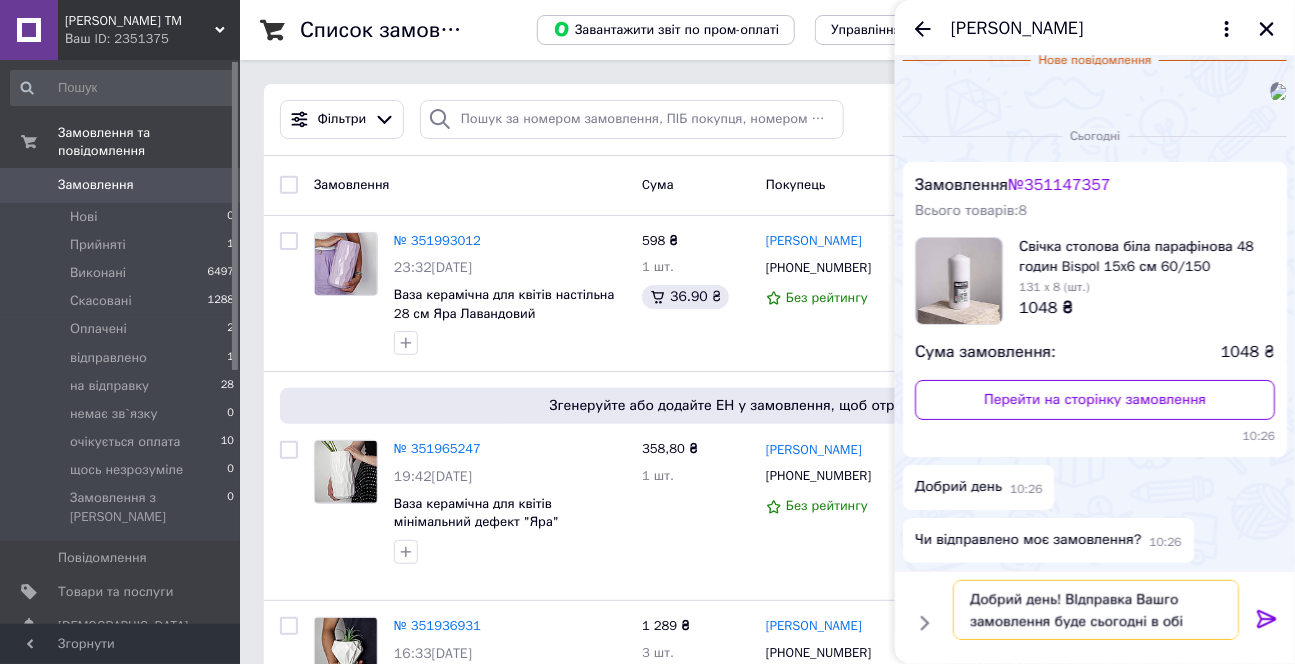 type on "Добрий день! ВІдправка Вашго замовлення буде сьогодні в обід" 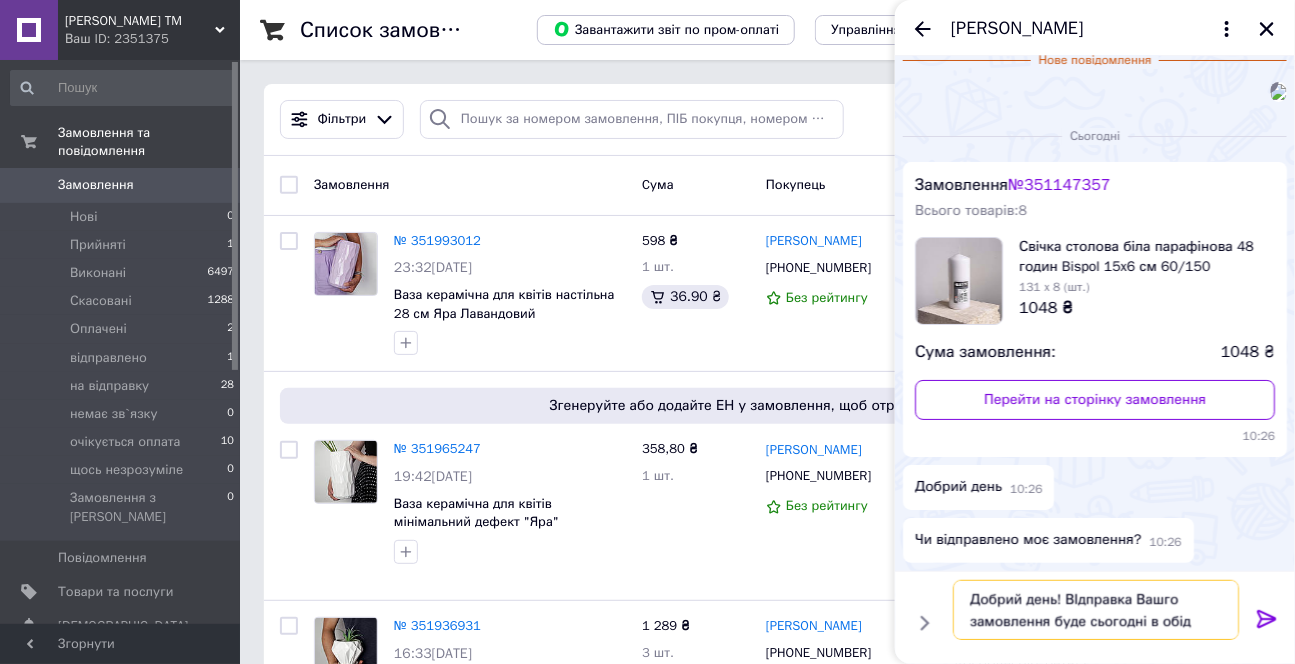 type 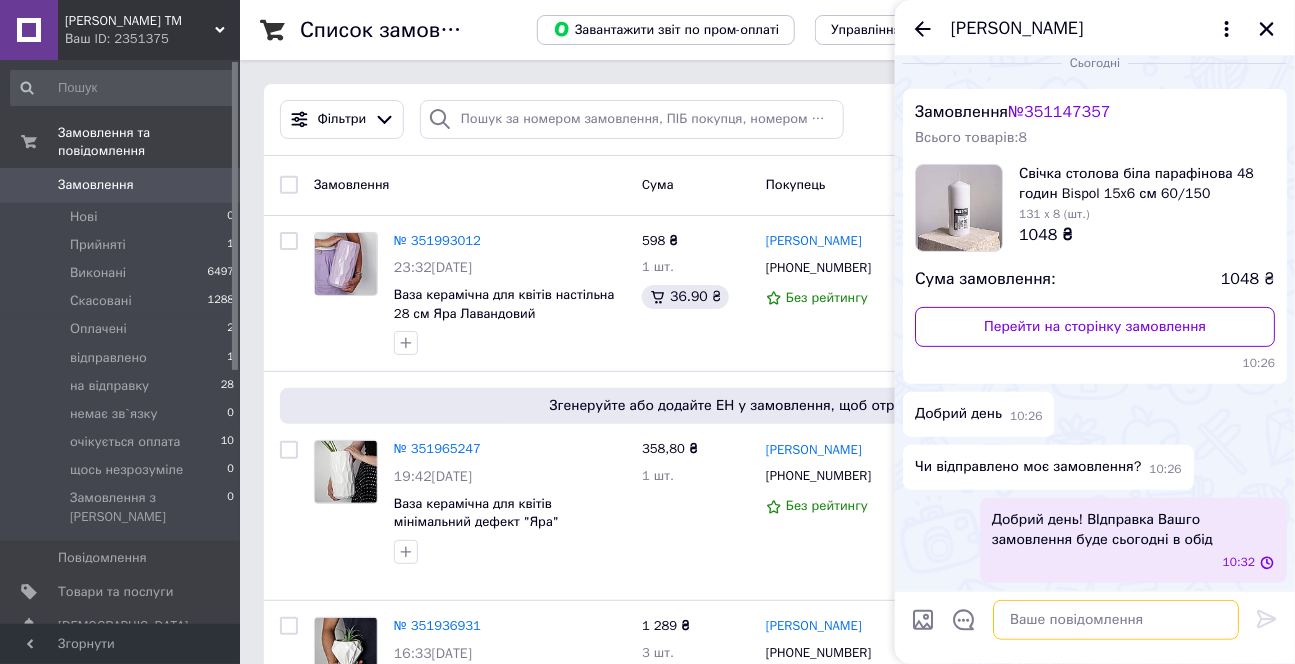 scroll, scrollTop: 378, scrollLeft: 0, axis: vertical 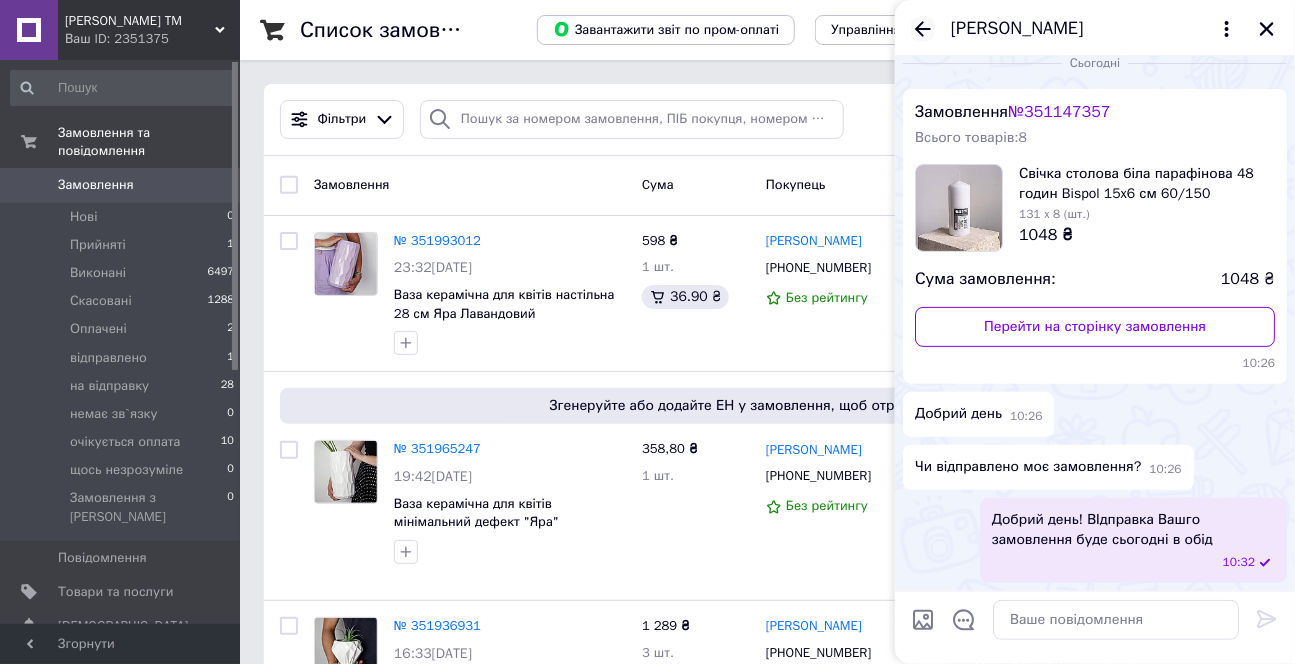 click 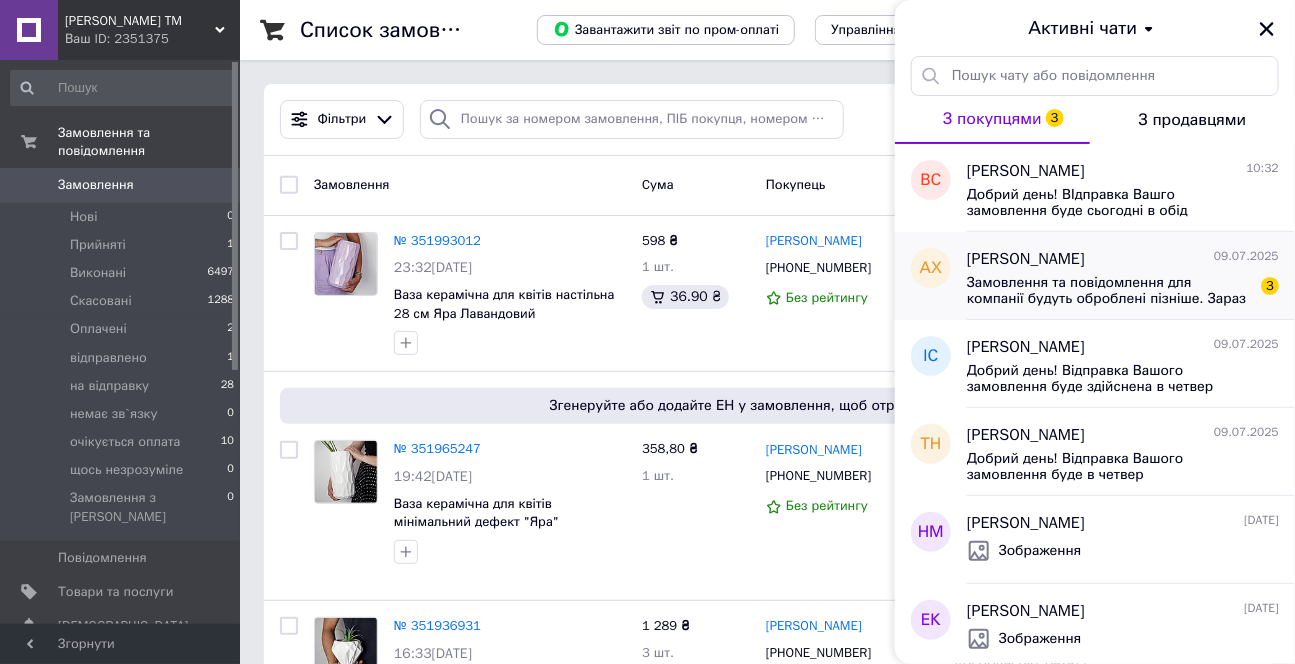 click on "Замовлення та повідомлення для компанії будуть оброблені пізніше. Зараз у нас не робочий час. Ми працюємо ПН-ПТ 10:00 - 17:00. СБ та НД - вихідні." at bounding box center [1109, 291] 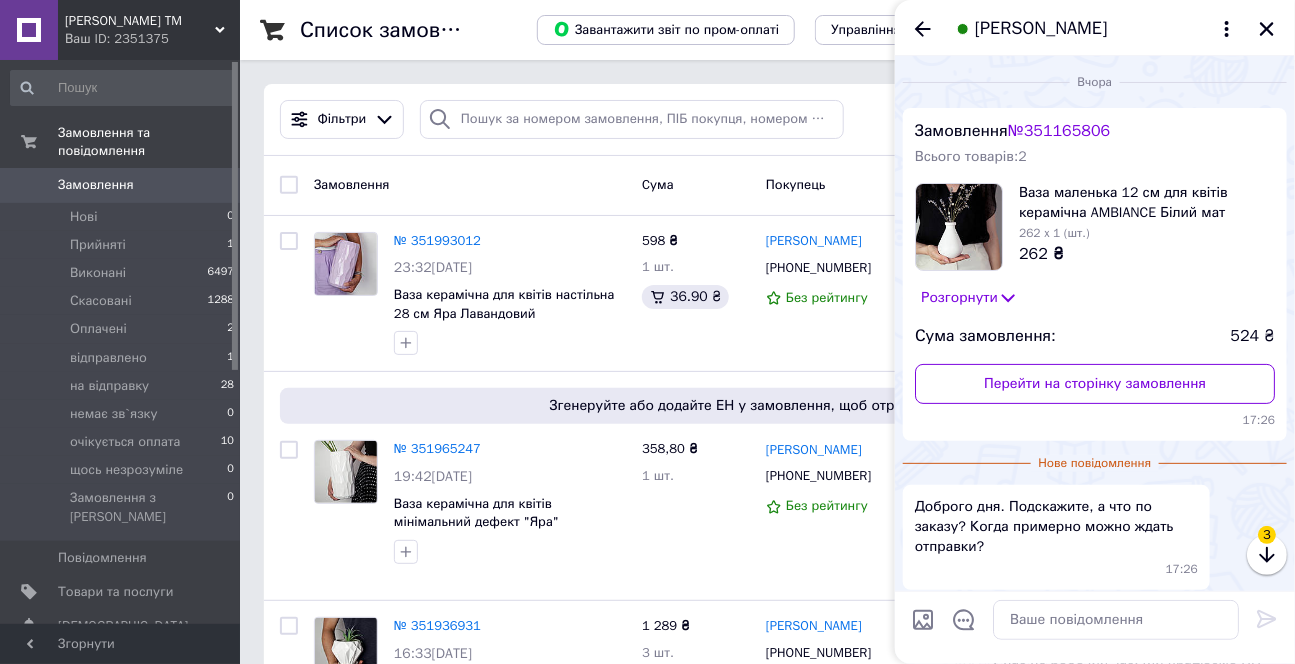 scroll, scrollTop: 192, scrollLeft: 0, axis: vertical 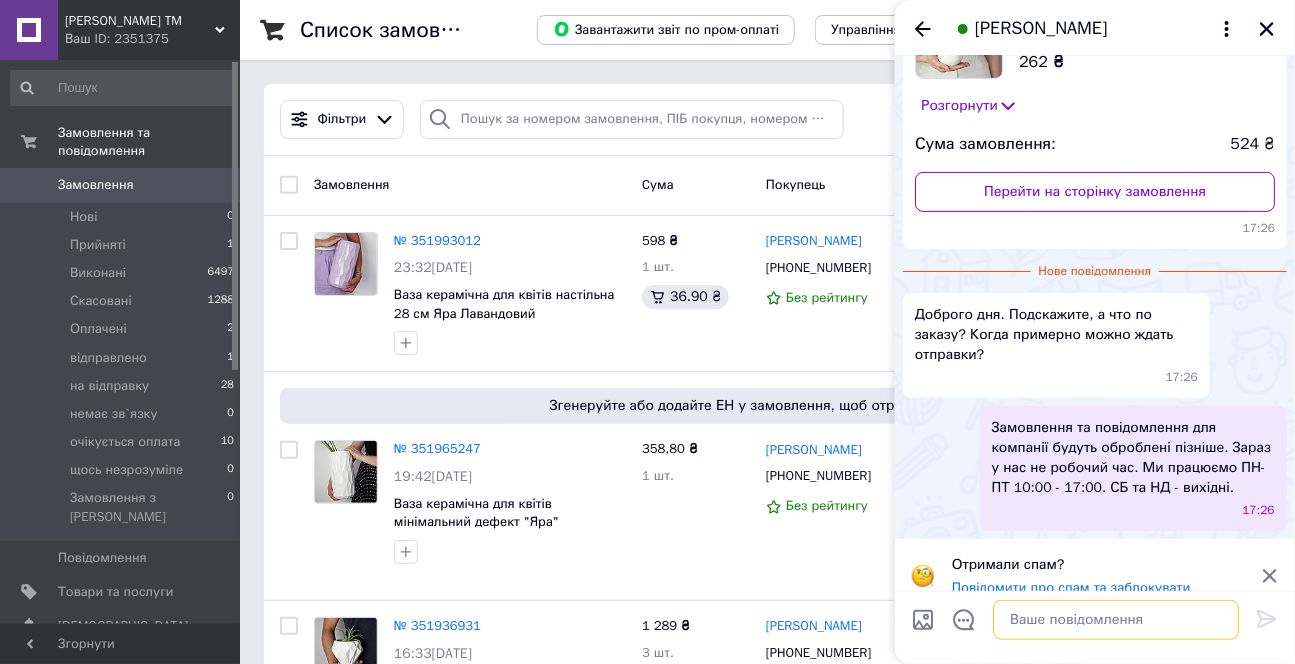 click at bounding box center (1116, 620) 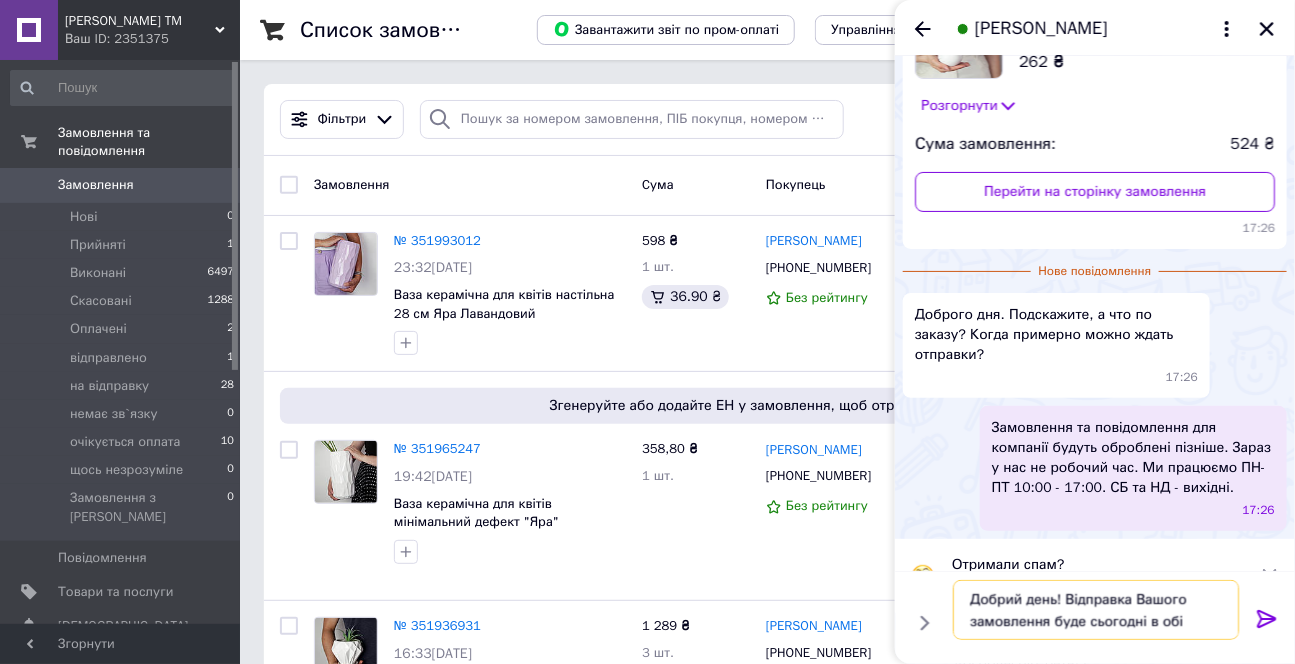 type on "Добрий день! Відправка Вашого замовлення буде сьогодні в обід" 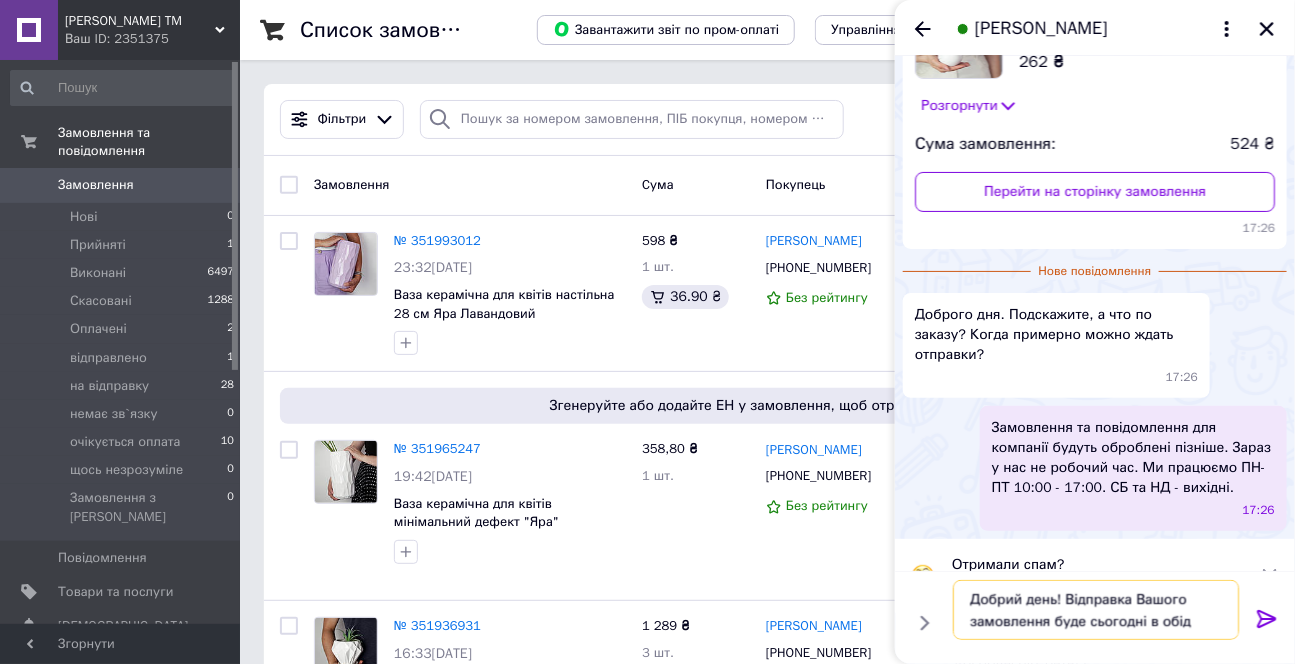type 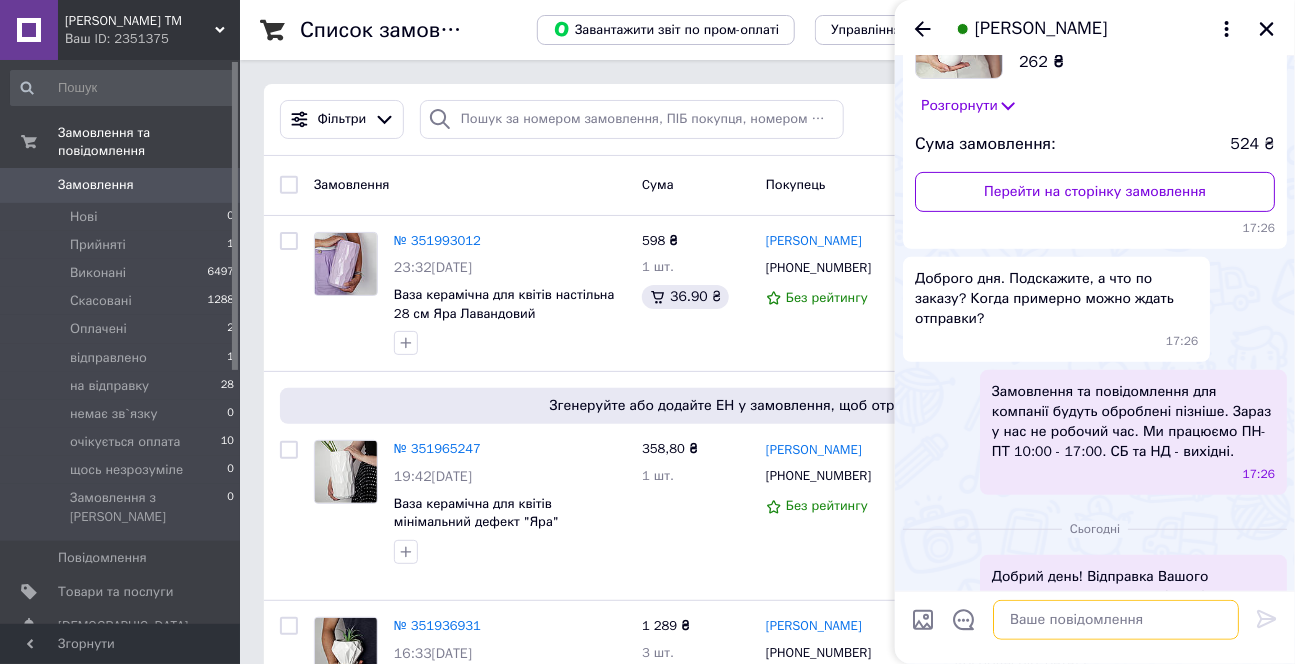 scroll, scrollTop: 228, scrollLeft: 0, axis: vertical 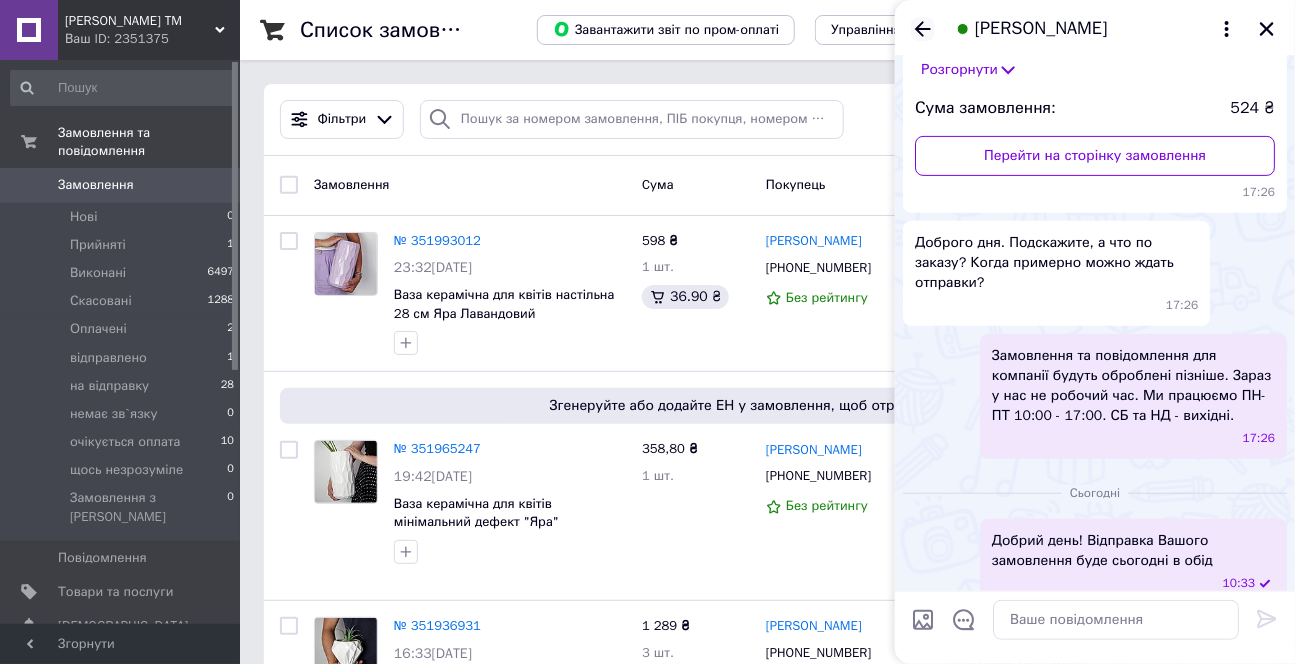 click 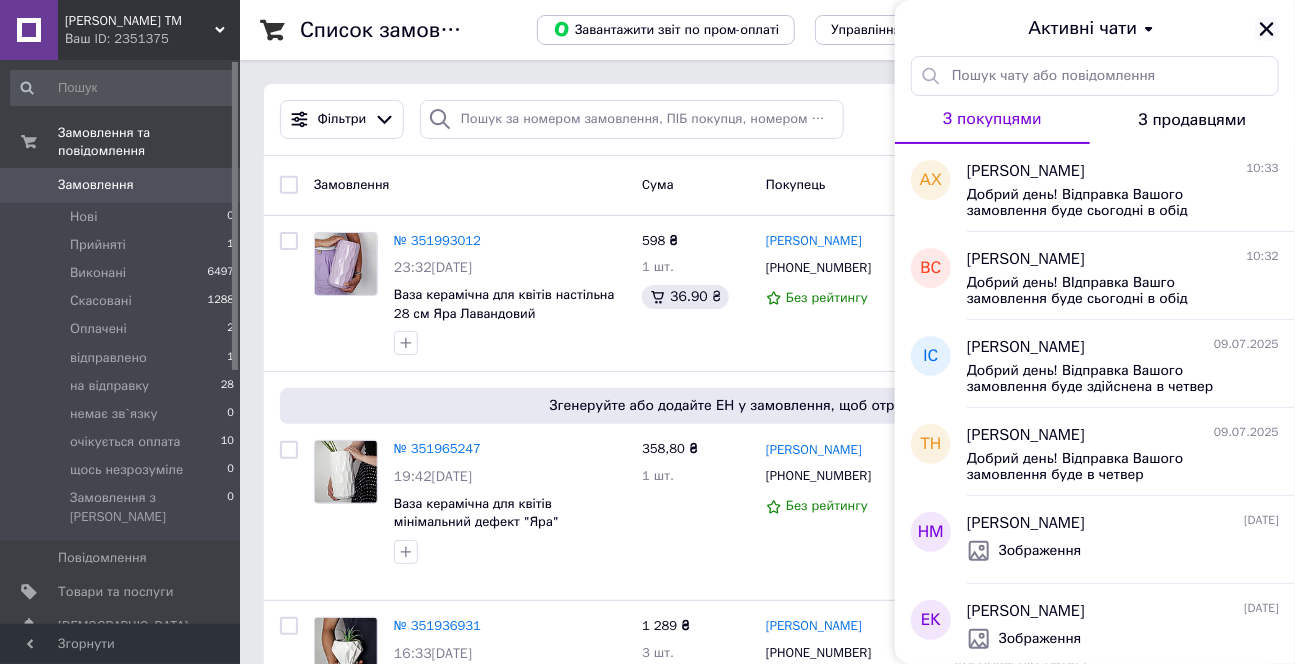 click at bounding box center [1267, 29] 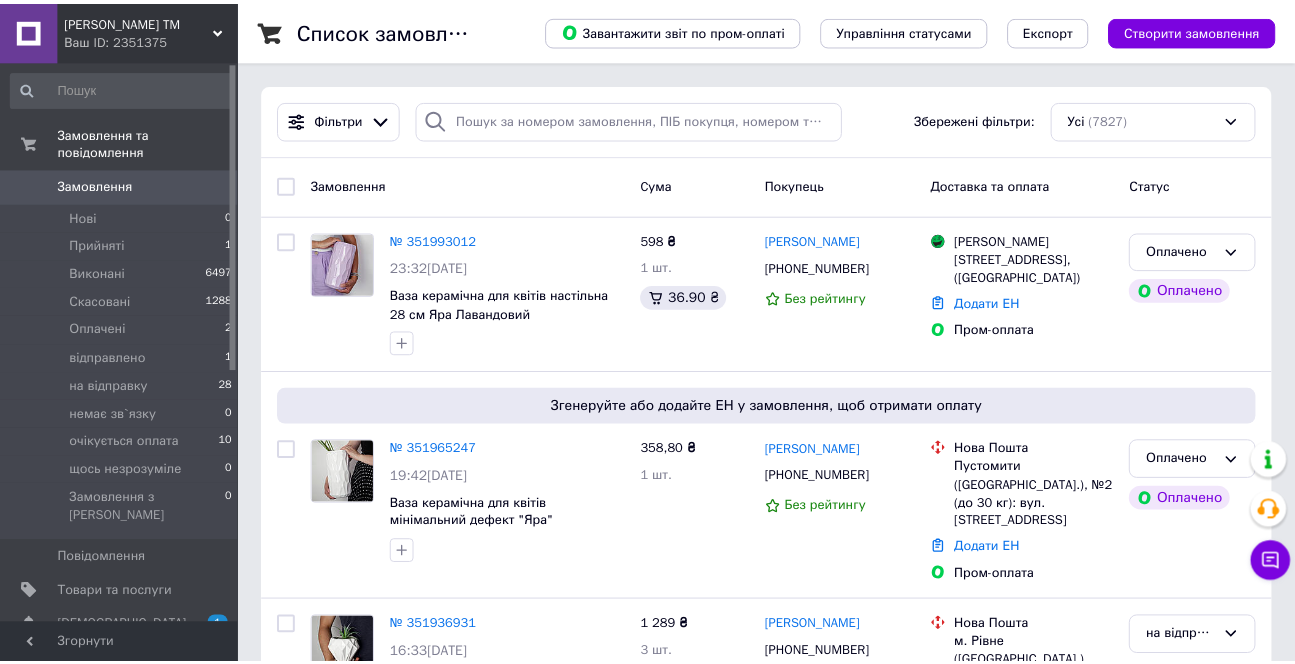 scroll, scrollTop: 0, scrollLeft: 0, axis: both 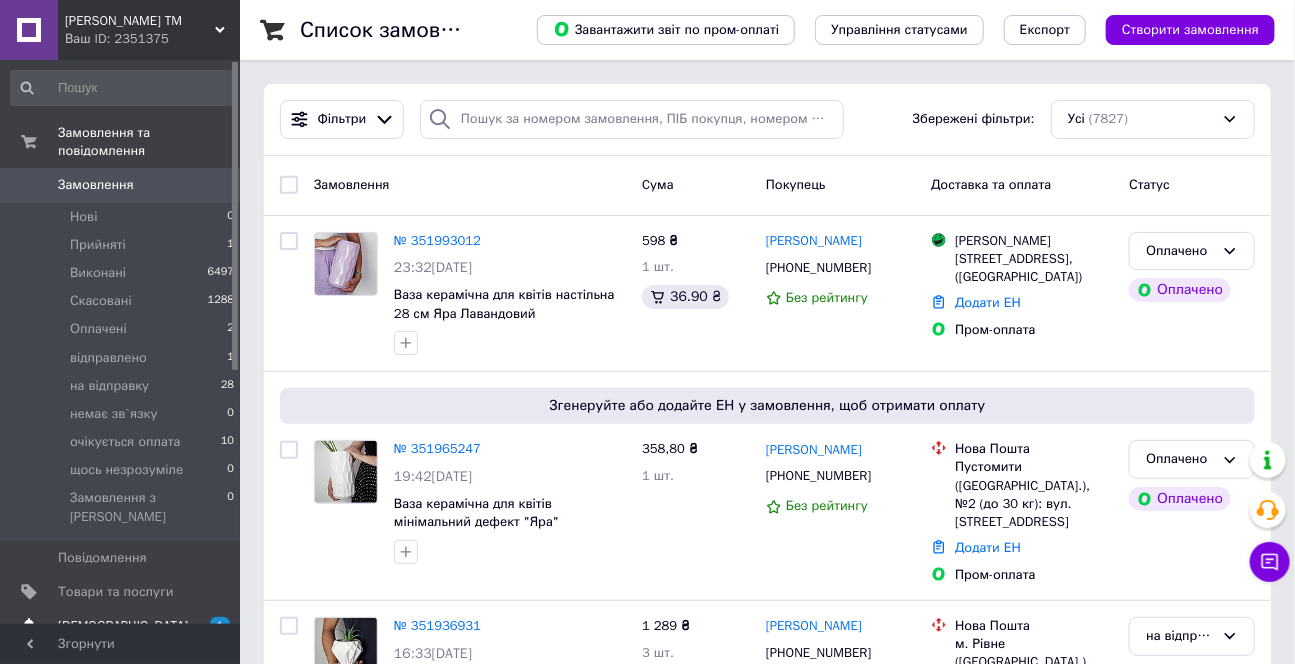 click on "[DEMOGRAPHIC_DATA]" at bounding box center [121, 626] 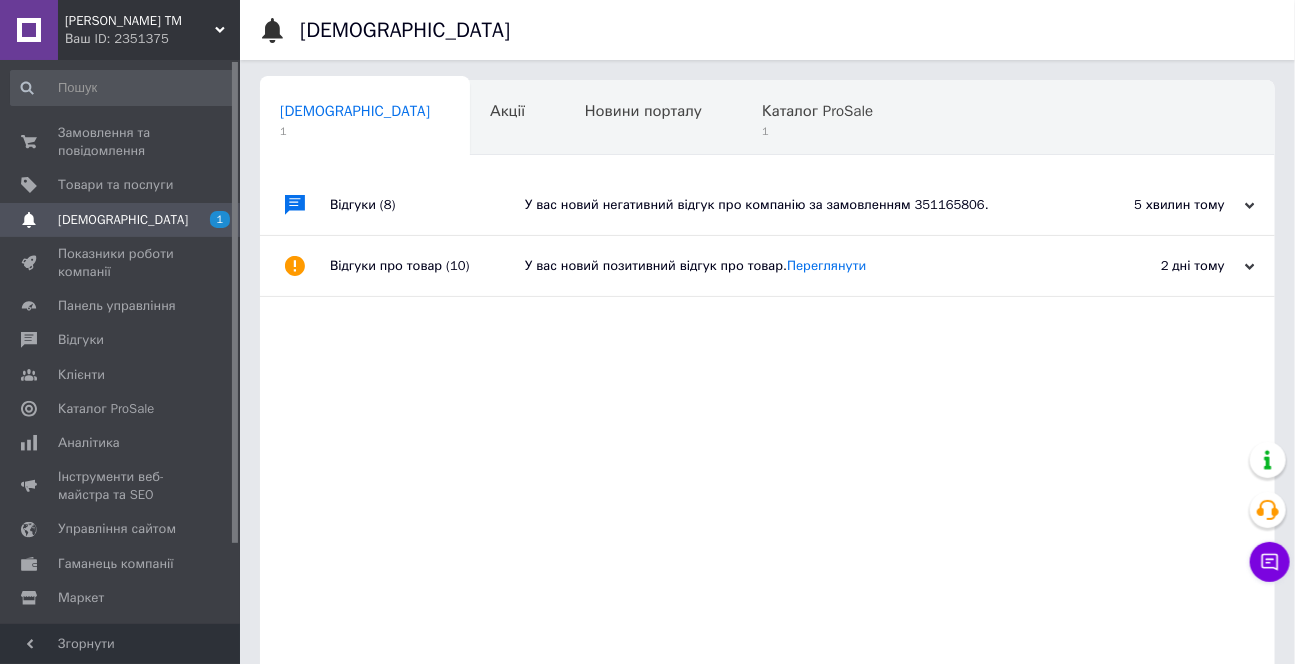 click on "У вас новий негативний відгук про компанію  за замовленням 351165806." at bounding box center [790, 205] 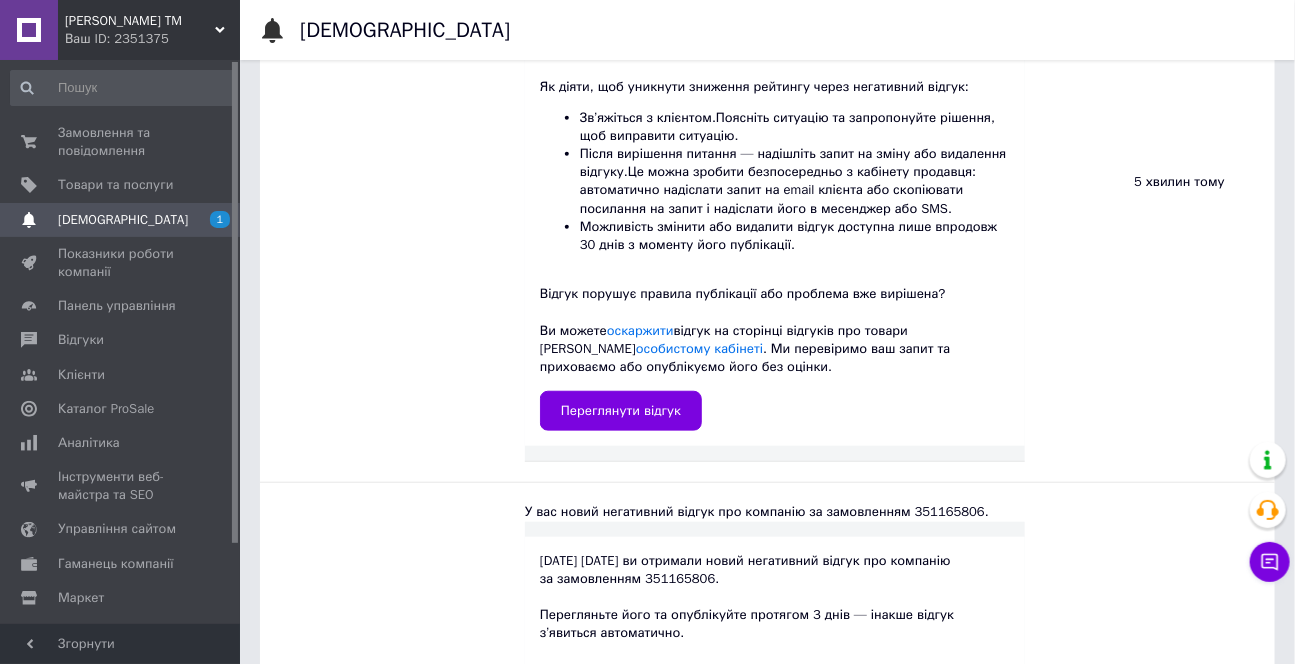 scroll, scrollTop: 363, scrollLeft: 0, axis: vertical 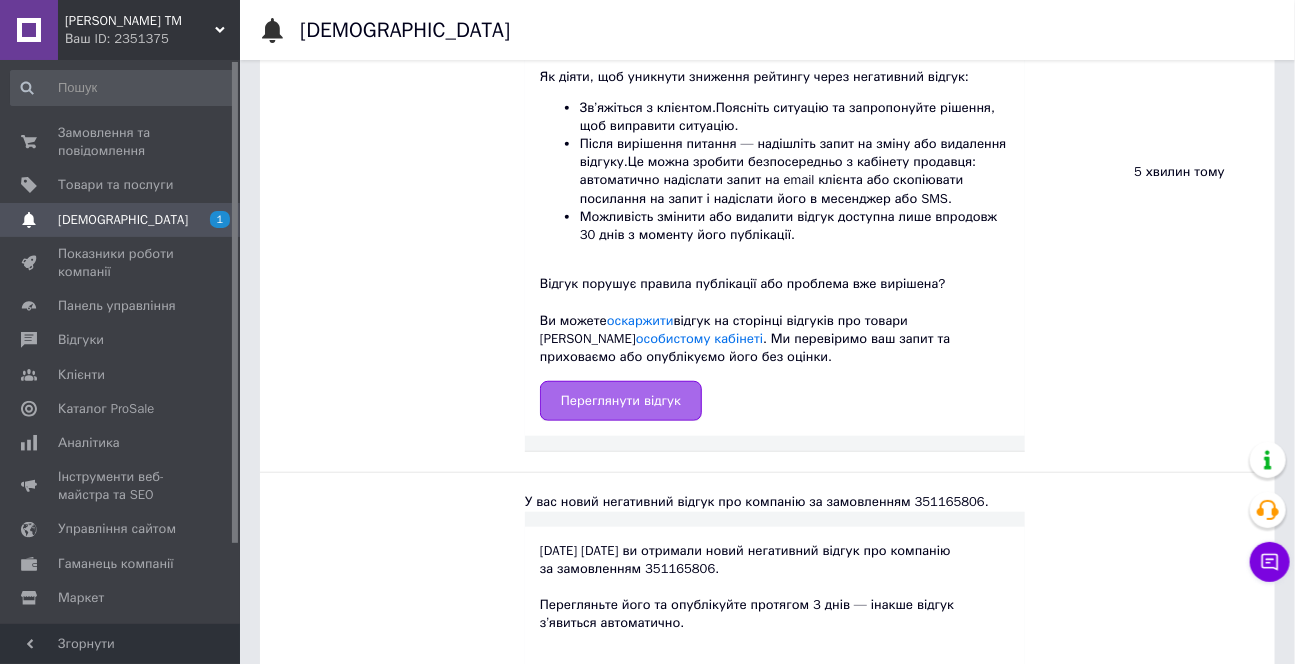 click on "Переглянути відгук" at bounding box center [621, 401] 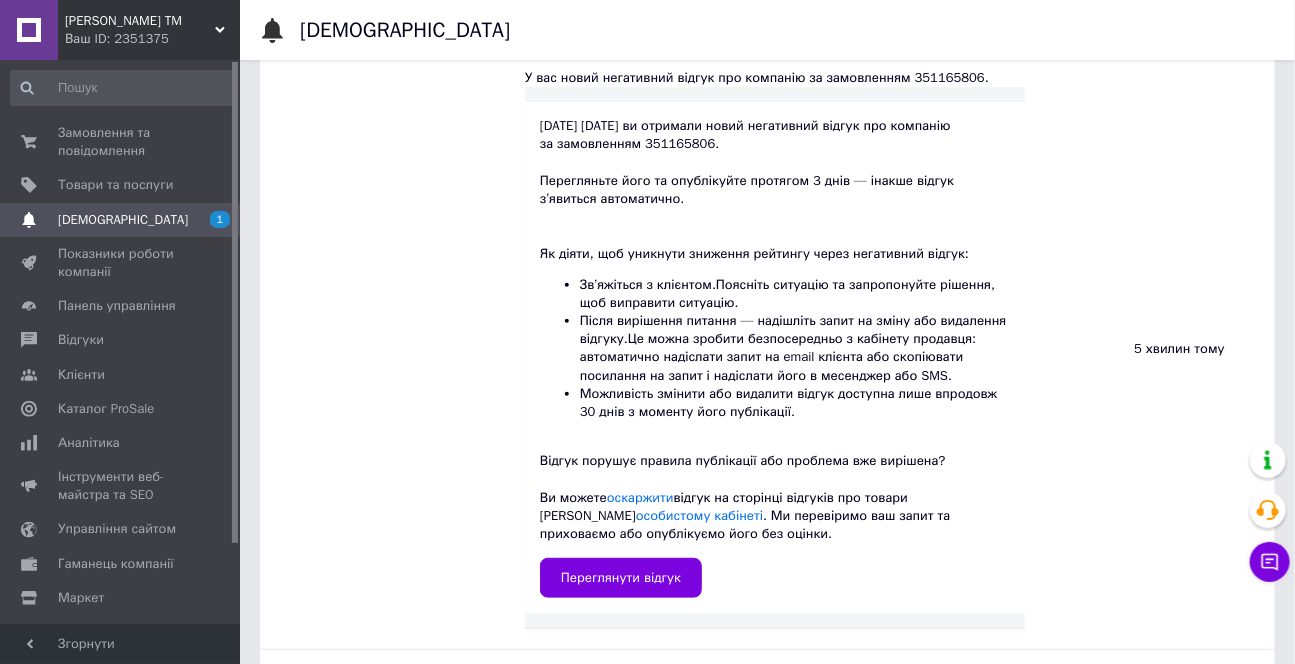 scroll, scrollTop: 181, scrollLeft: 0, axis: vertical 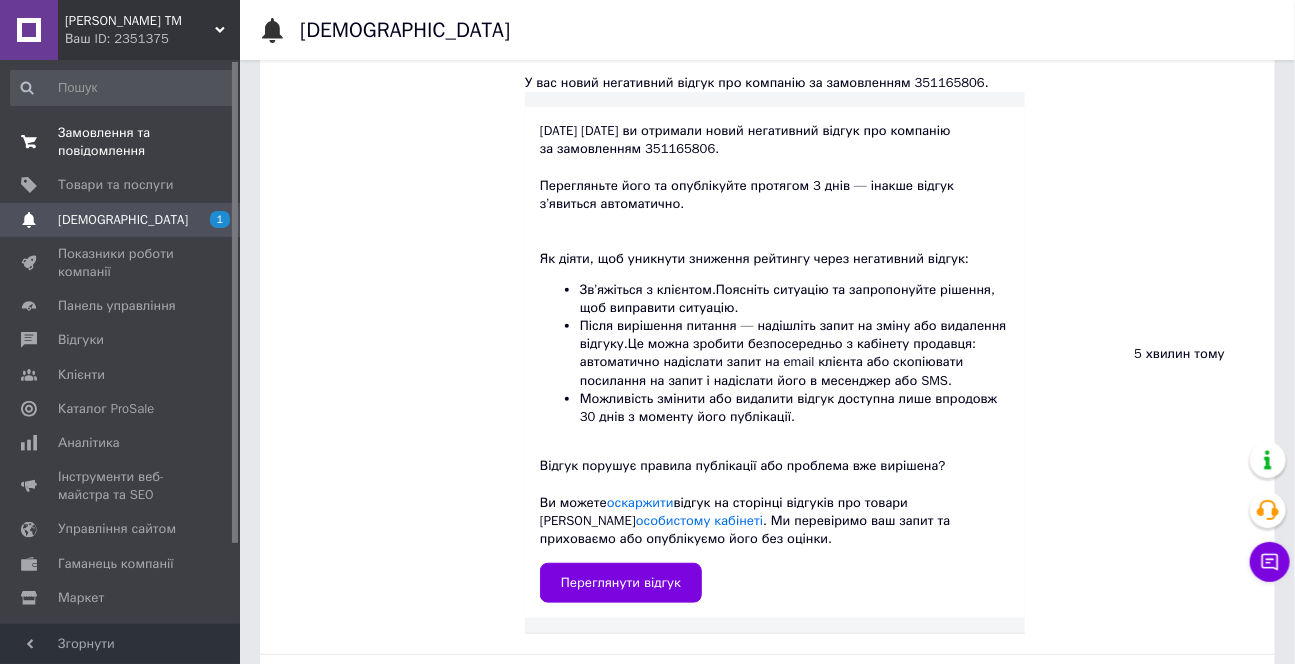 click on "Замовлення та повідомлення" at bounding box center (121, 142) 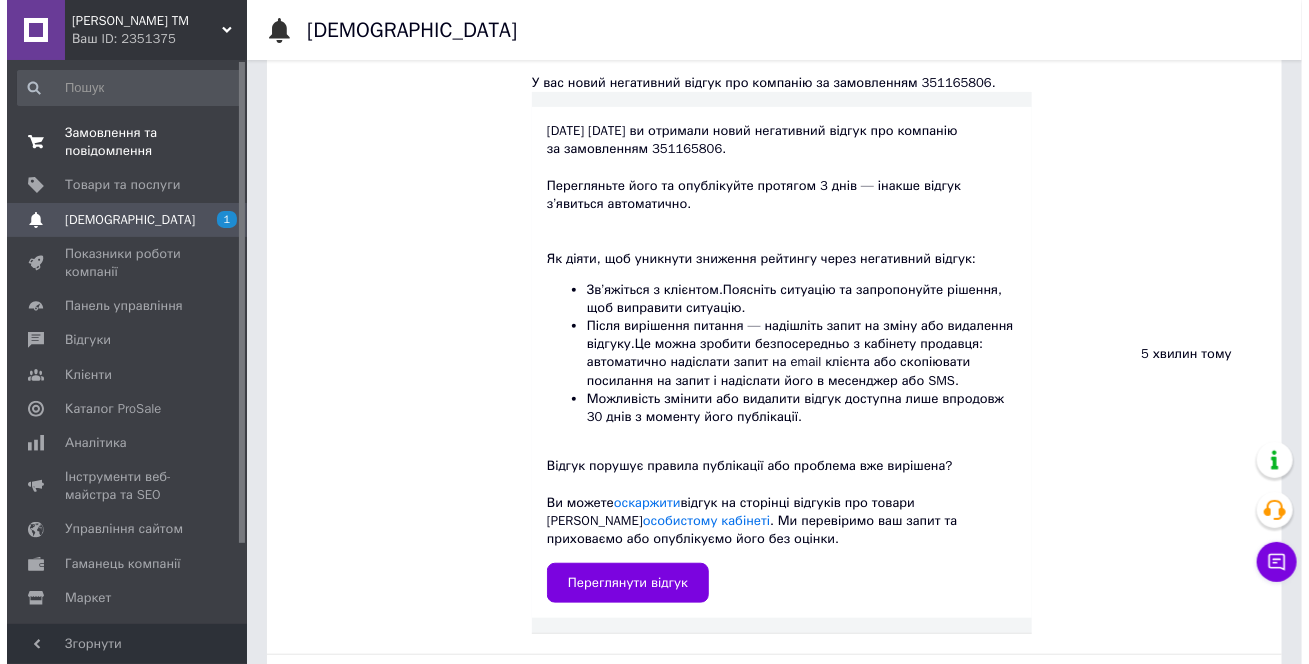 scroll, scrollTop: 0, scrollLeft: 0, axis: both 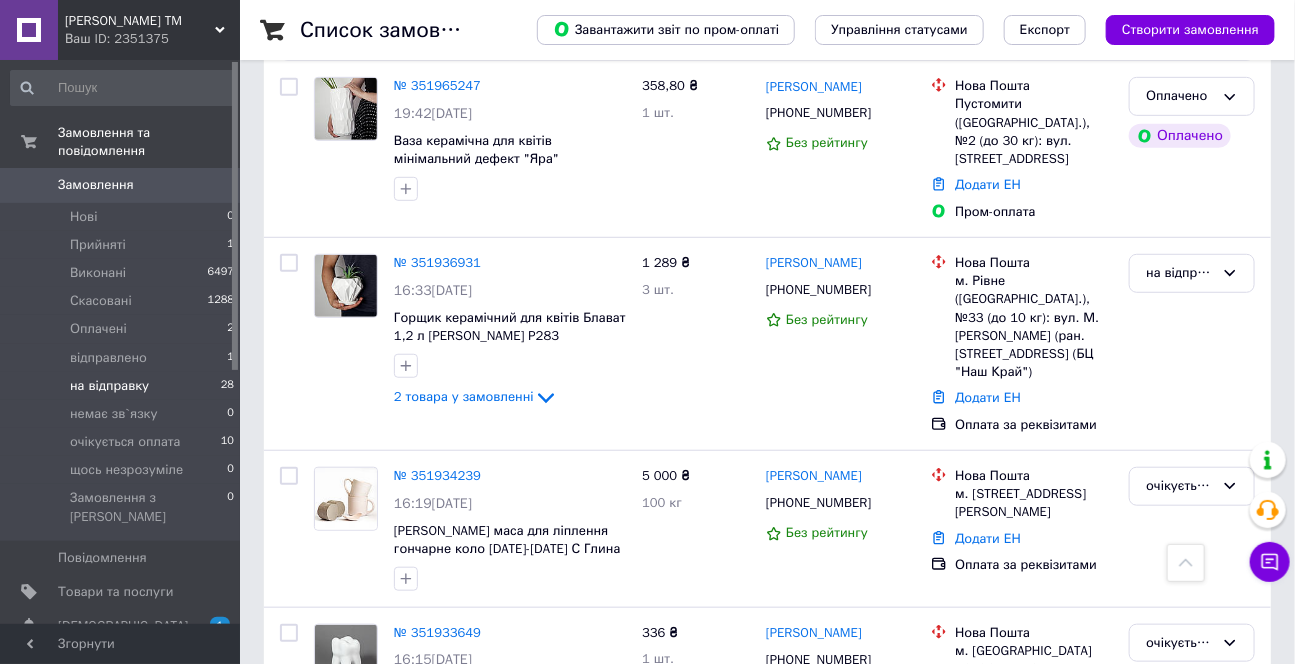 click on "на відправку" at bounding box center [109, 386] 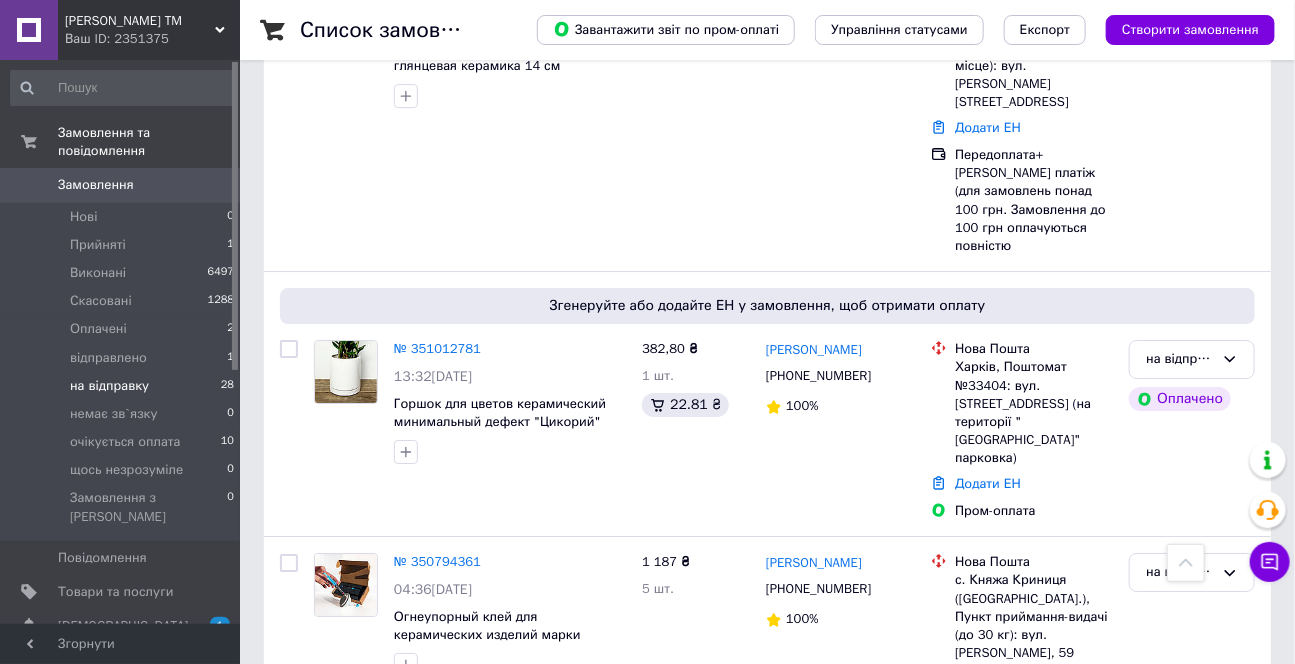 scroll, scrollTop: 5309, scrollLeft: 0, axis: vertical 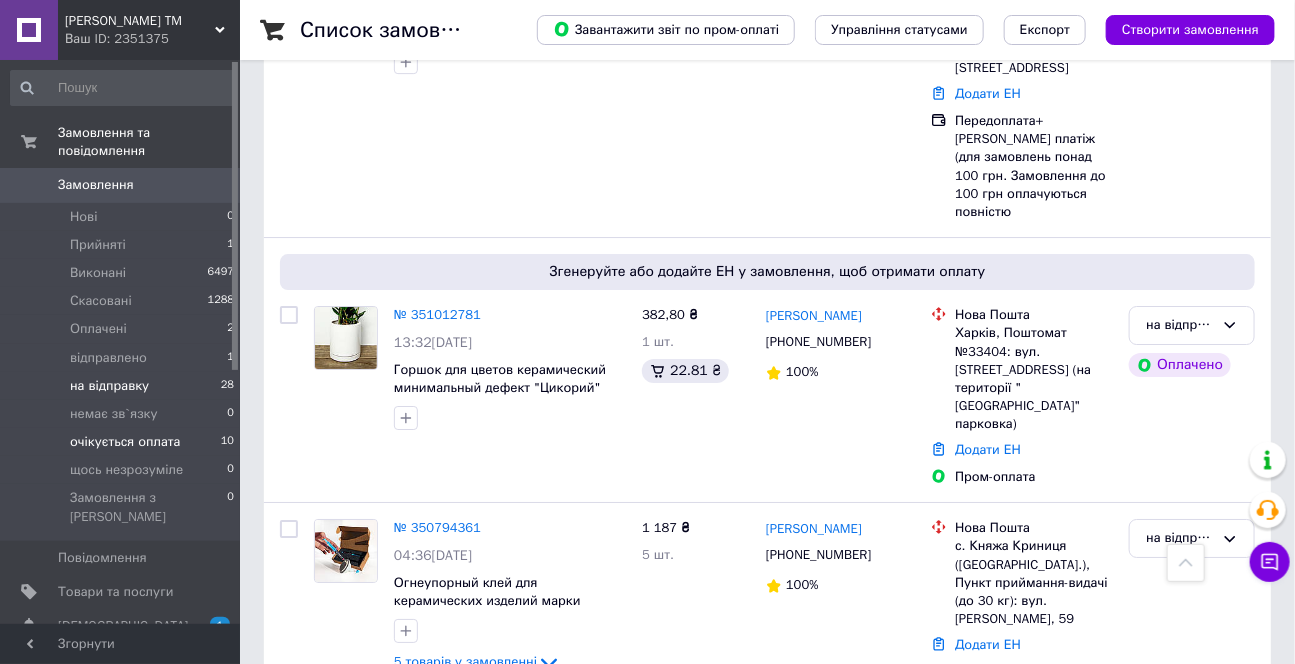 click on "очікується оплата 10" at bounding box center [123, 442] 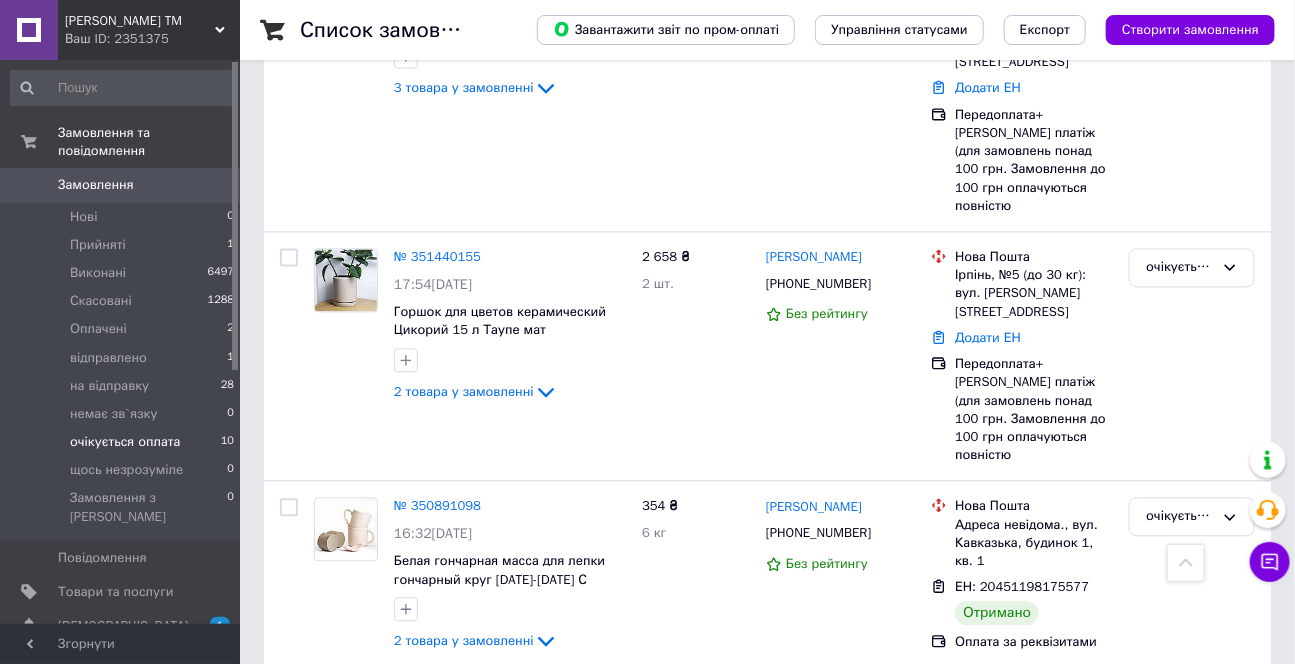 scroll, scrollTop: 1590, scrollLeft: 0, axis: vertical 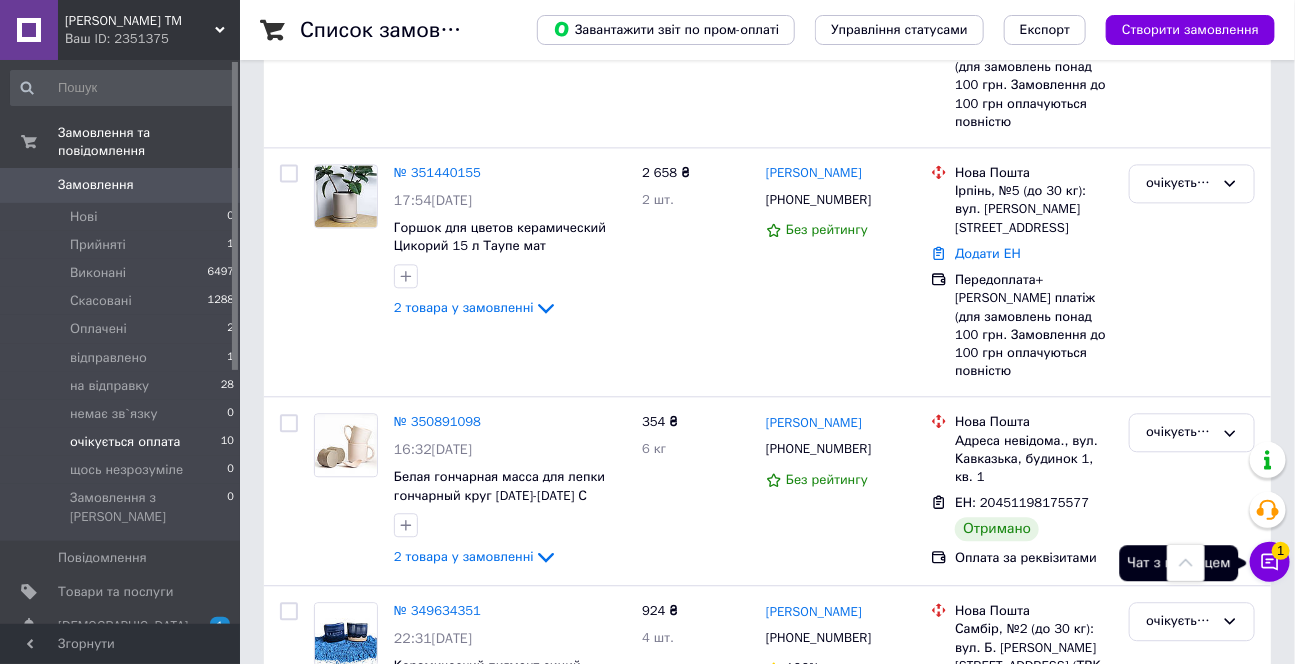 click 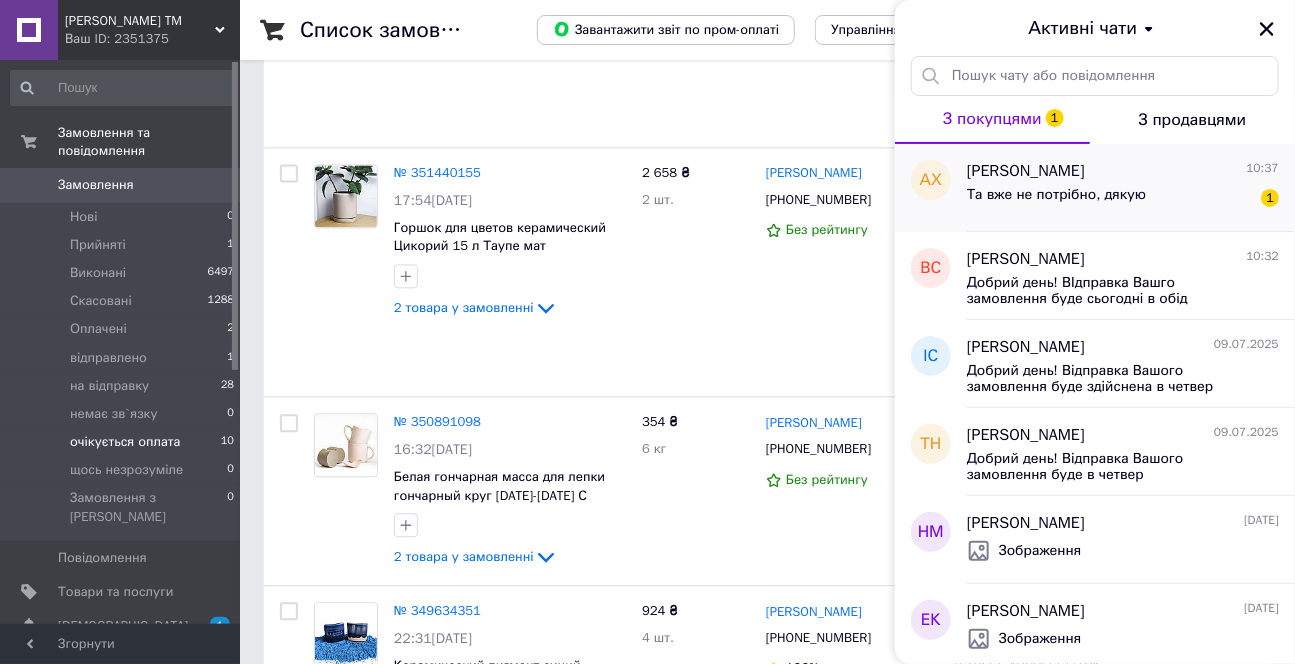 click on "Та вже не потрібно, дякую 1" at bounding box center [1123, 199] 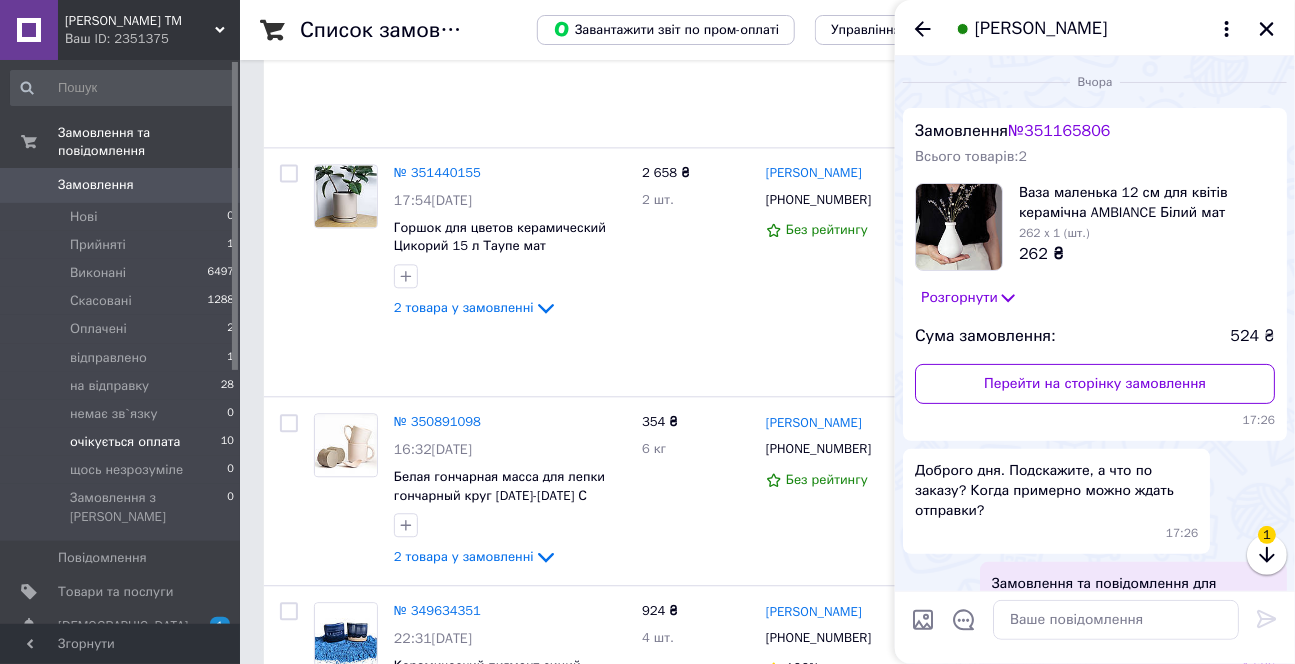 scroll, scrollTop: 317, scrollLeft: 0, axis: vertical 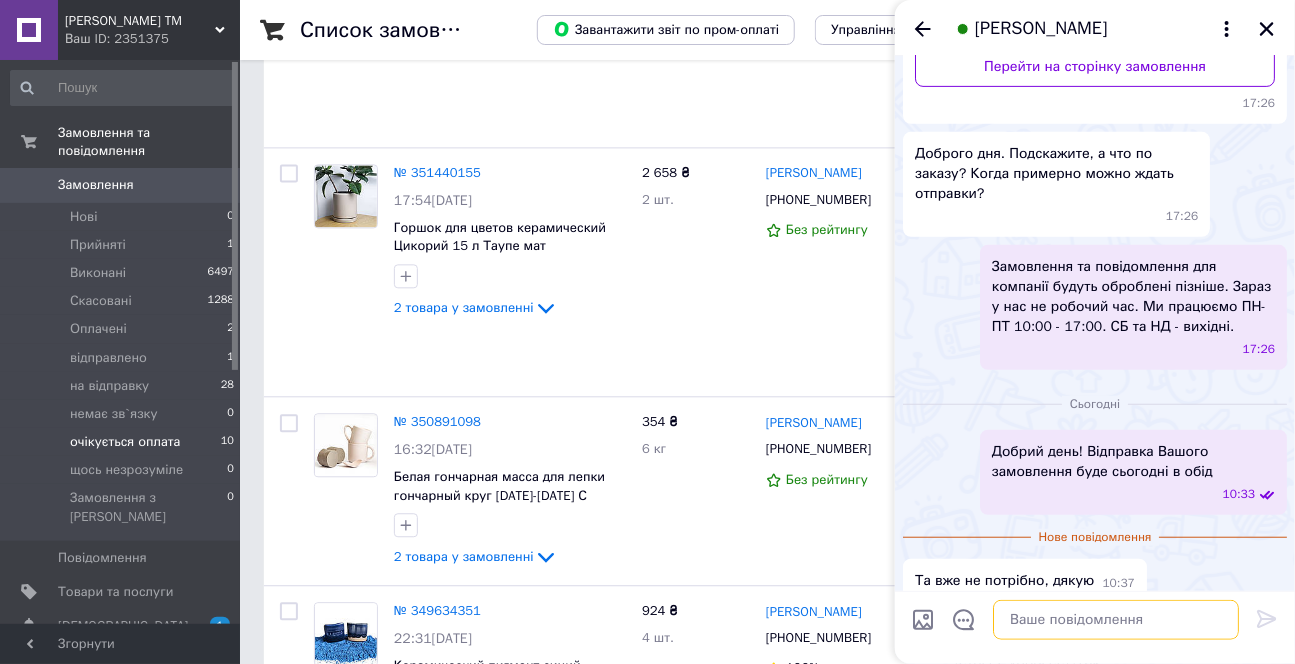click at bounding box center [1116, 620] 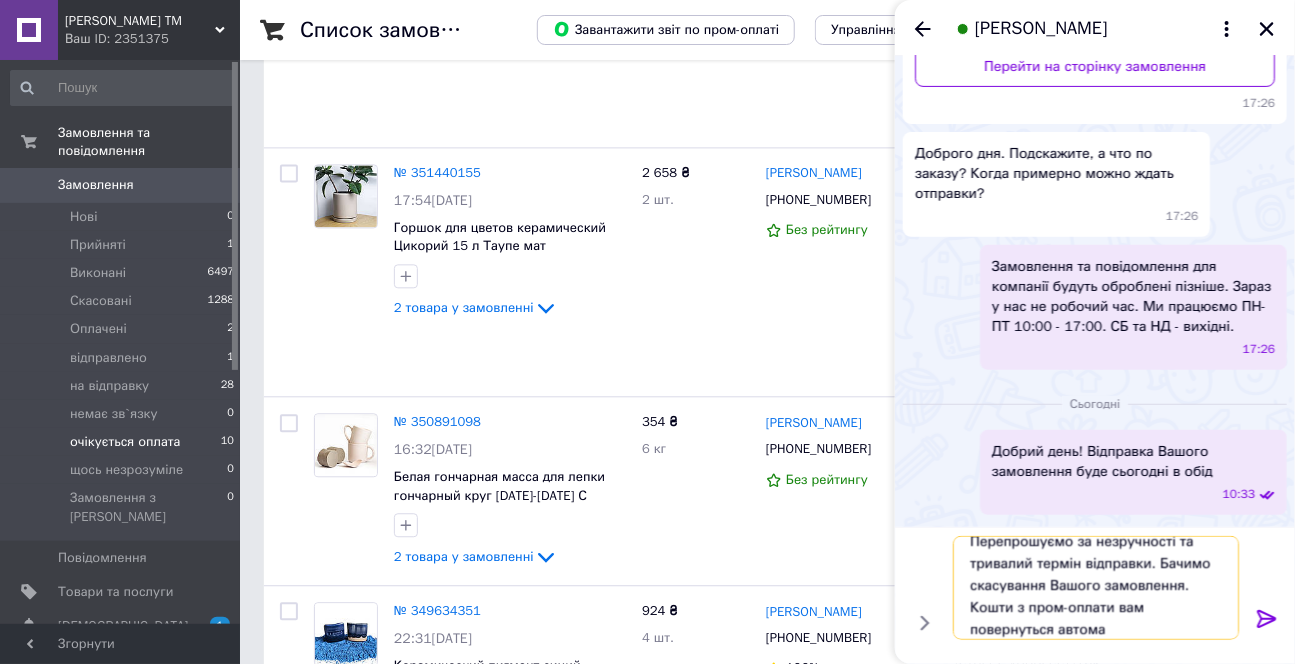 scroll, scrollTop: 1, scrollLeft: 0, axis: vertical 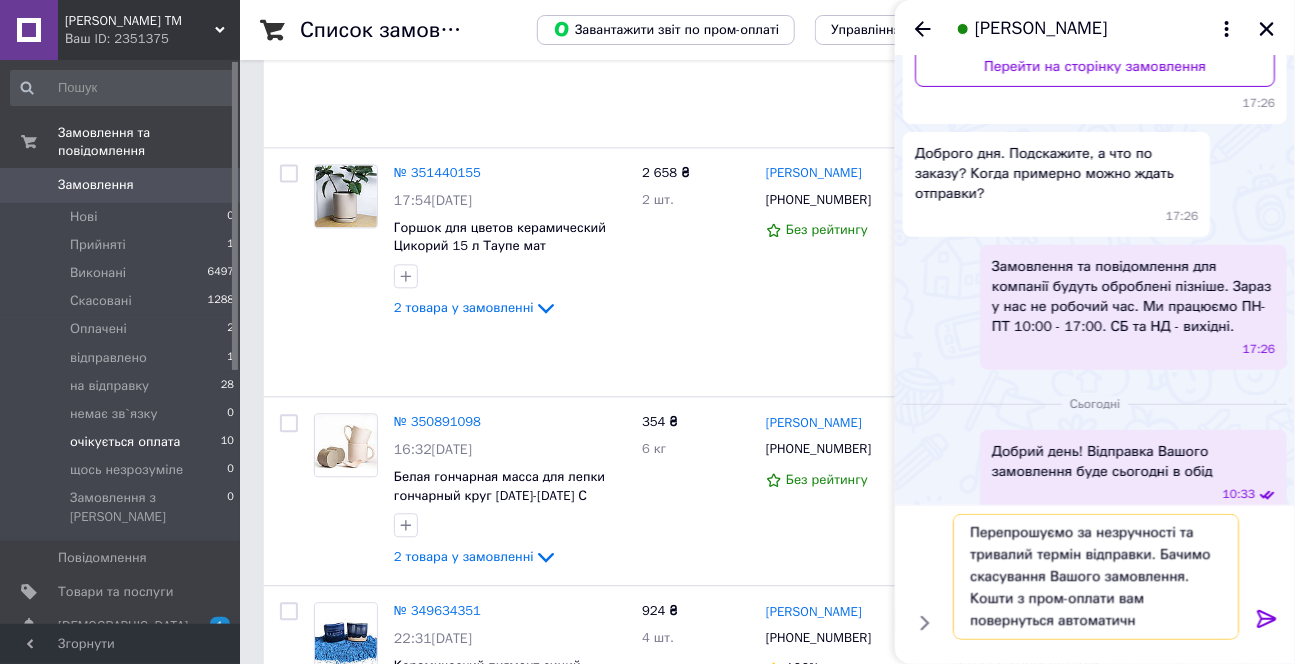 type on "Перепрошуємо за незручності та тривалий термін відправки. Бачимо скасування Вашого замовлення. Кошти з пром-оплати вам повернуться автоматично" 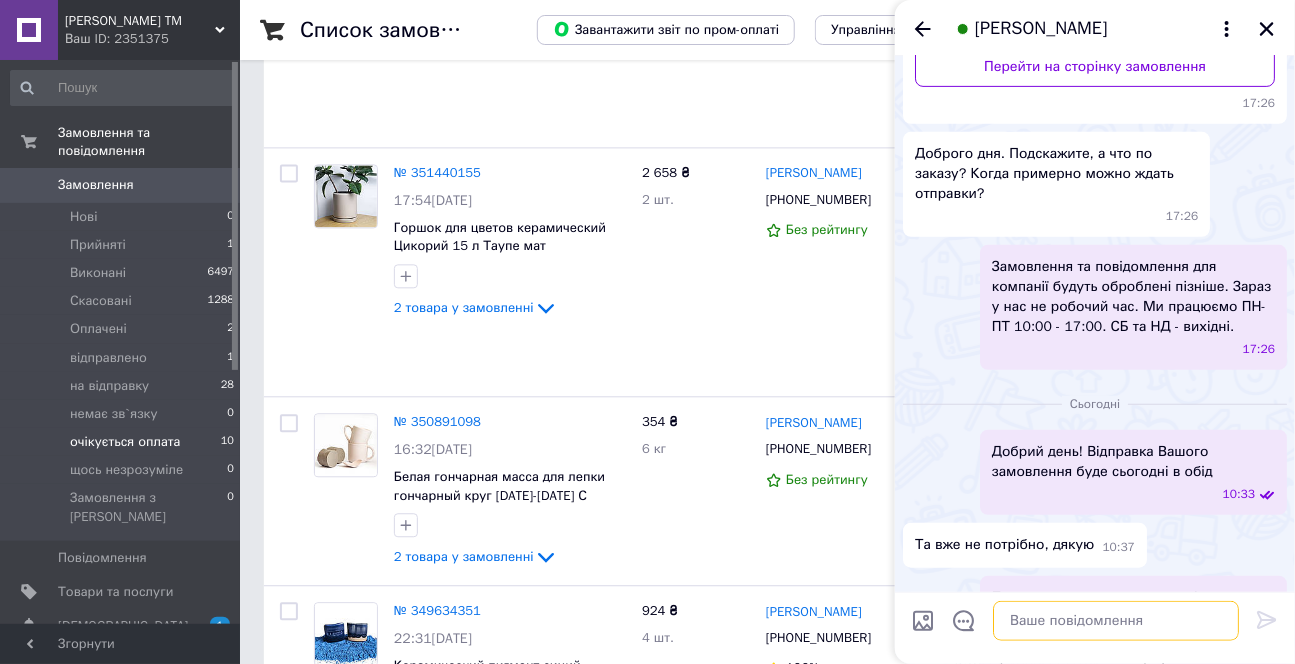 scroll, scrollTop: 0, scrollLeft: 0, axis: both 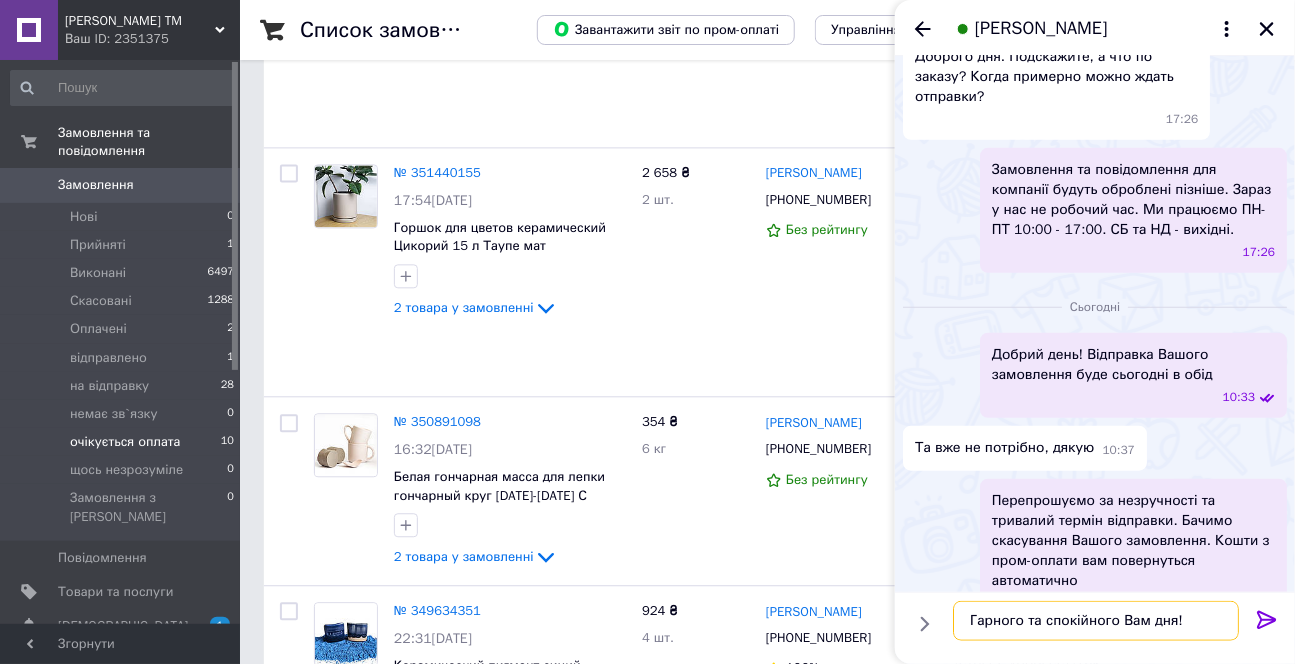 type on "Гарного та спокійного Вам дня" 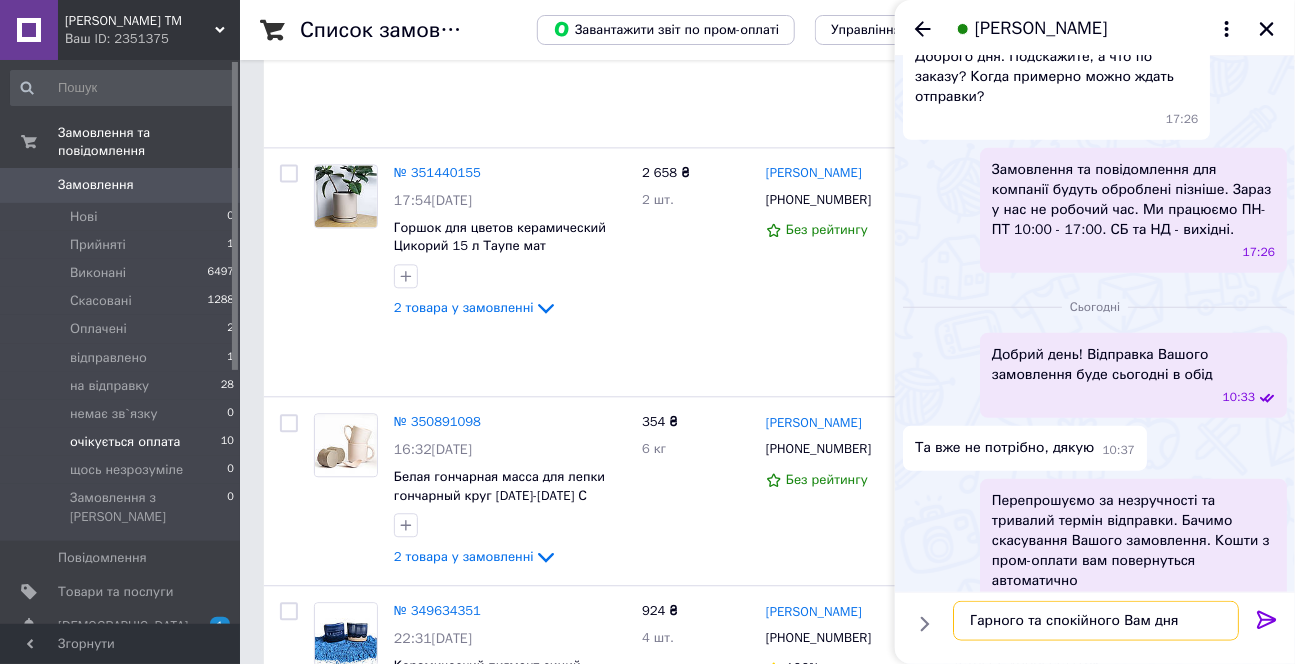 type 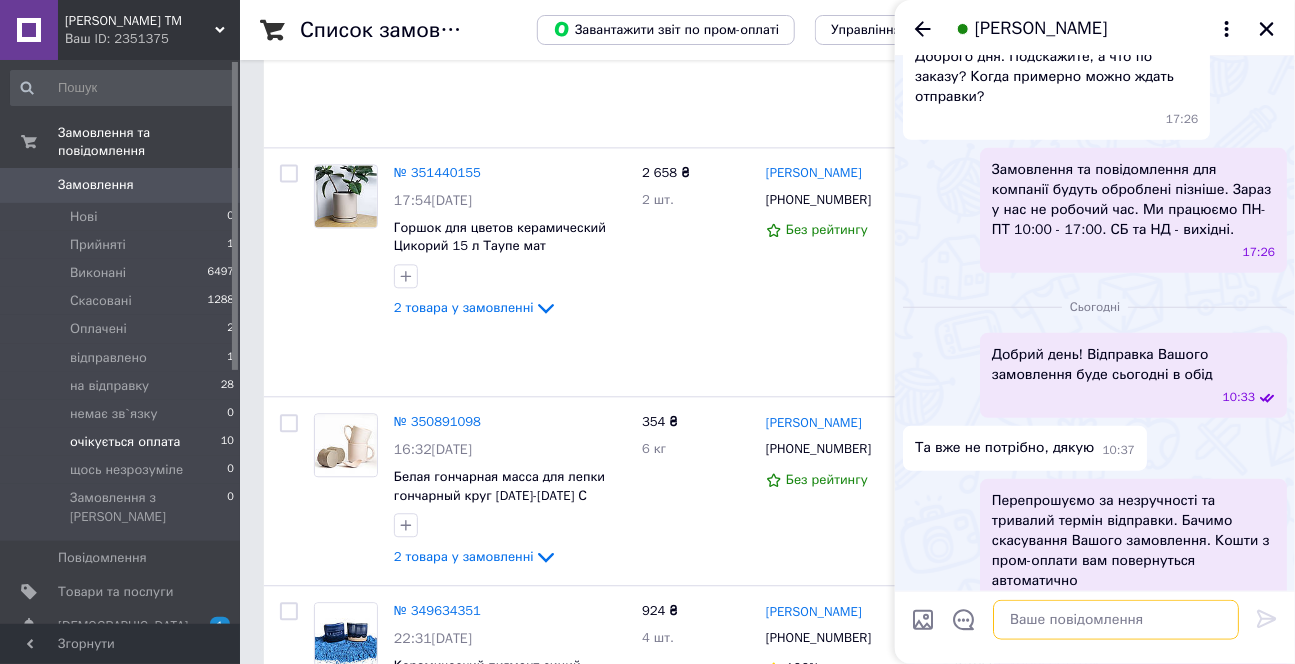scroll, scrollTop: 467, scrollLeft: 0, axis: vertical 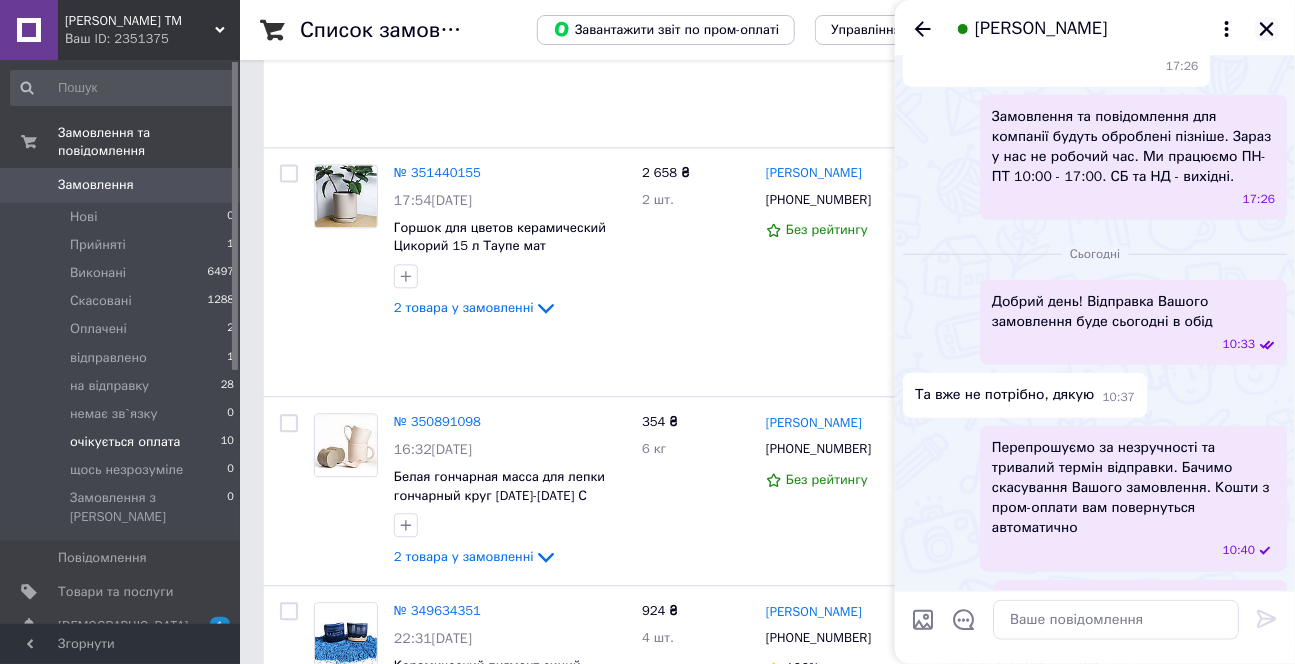 click 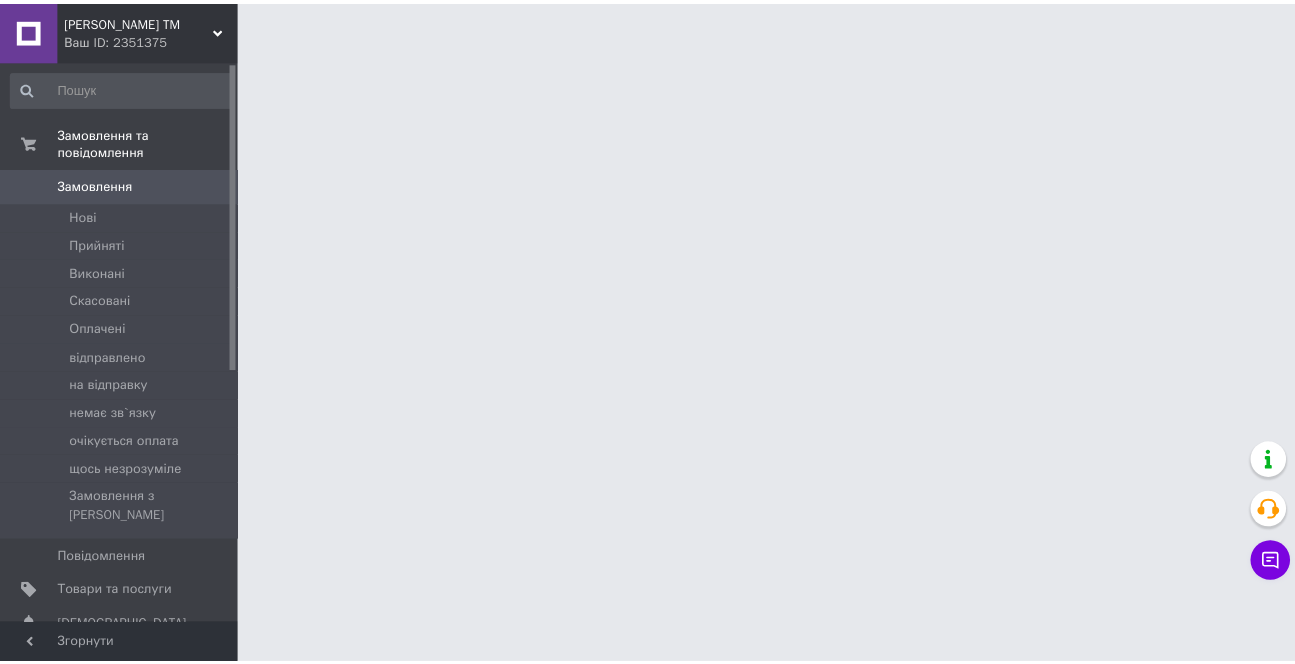 scroll, scrollTop: 0, scrollLeft: 0, axis: both 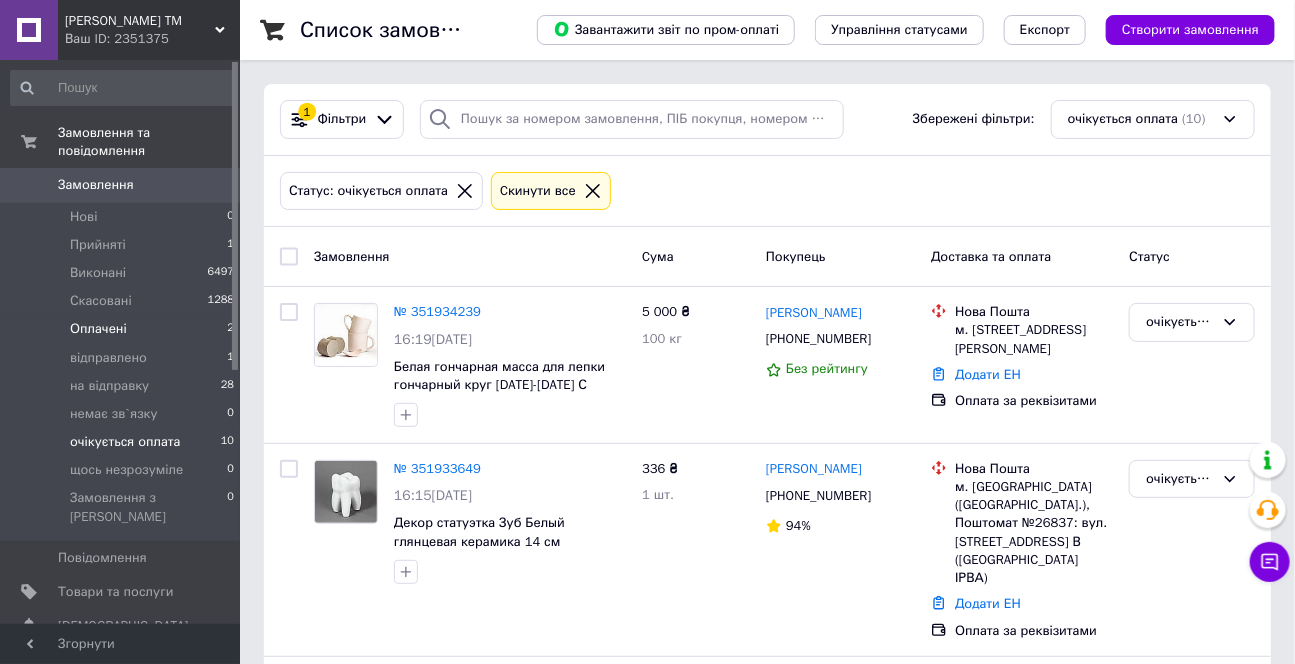 click on "Оплачені 2" at bounding box center (123, 329) 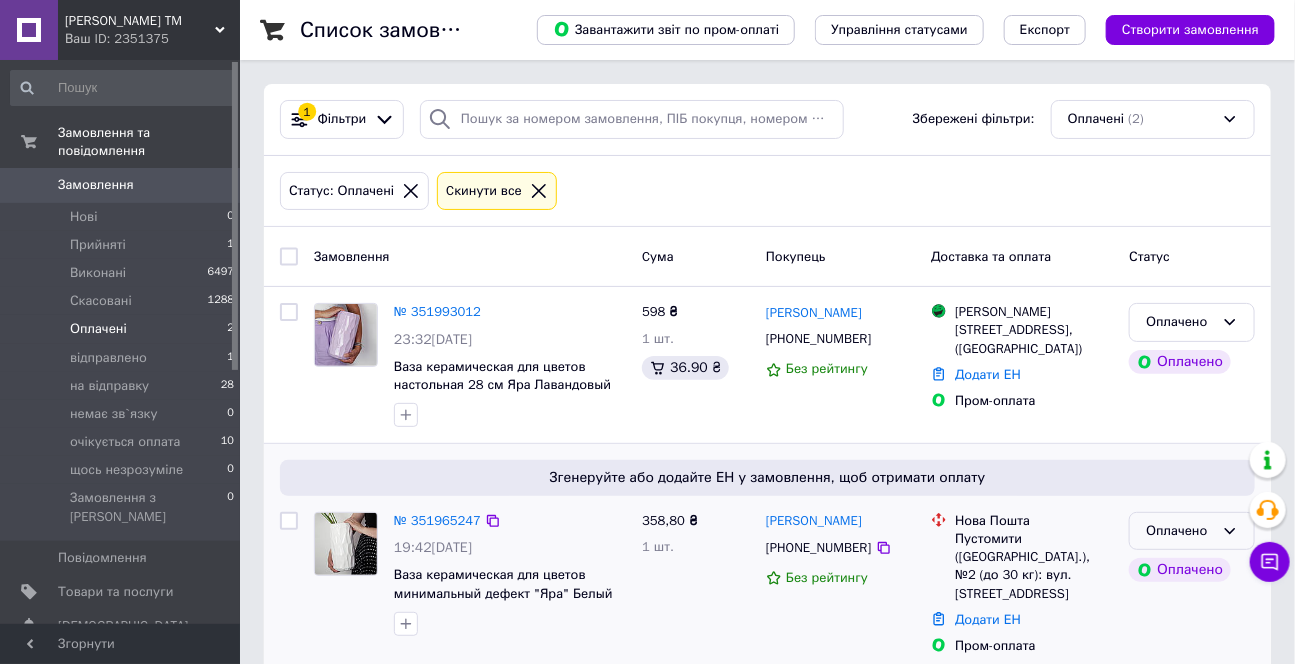 click on "Оплачено" at bounding box center [1180, 531] 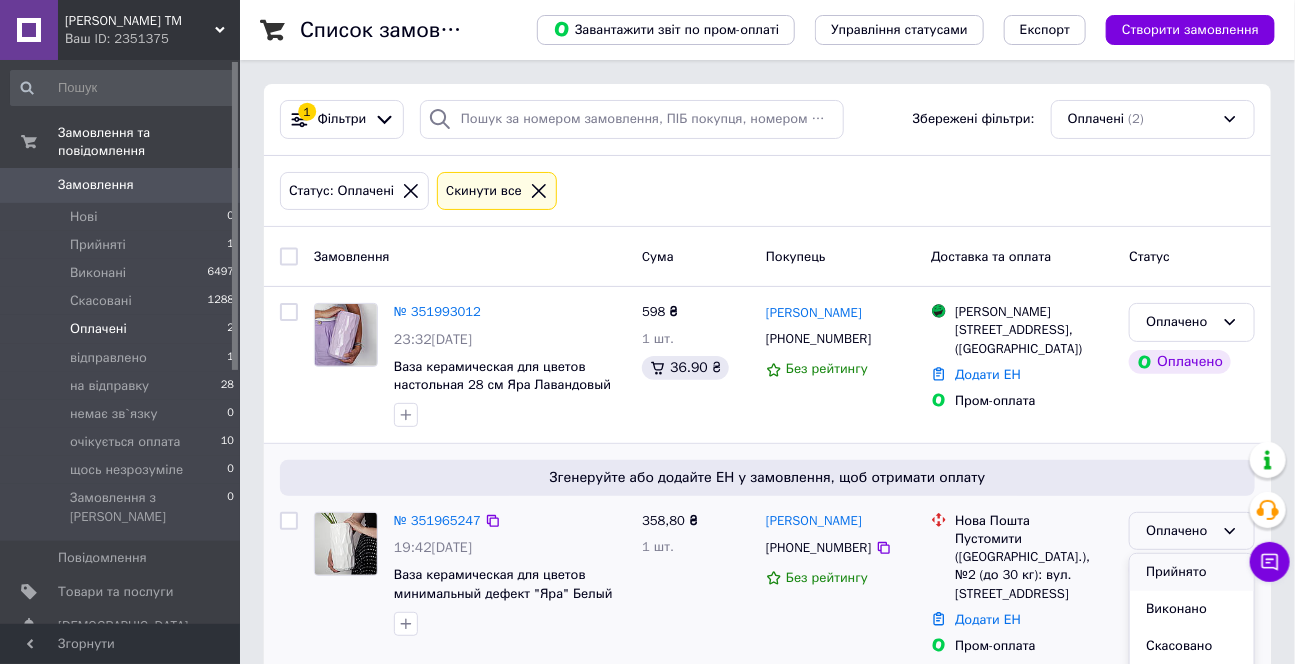 click on "Прийнято" at bounding box center [1192, 572] 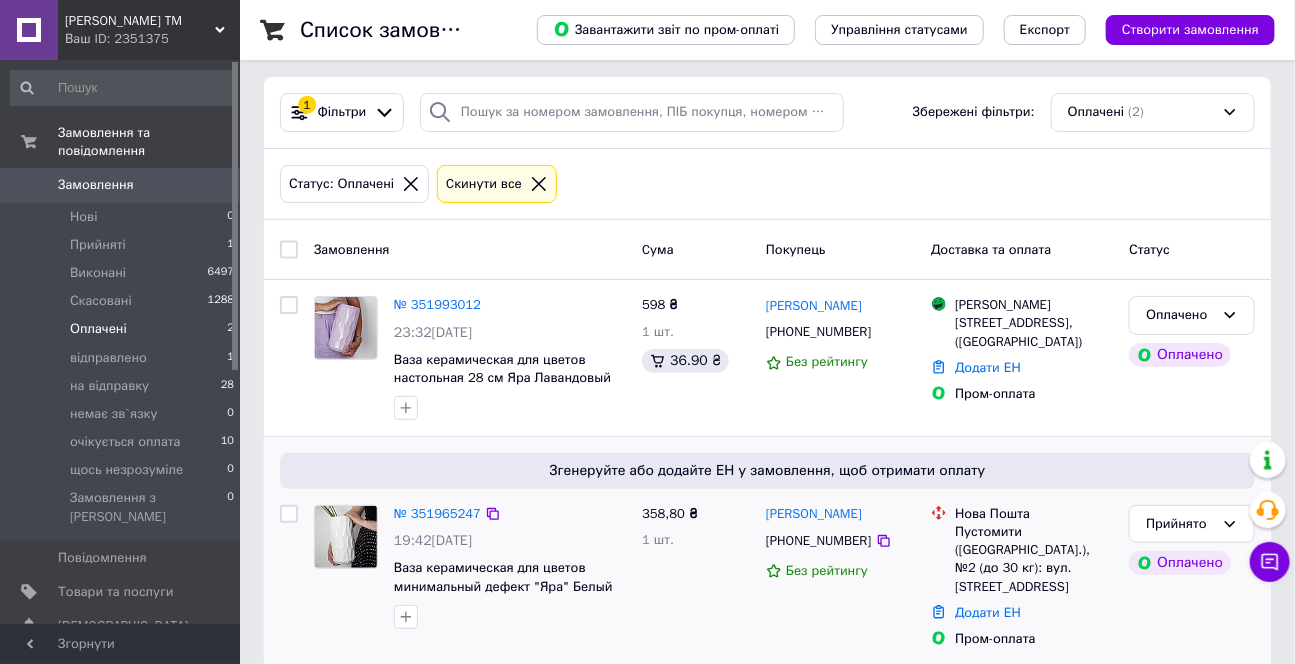 scroll, scrollTop: 14, scrollLeft: 0, axis: vertical 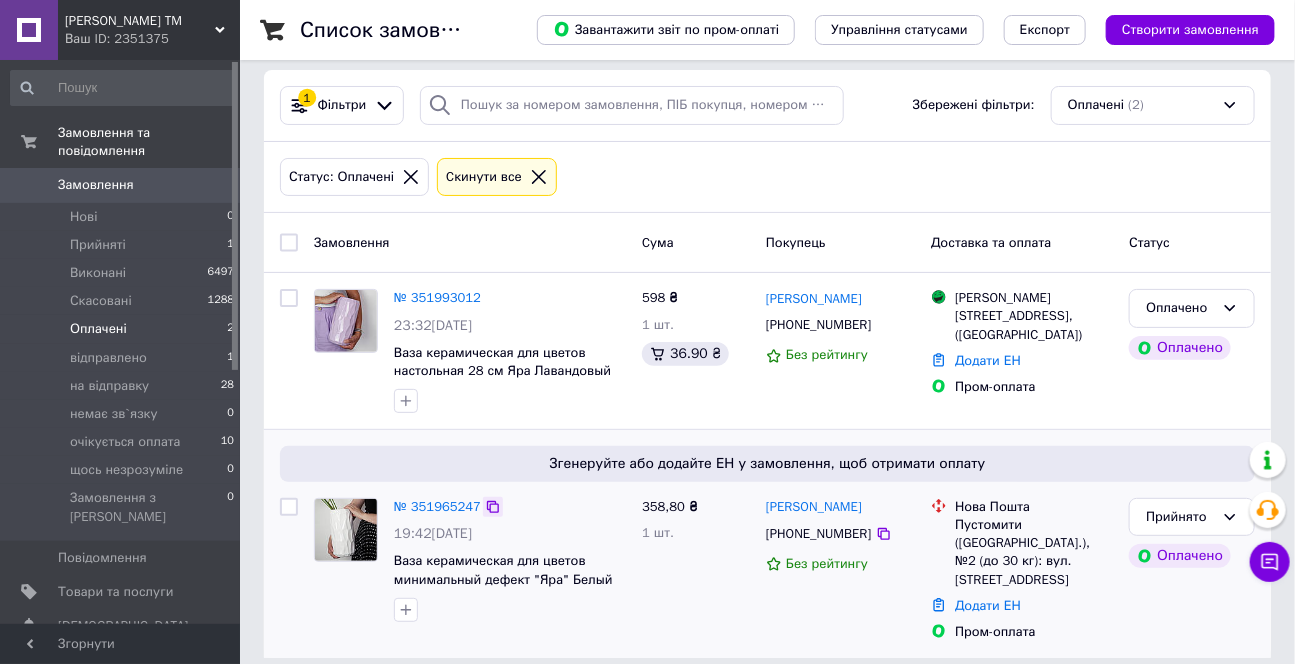click 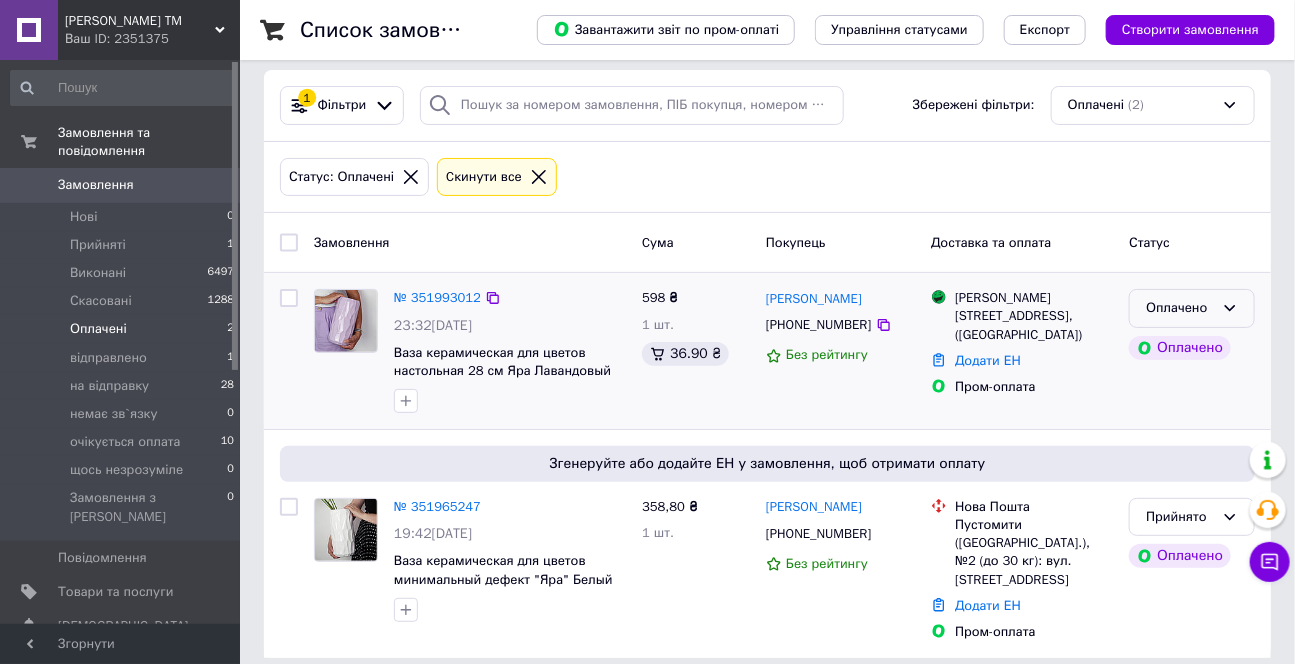 click on "Оплачено" at bounding box center [1192, 308] 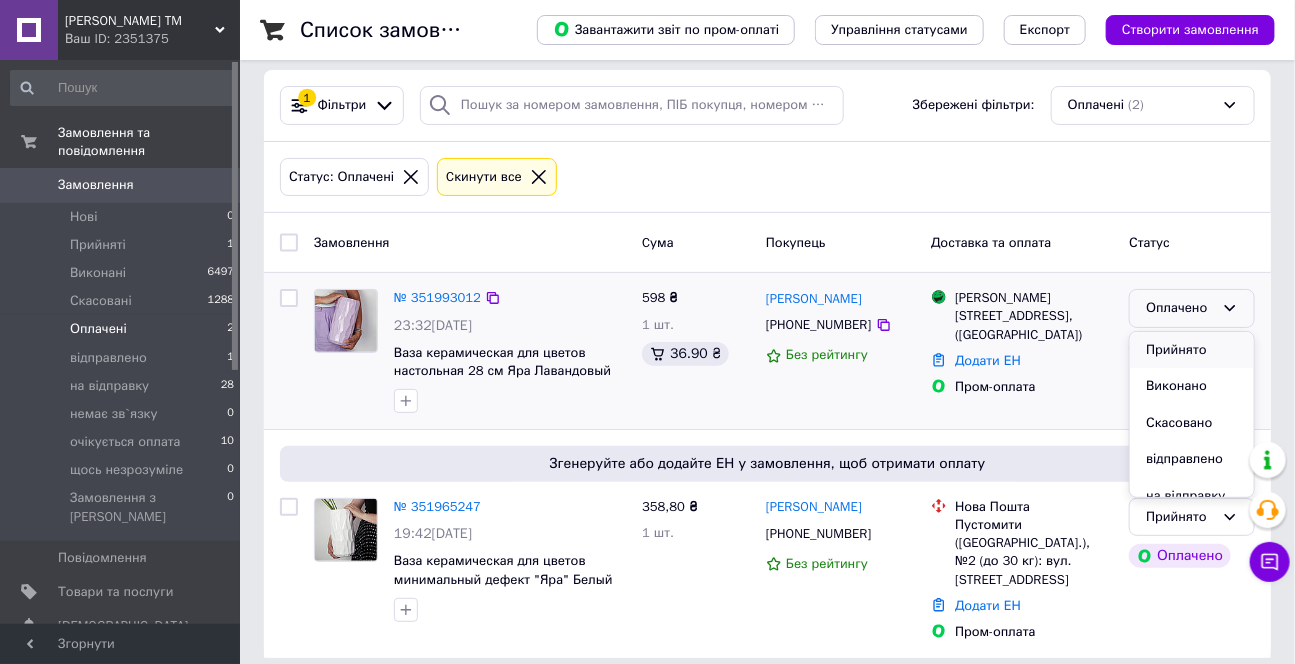 click on "Прийнято" at bounding box center [1192, 350] 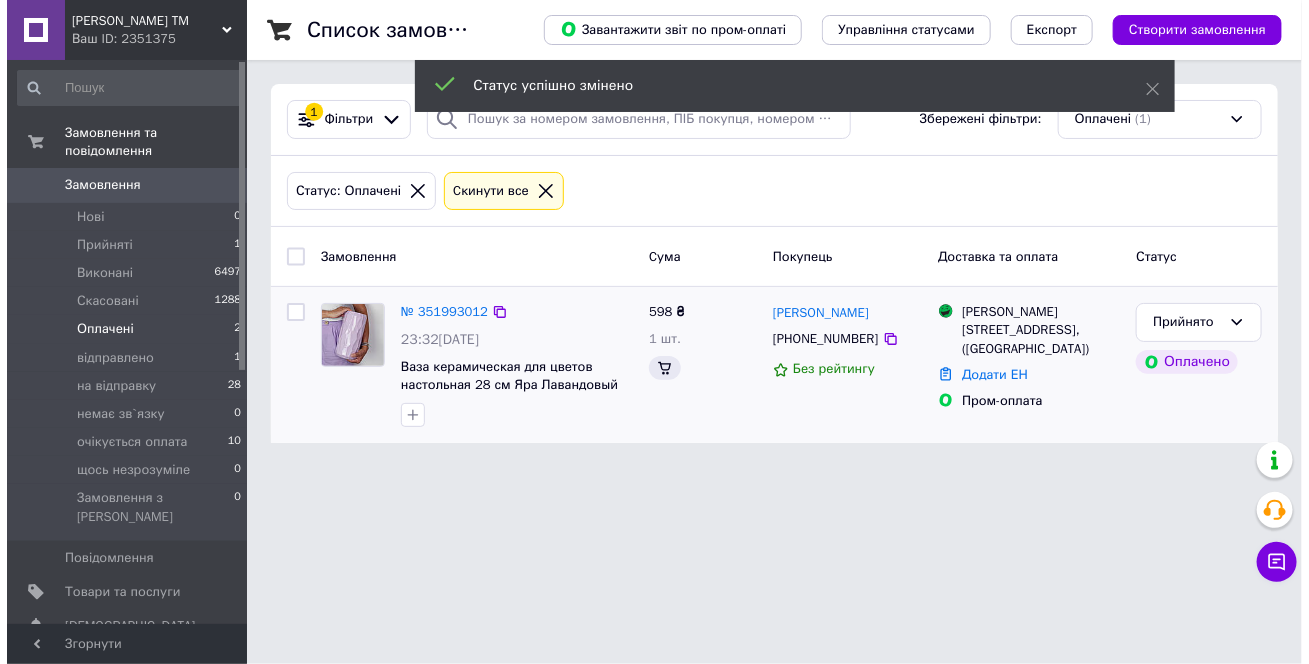 scroll, scrollTop: 0, scrollLeft: 0, axis: both 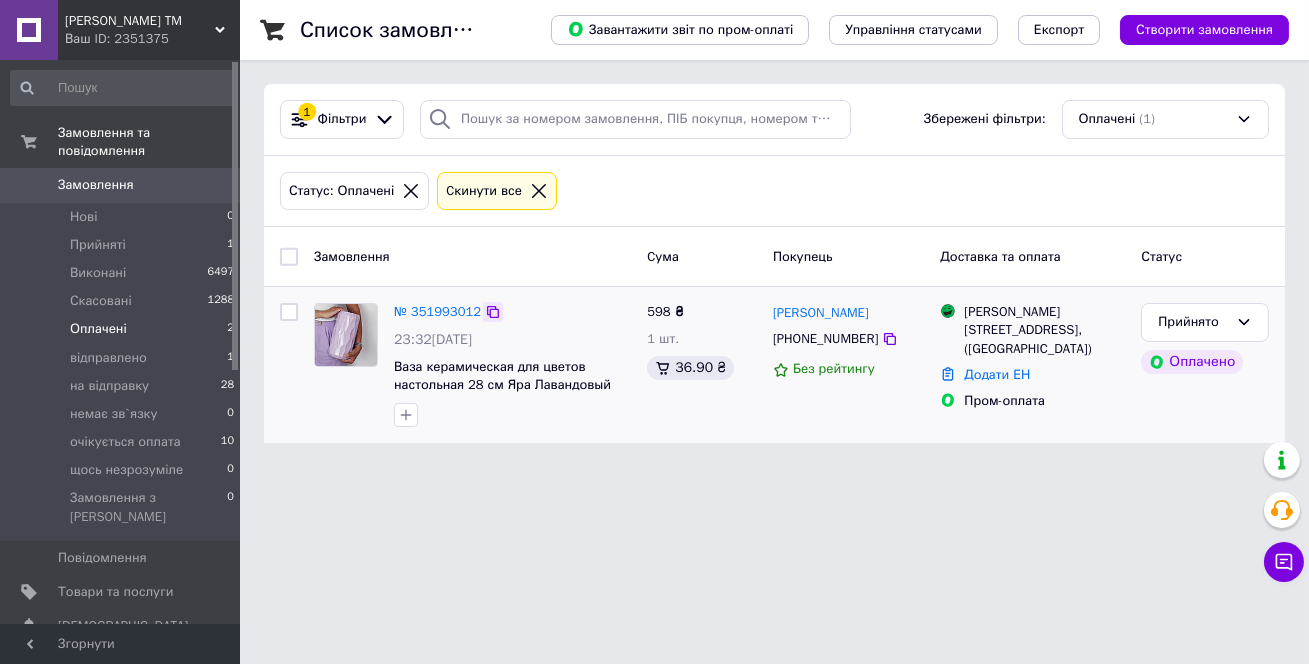 click 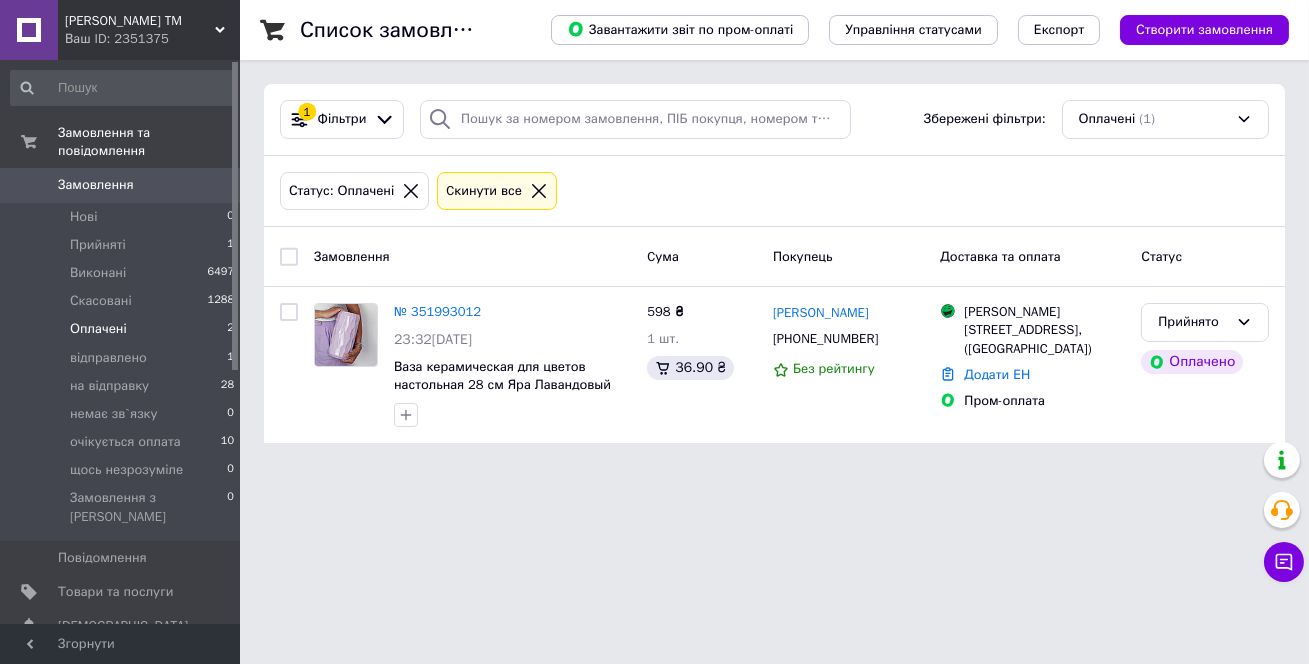 click on "Замовлення" at bounding box center (96, 185) 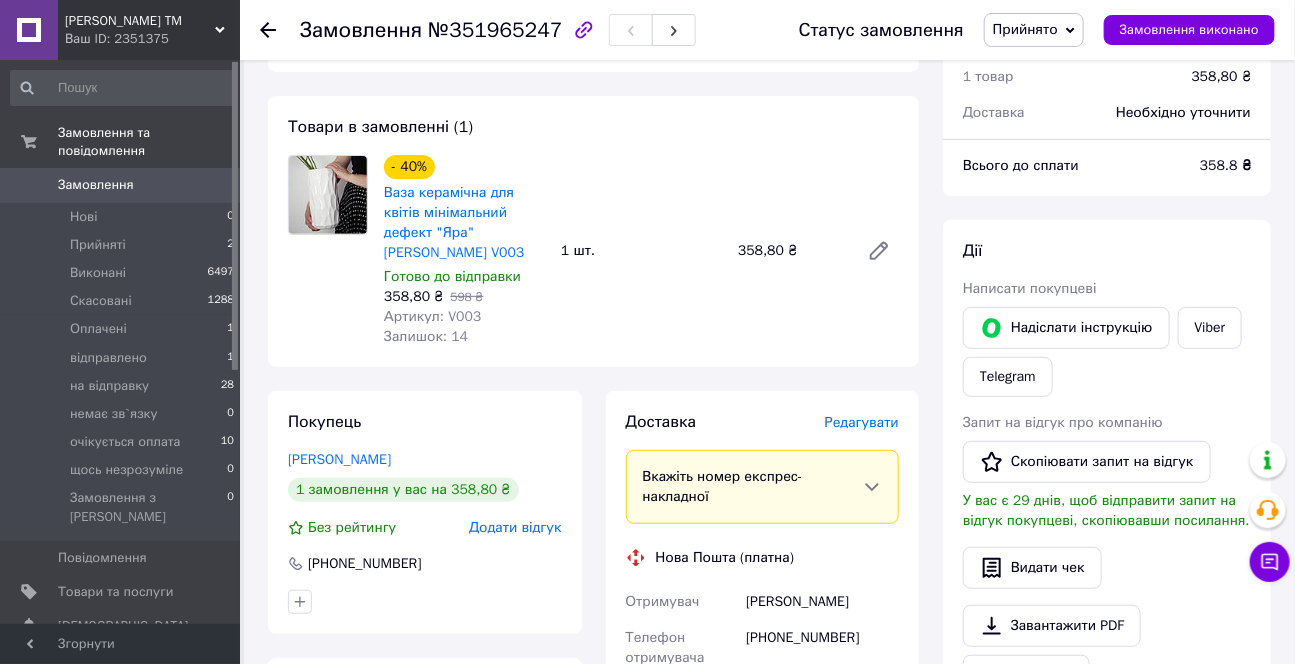 scroll, scrollTop: 272, scrollLeft: 0, axis: vertical 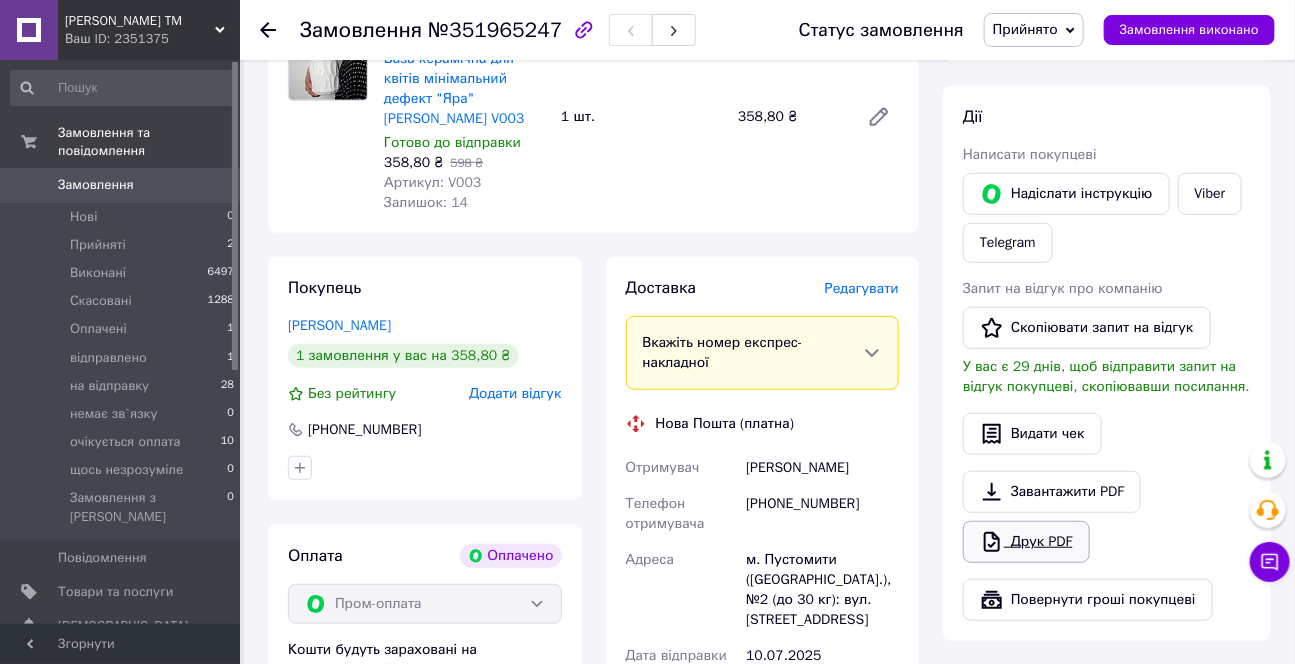 click on "Друк PDF" at bounding box center [1026, 542] 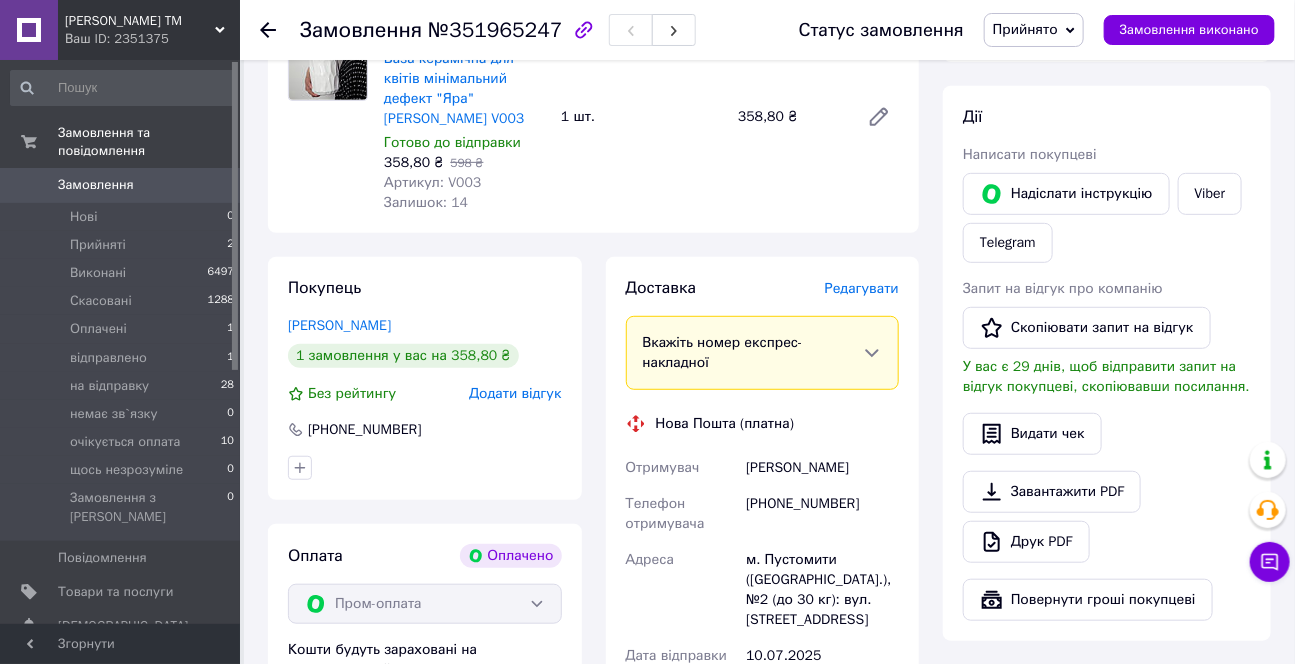 click on "Прийнято" at bounding box center (1025, 29) 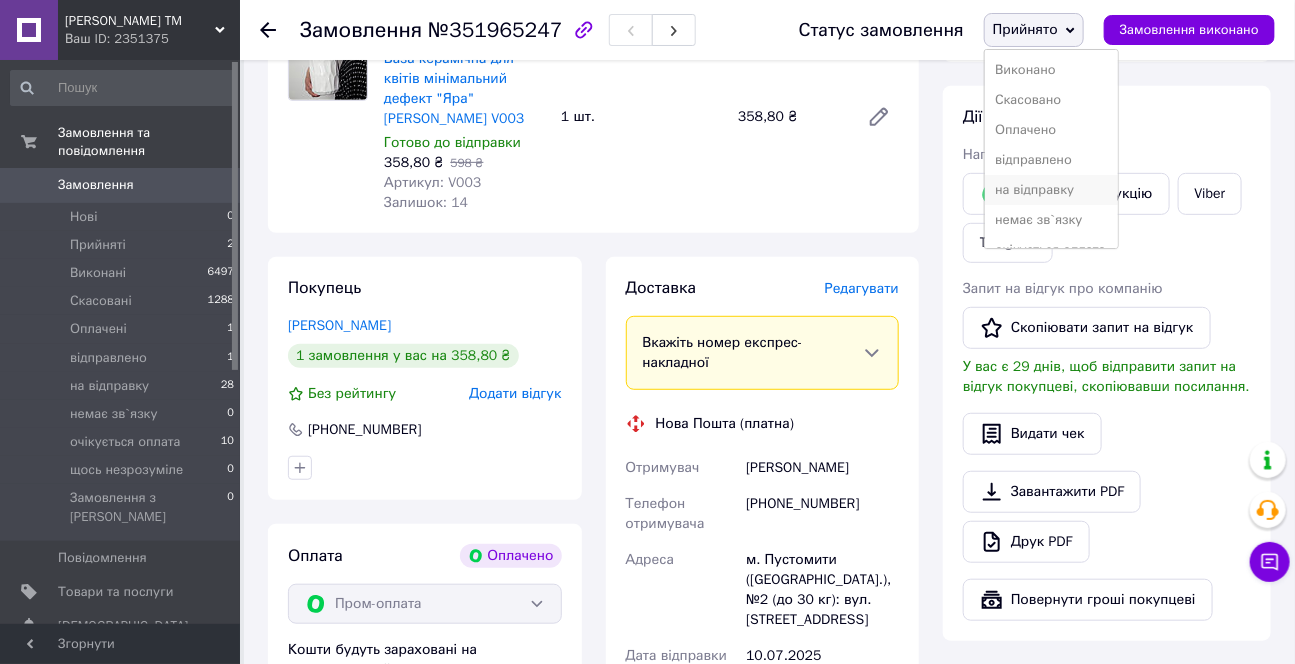 click on "на відправку" at bounding box center [1051, 190] 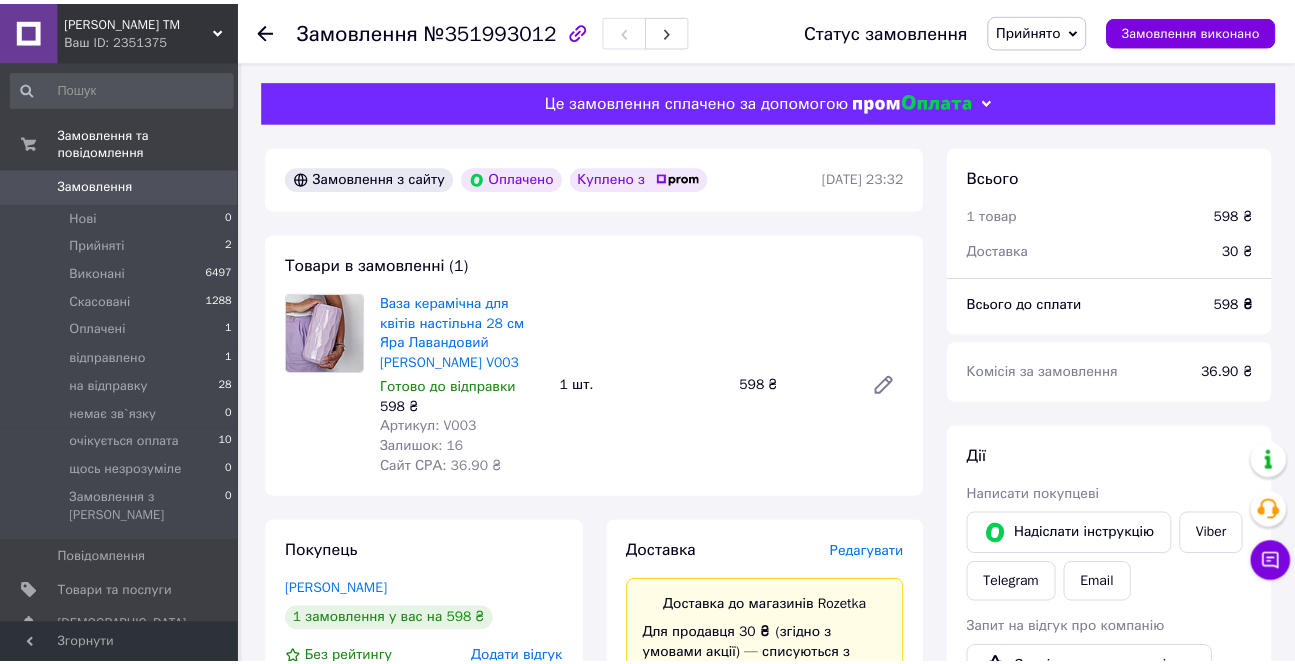 scroll, scrollTop: 0, scrollLeft: 0, axis: both 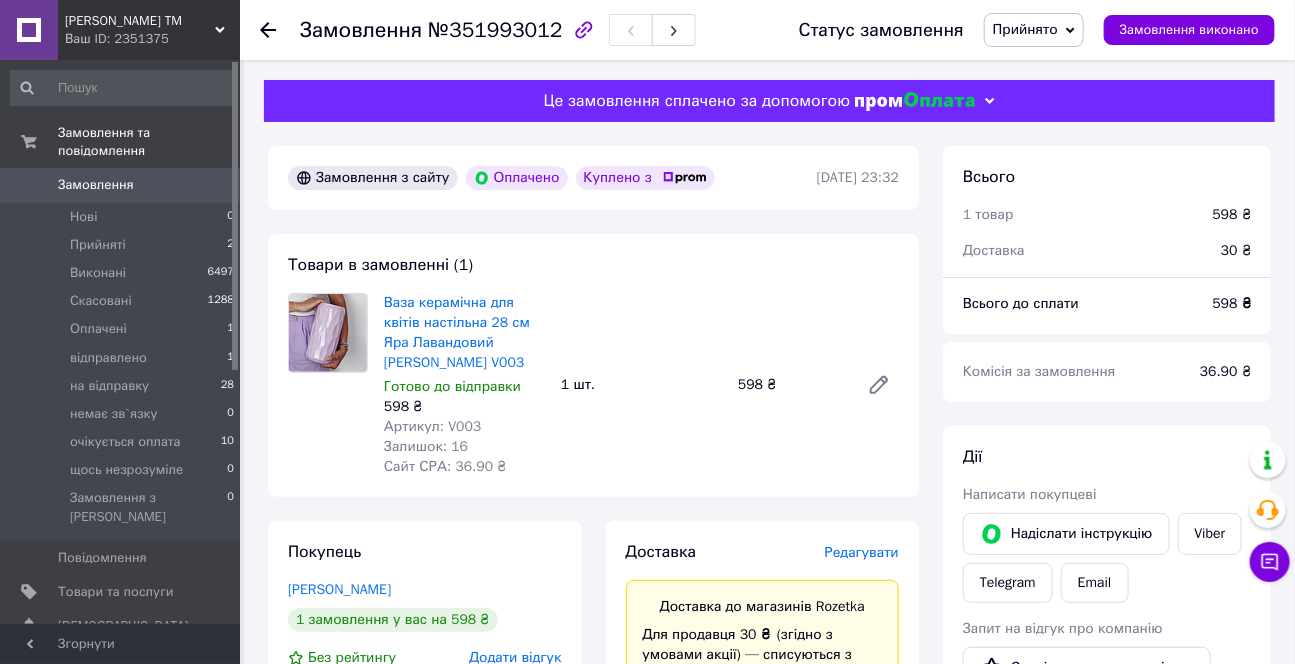 click on "Прийнято" at bounding box center [1025, 29] 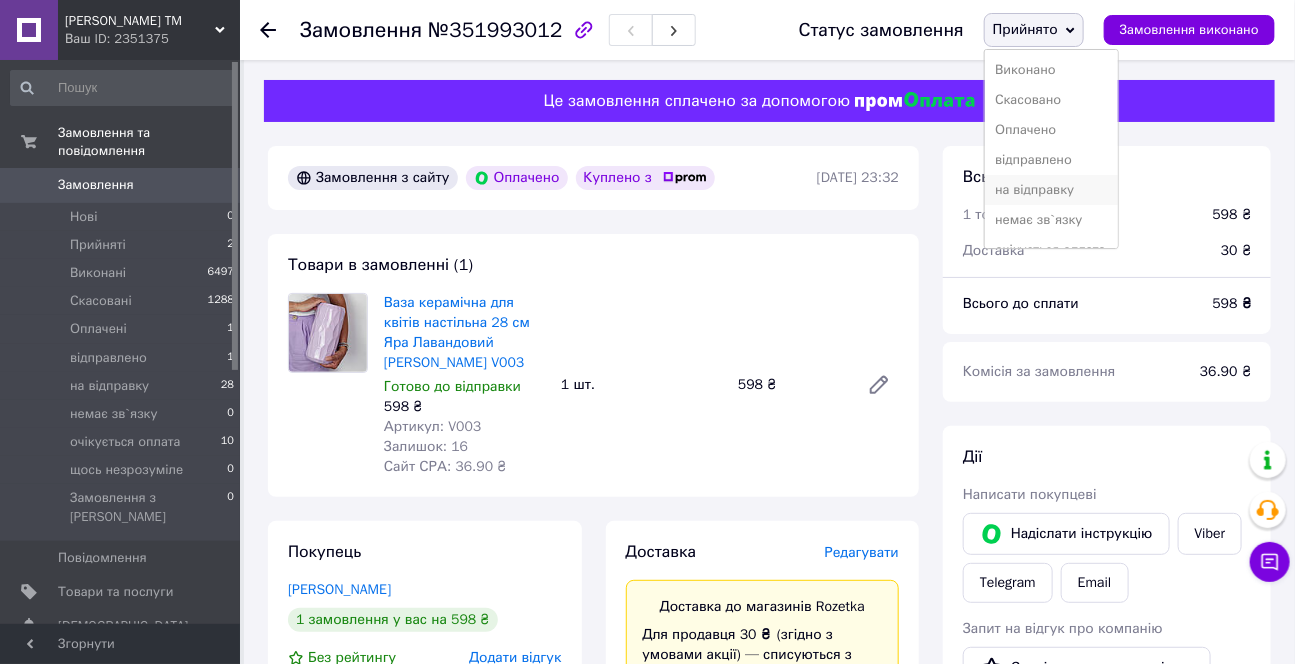 click on "на відправку" at bounding box center [1051, 190] 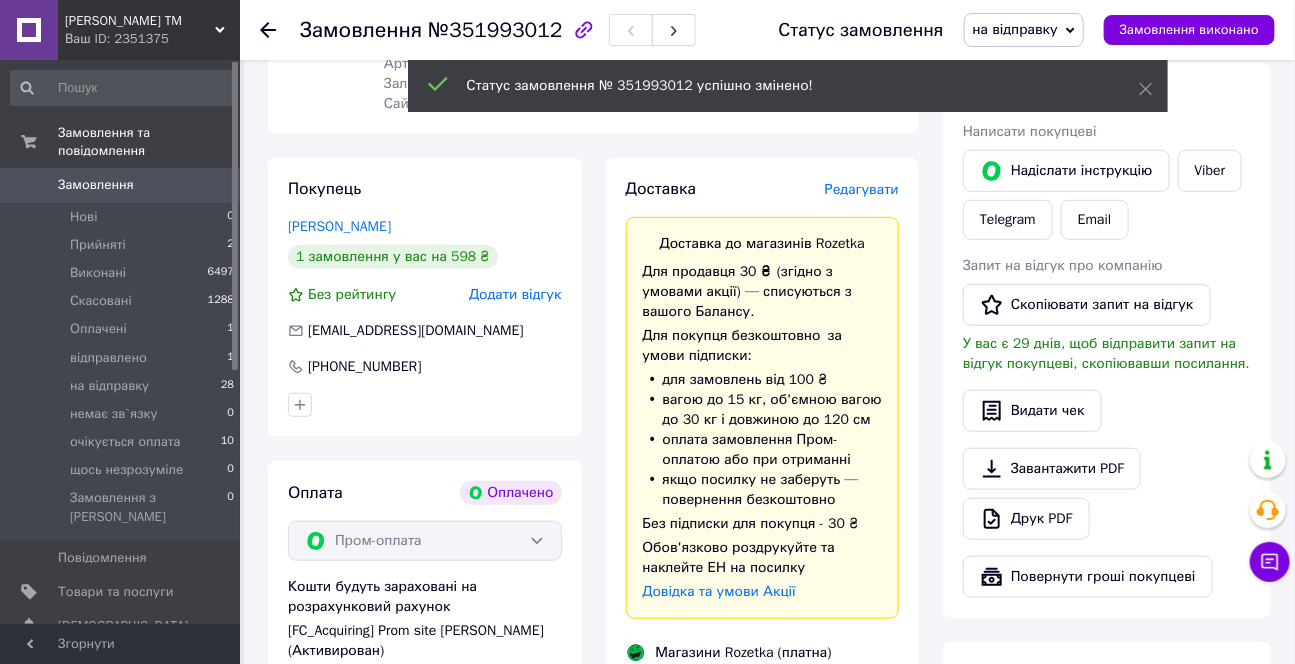 scroll, scrollTop: 363, scrollLeft: 0, axis: vertical 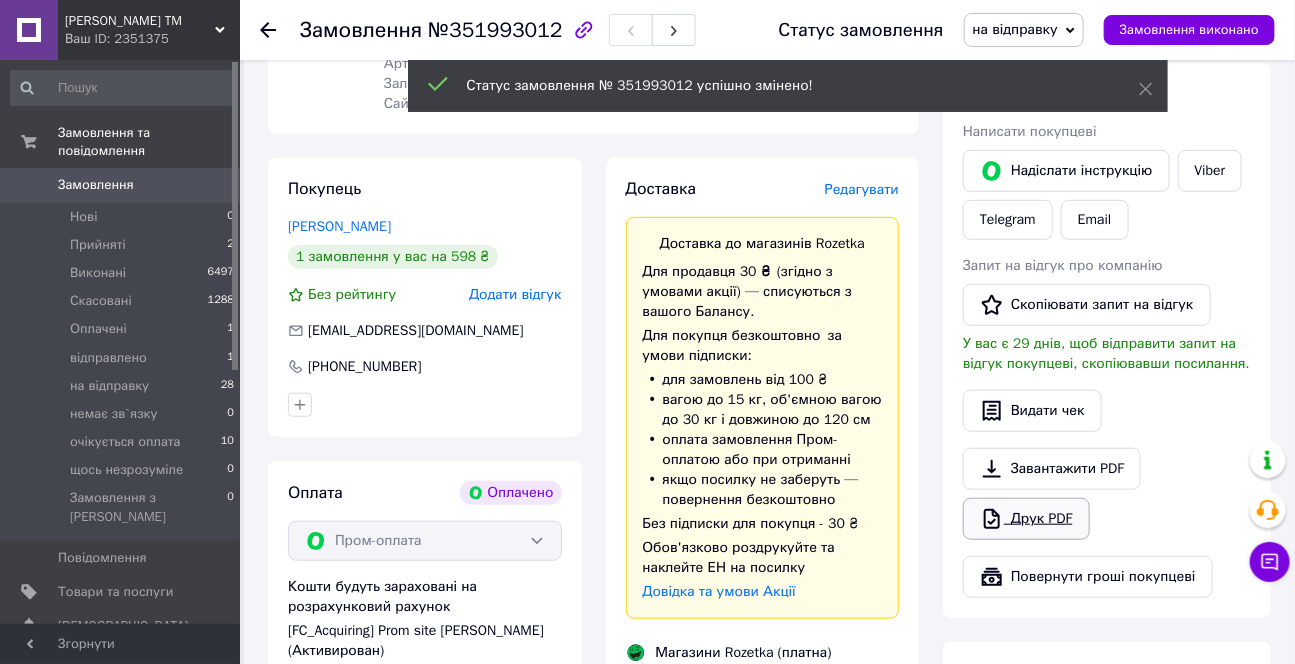 click on "Друк PDF" at bounding box center [1026, 519] 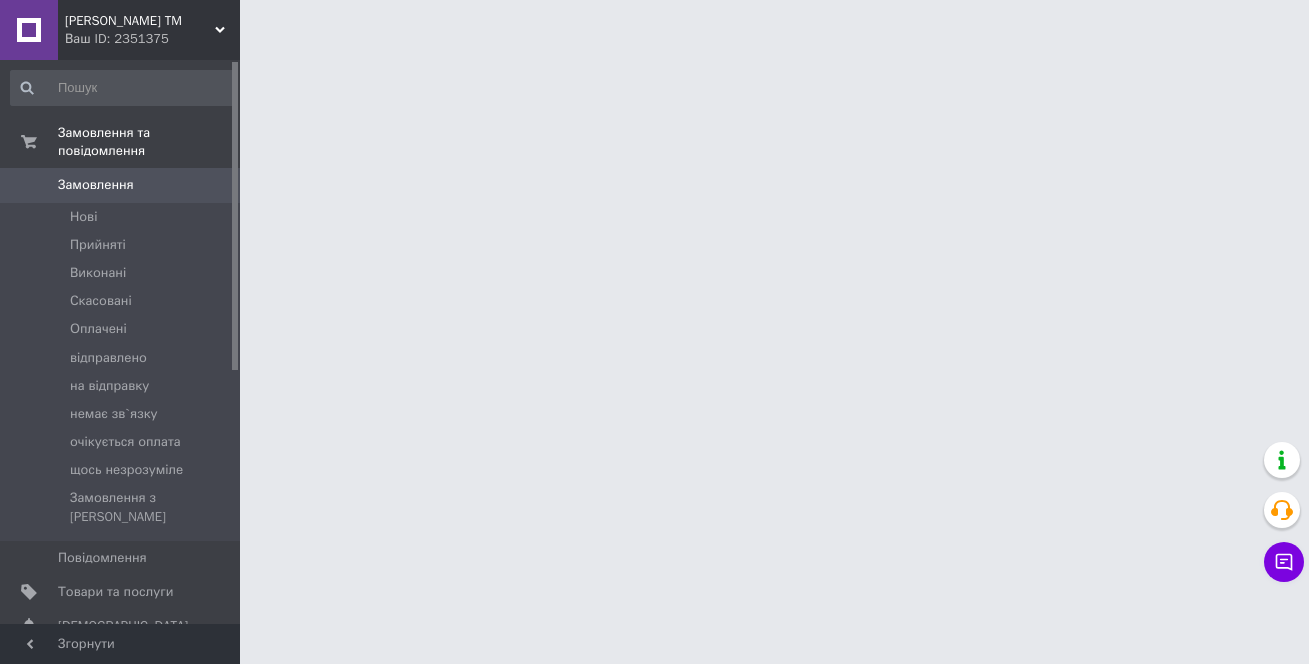 scroll, scrollTop: 0, scrollLeft: 0, axis: both 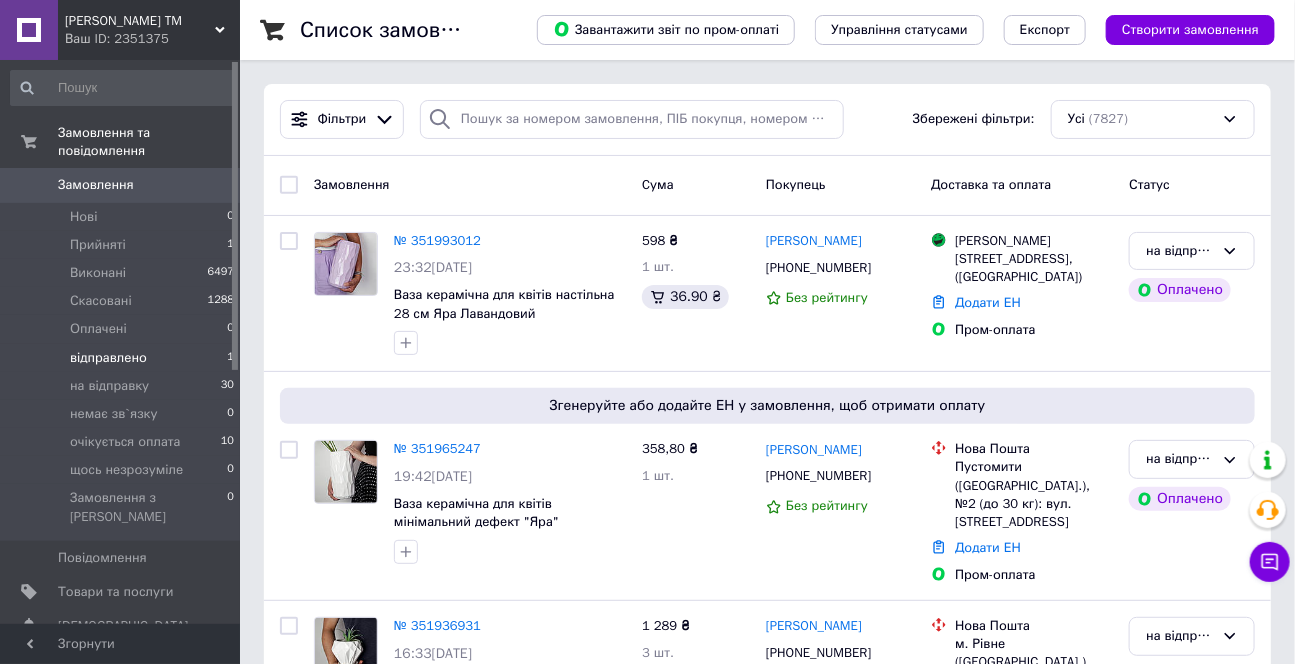 click on "відправлено" at bounding box center [108, 358] 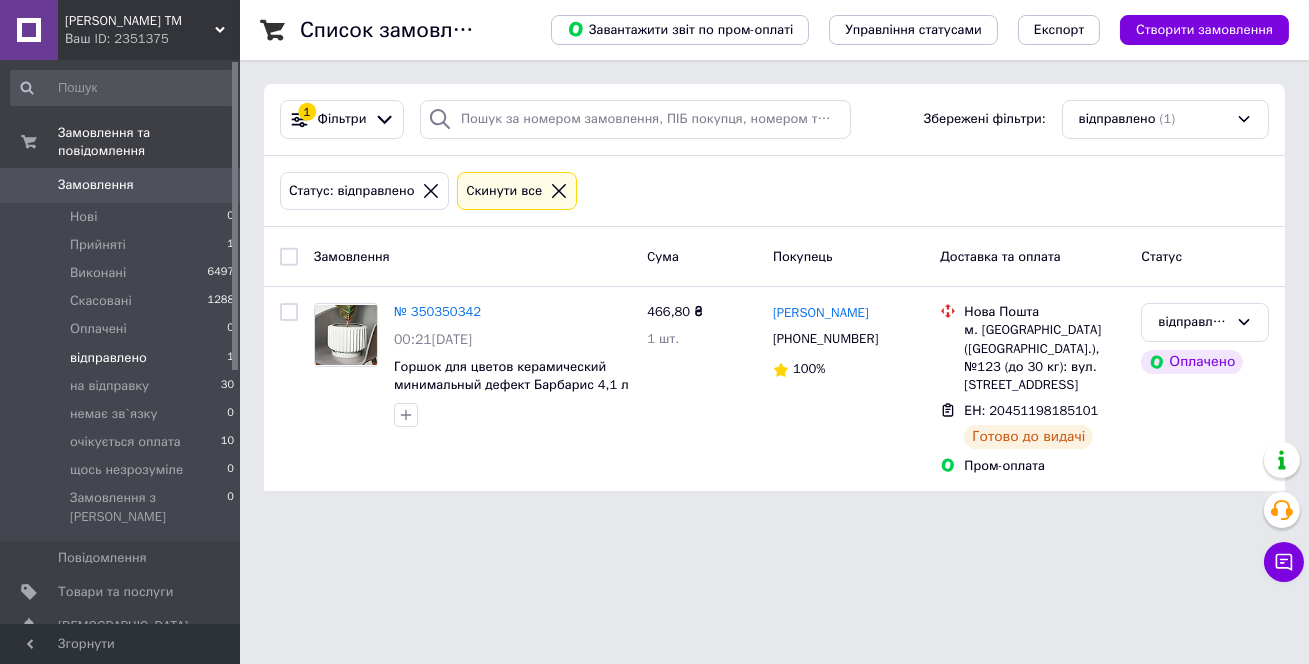 click on "Замовлення 0" at bounding box center (123, 185) 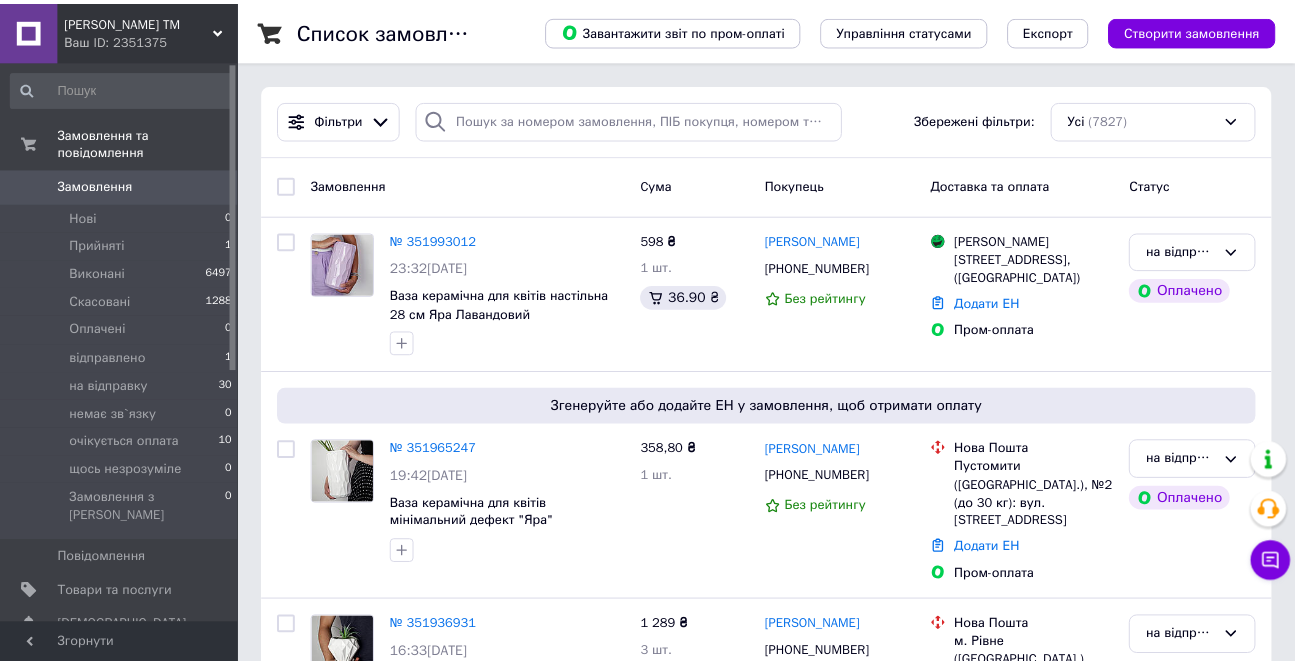 scroll, scrollTop: 0, scrollLeft: 0, axis: both 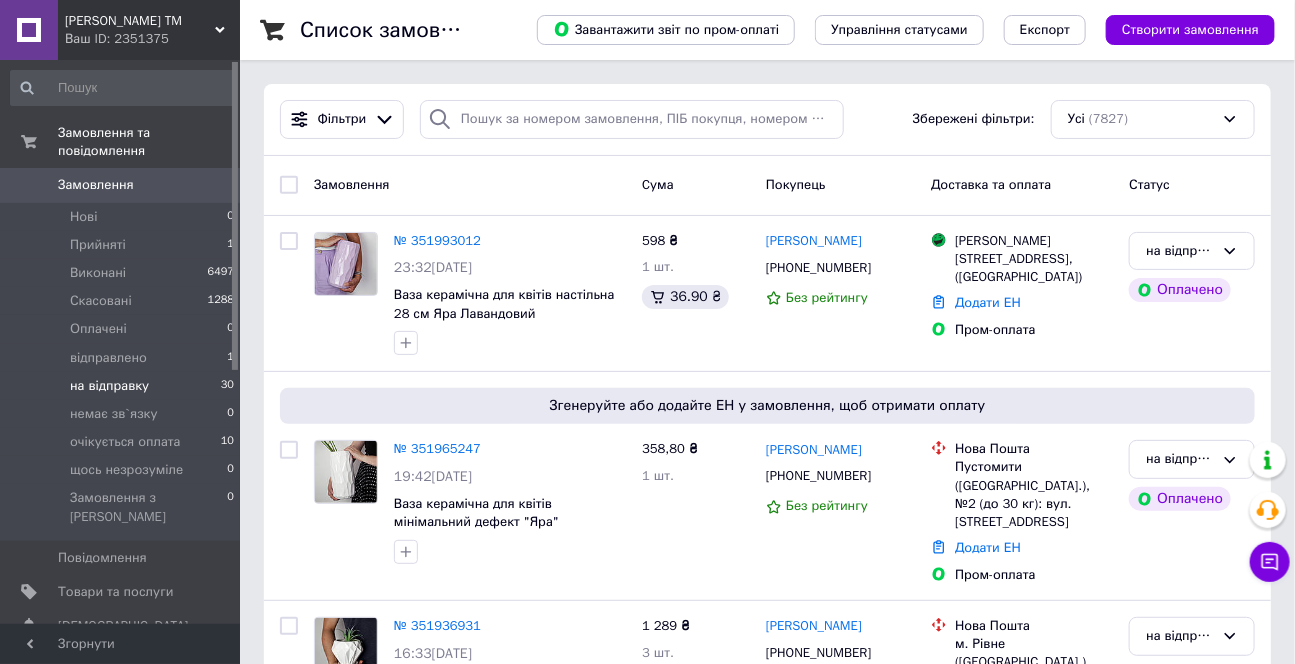 click on "на відправку" at bounding box center [109, 386] 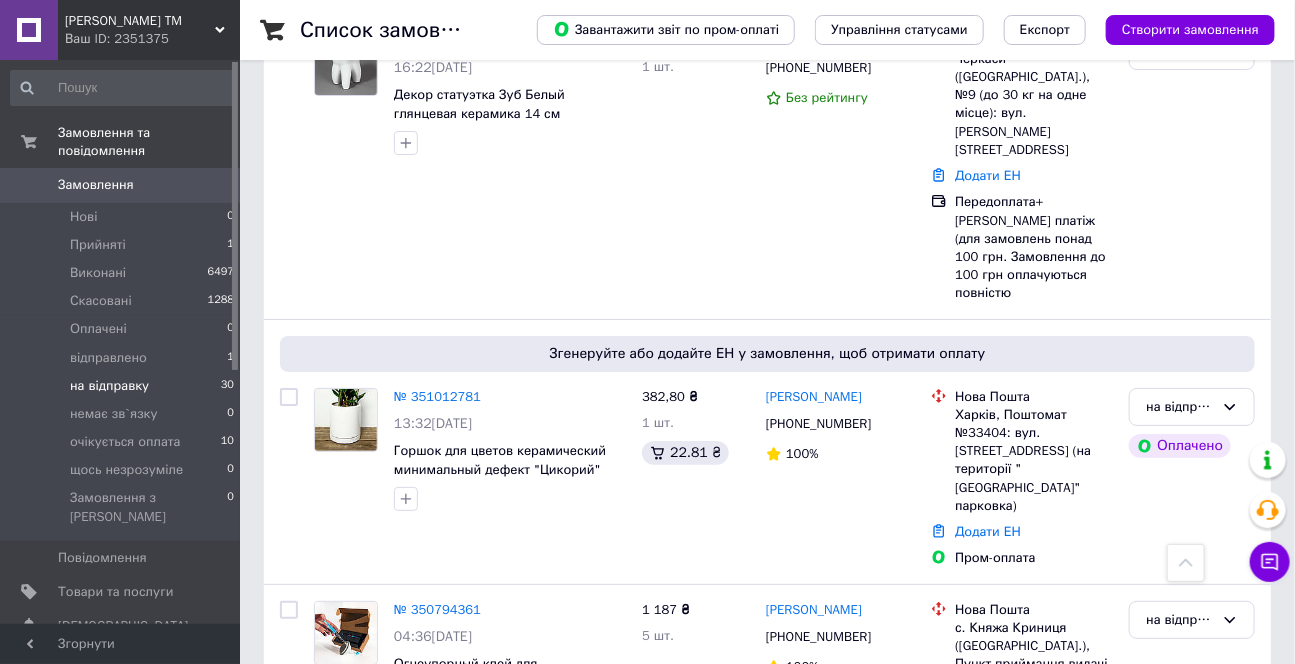 scroll, scrollTop: 5677, scrollLeft: 0, axis: vertical 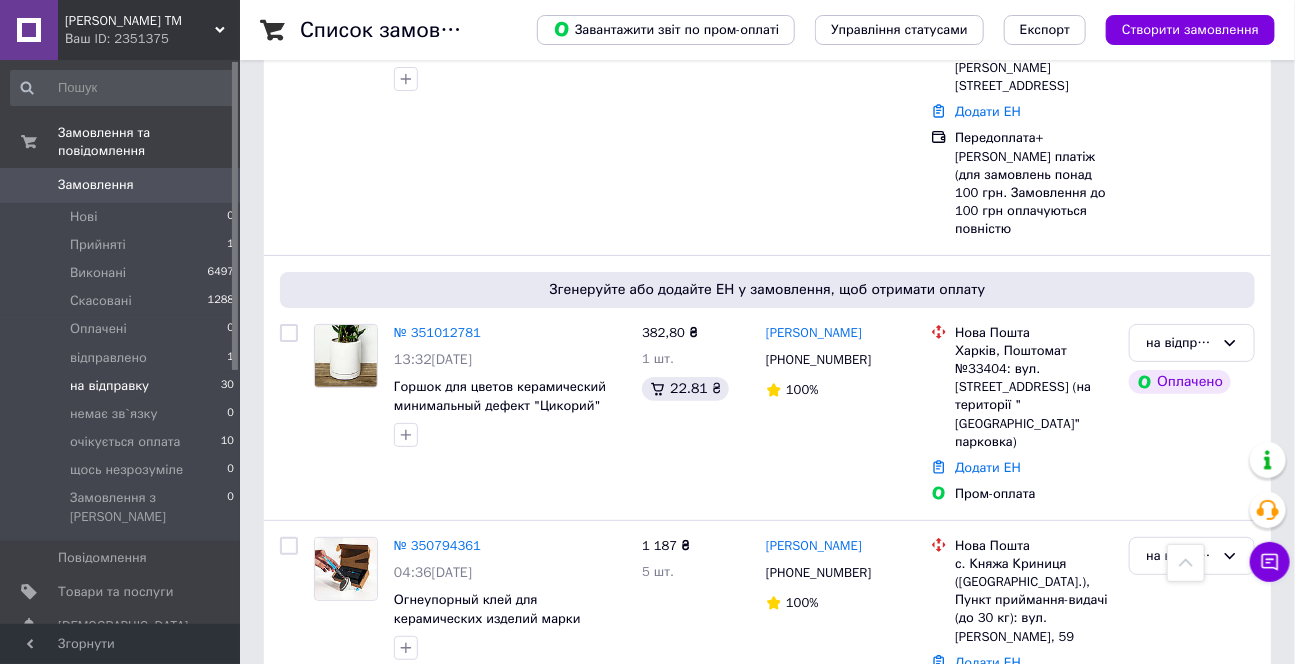click on "№ 350782423" at bounding box center [437, 831] 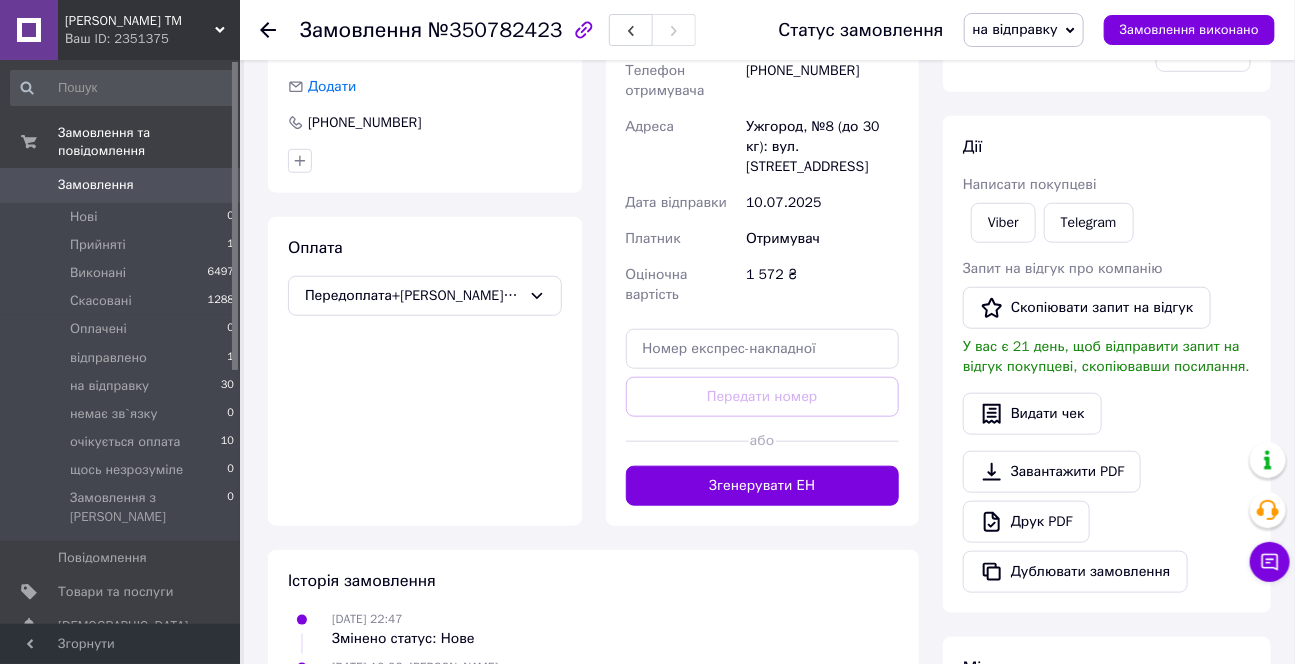 scroll, scrollTop: 636, scrollLeft: 0, axis: vertical 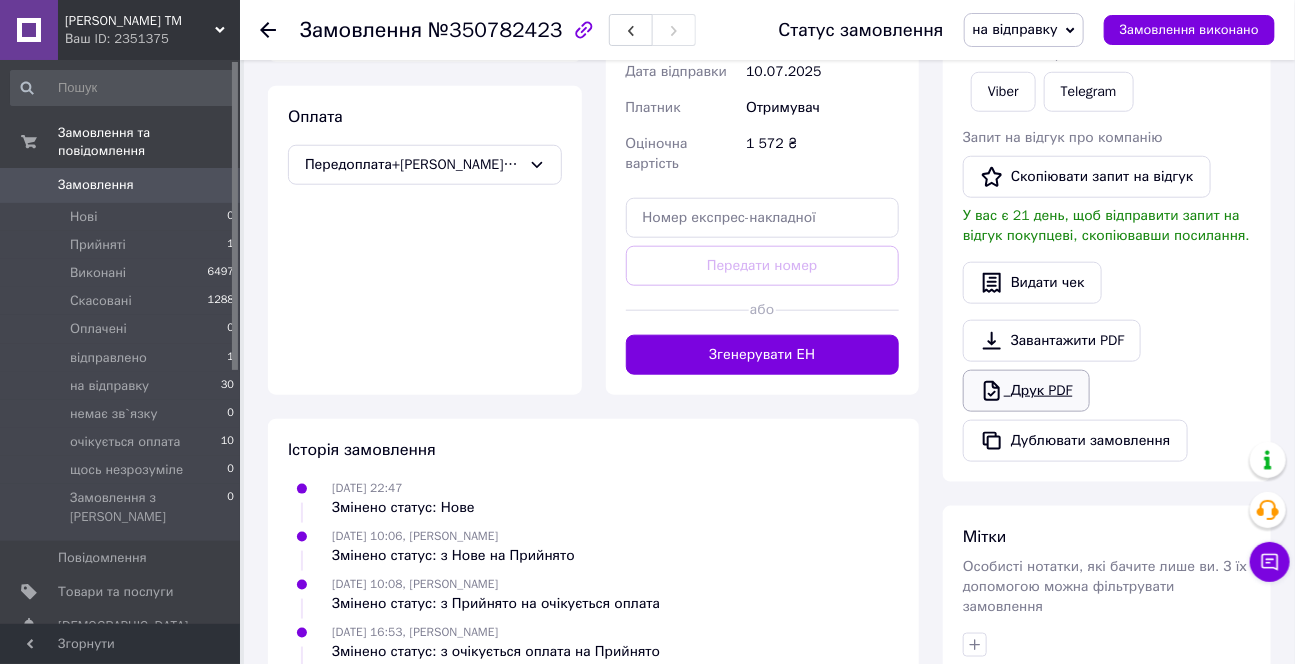 click on "Друк PDF" at bounding box center [1026, 391] 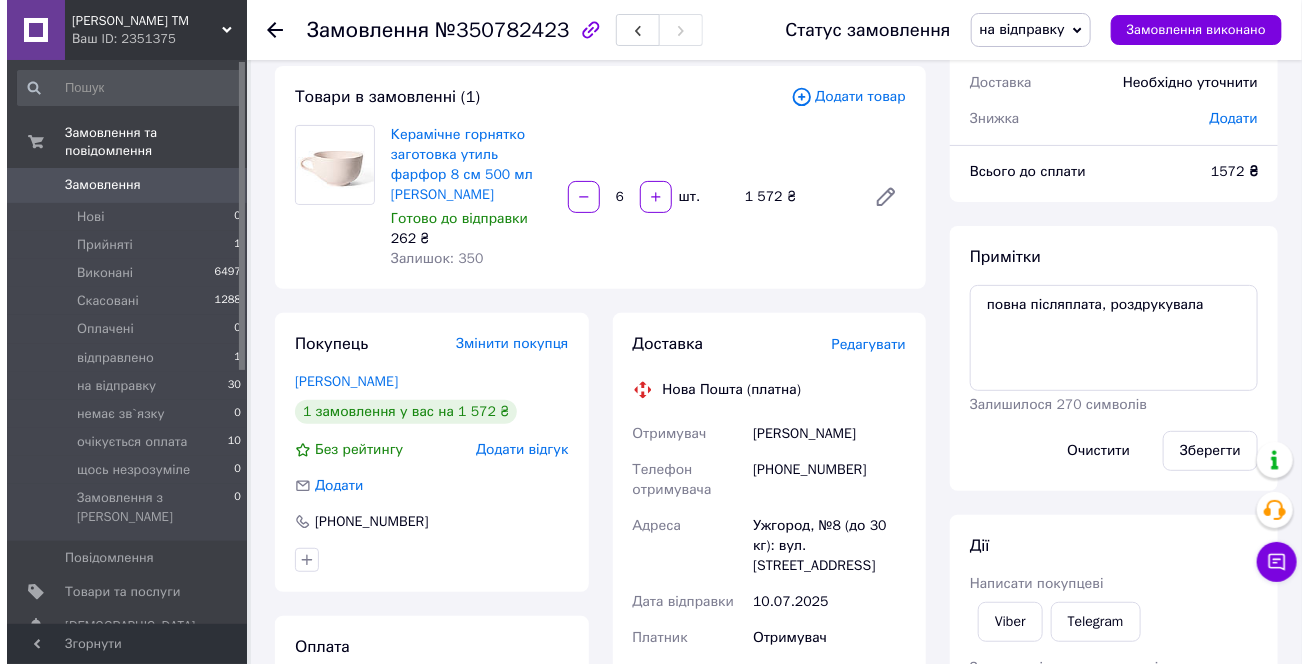 scroll, scrollTop: 0, scrollLeft: 0, axis: both 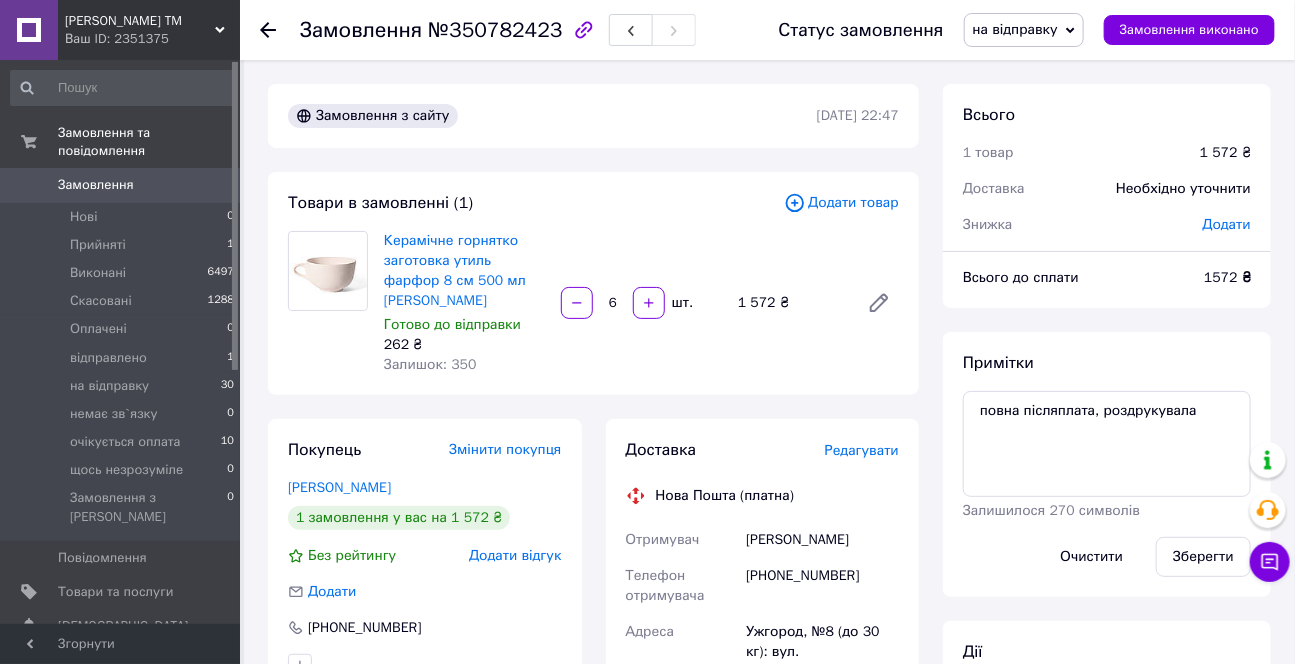 click on "Замовлення" at bounding box center [96, 185] 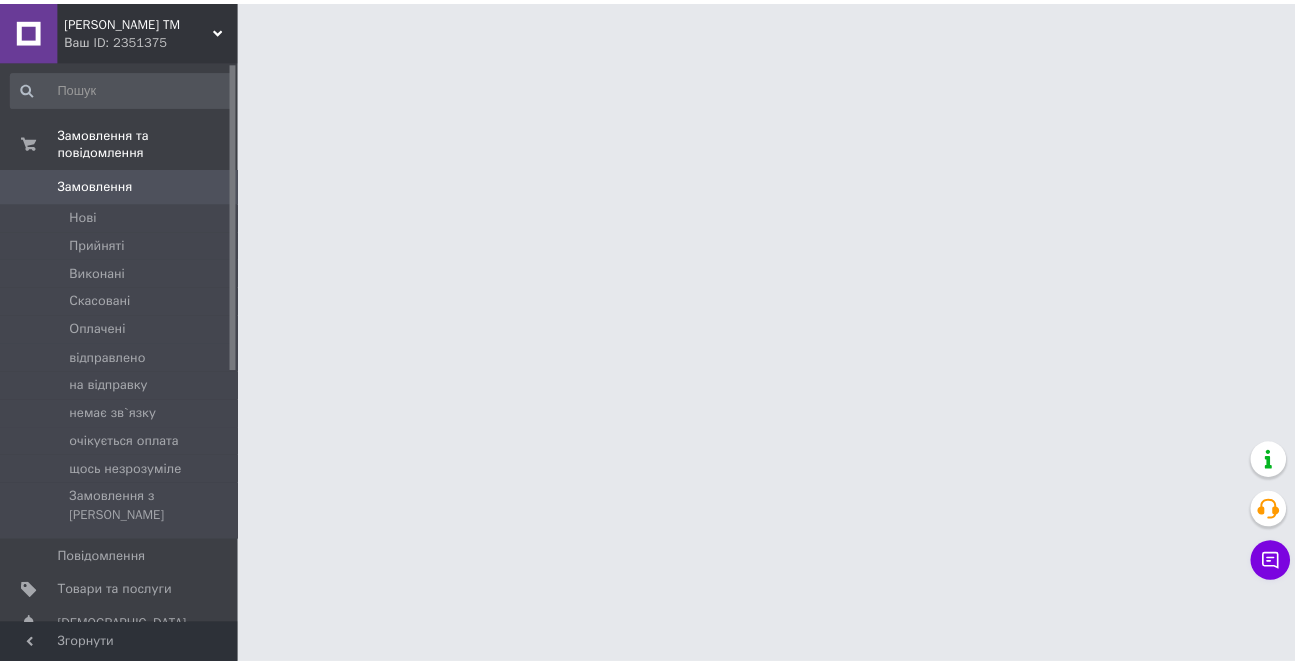 scroll, scrollTop: 0, scrollLeft: 0, axis: both 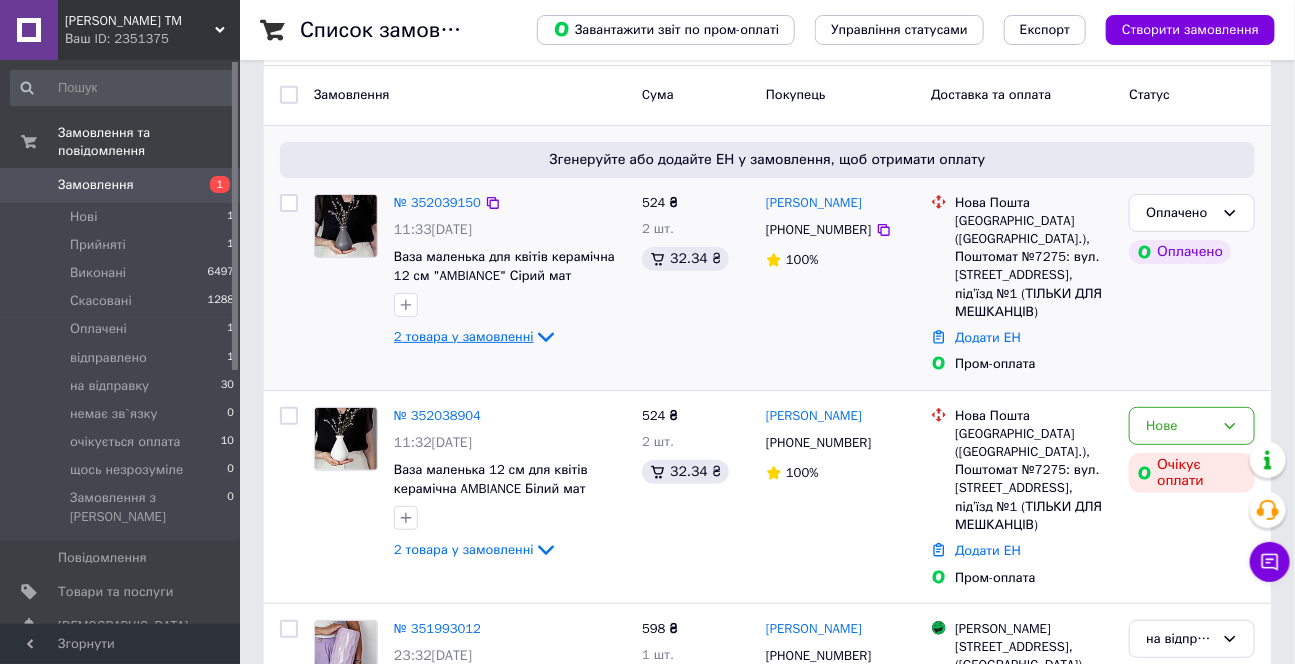 click on "2 товара у замовленні" at bounding box center [464, 336] 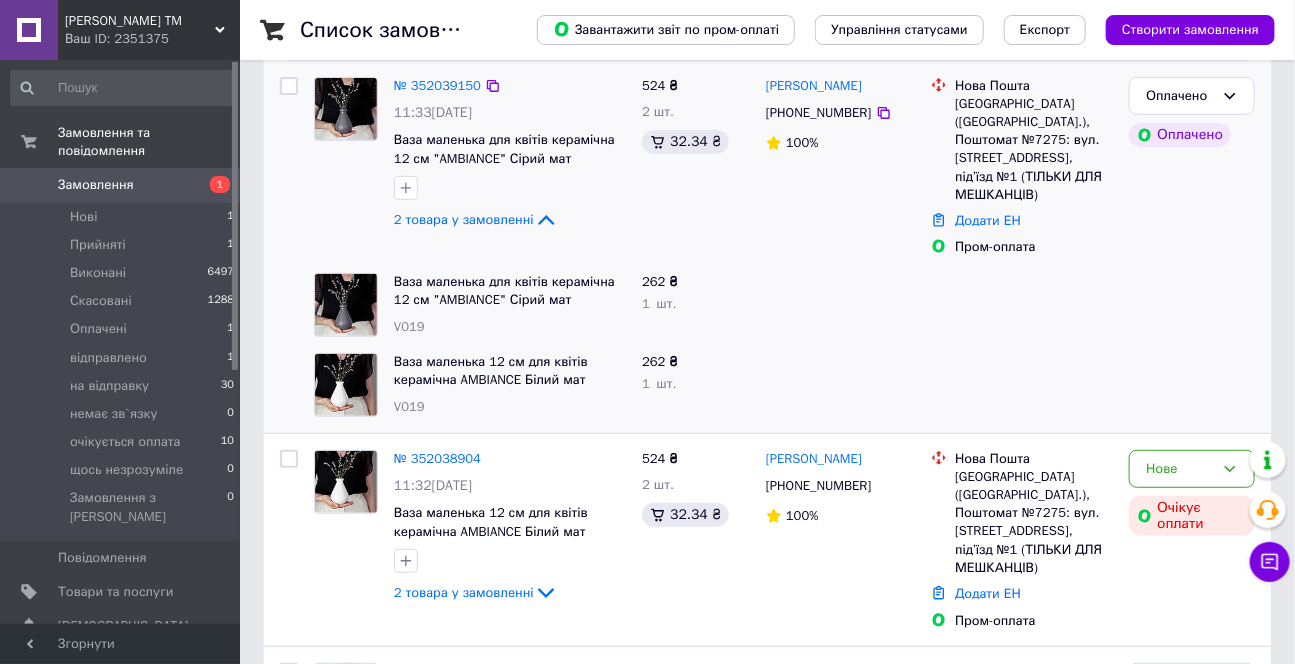 scroll, scrollTop: 272, scrollLeft: 0, axis: vertical 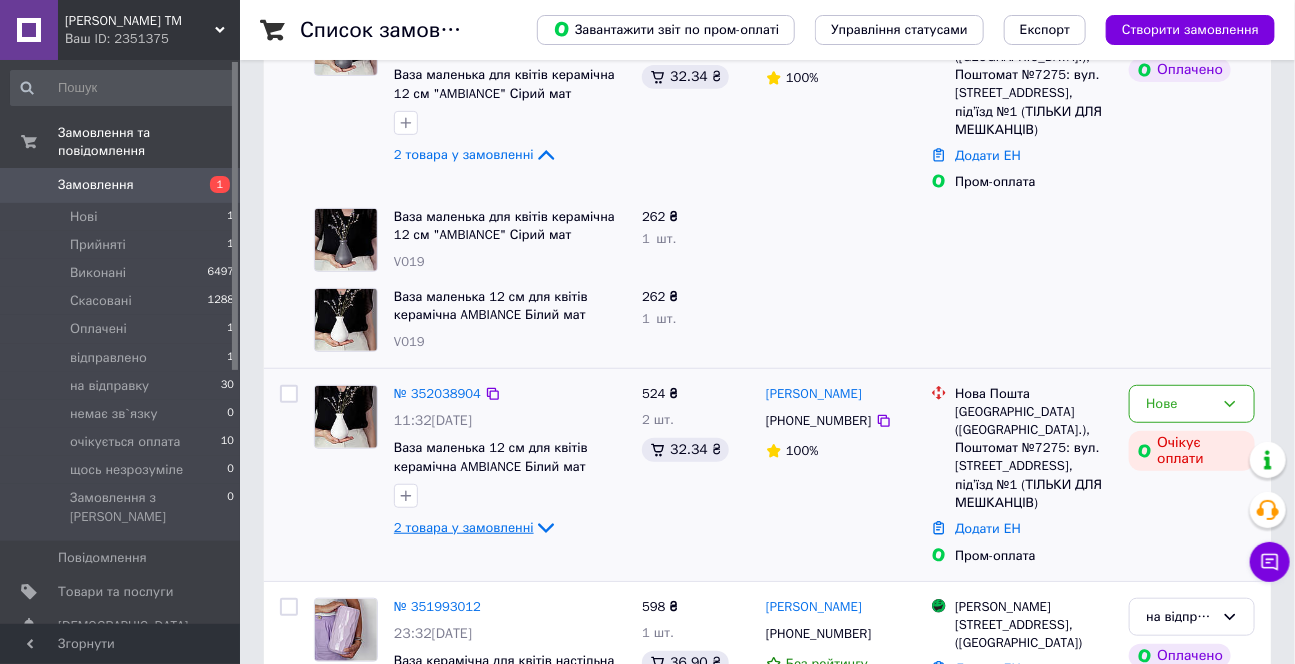 click on "2 товара у замовленні" at bounding box center [464, 527] 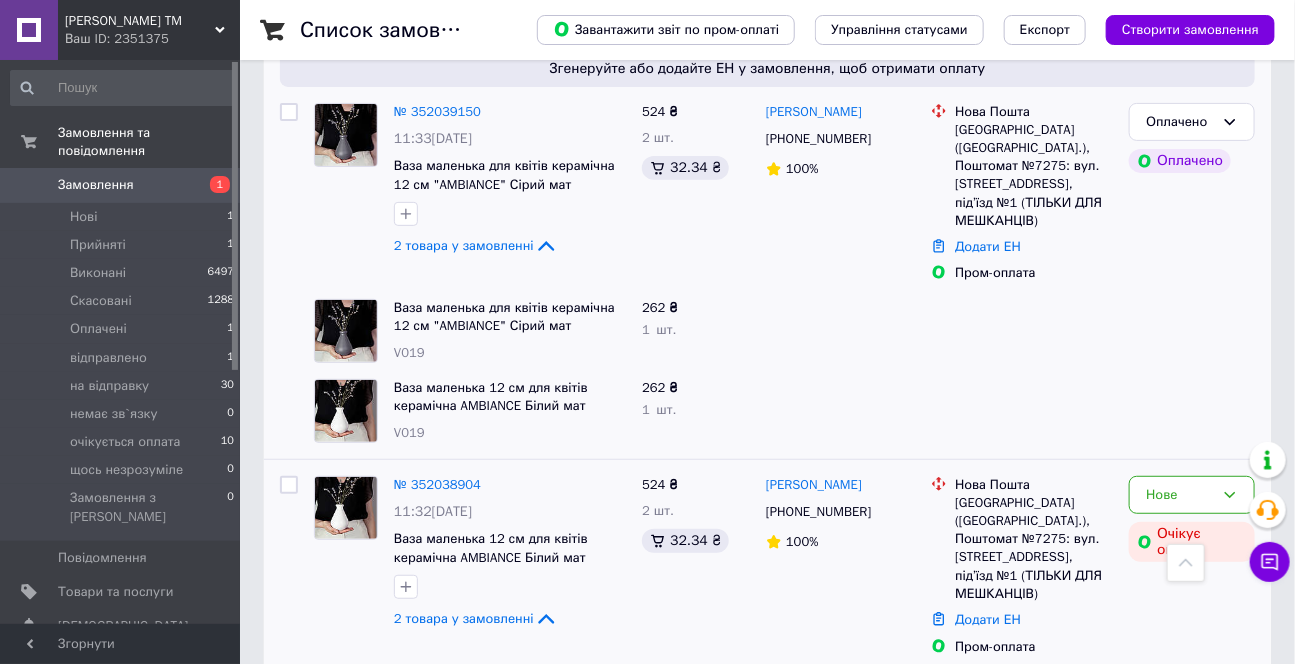 scroll, scrollTop: 90, scrollLeft: 0, axis: vertical 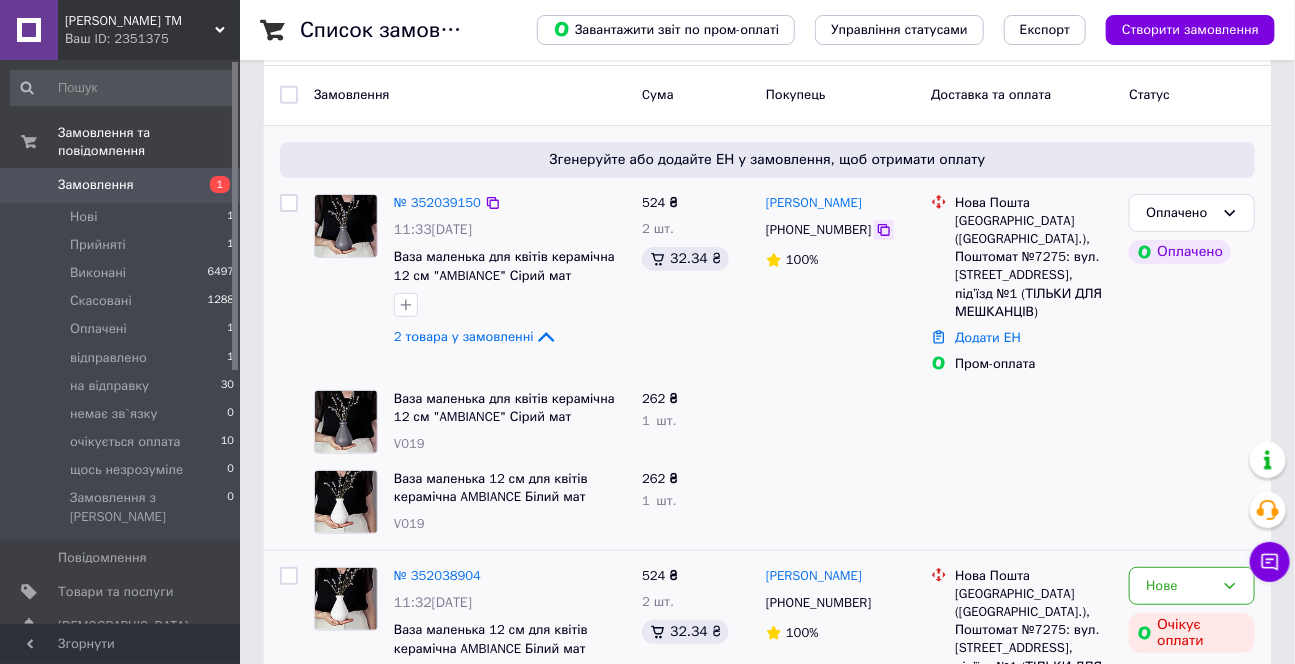 click 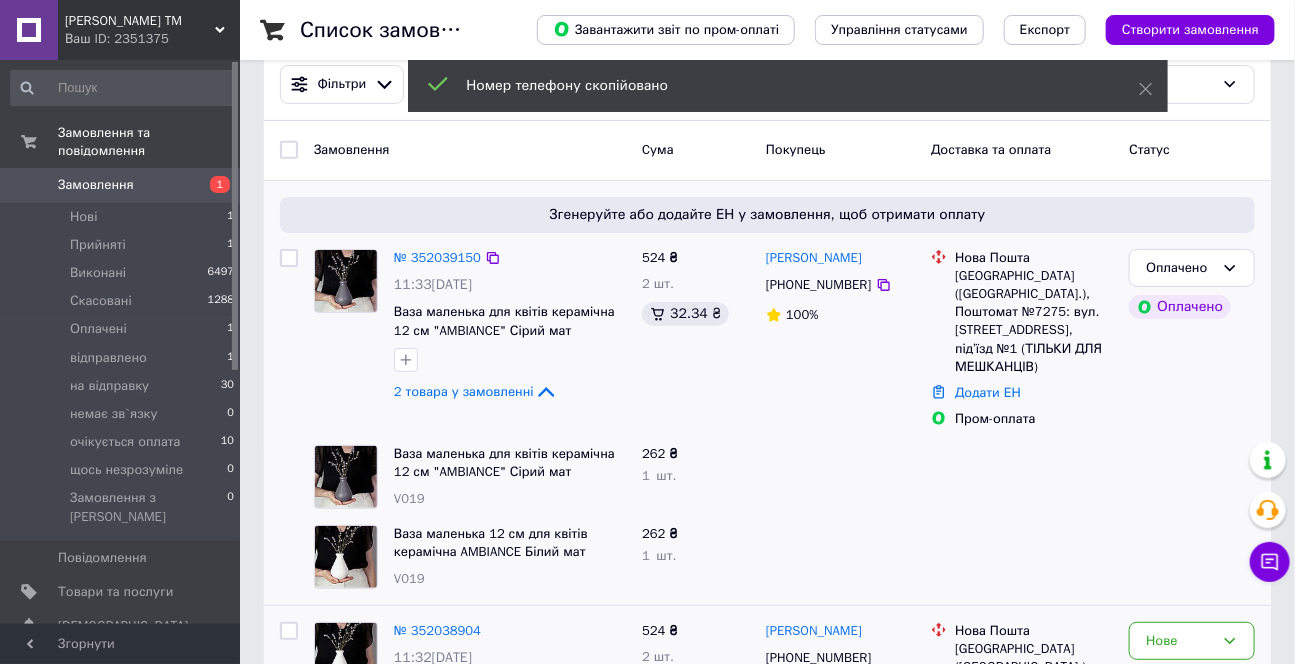 scroll, scrollTop: 0, scrollLeft: 0, axis: both 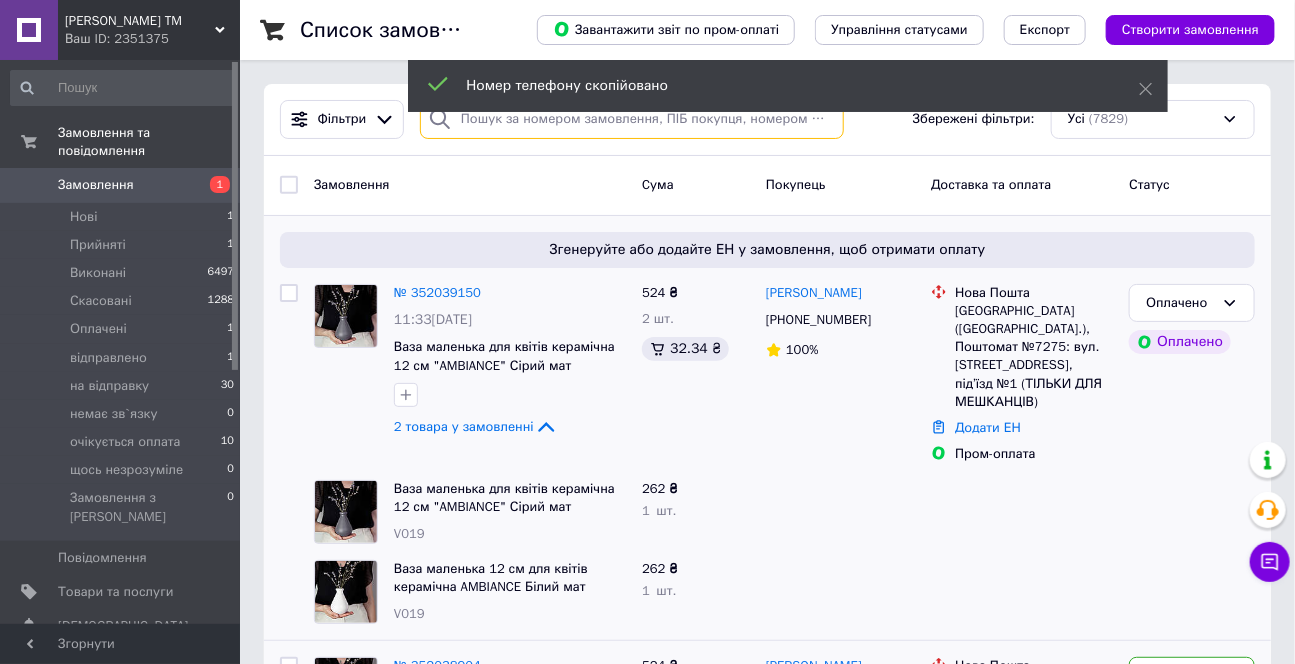 click at bounding box center (632, 119) 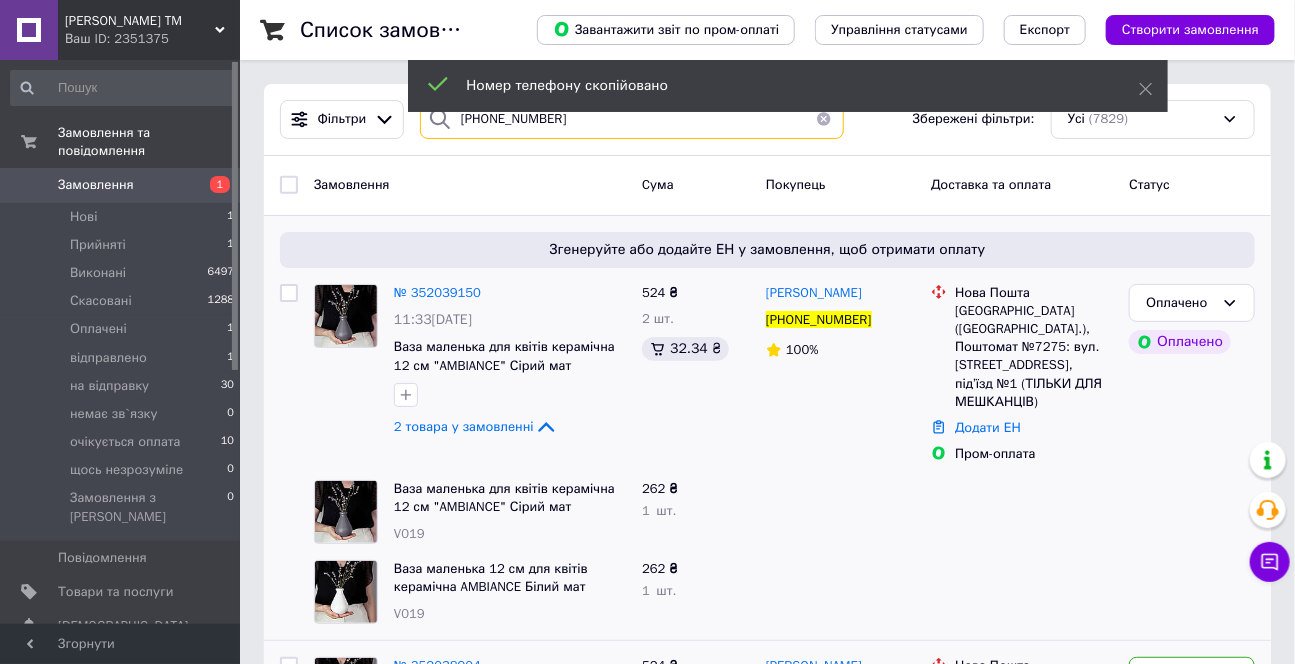 type on "[PHONE_NUMBER]" 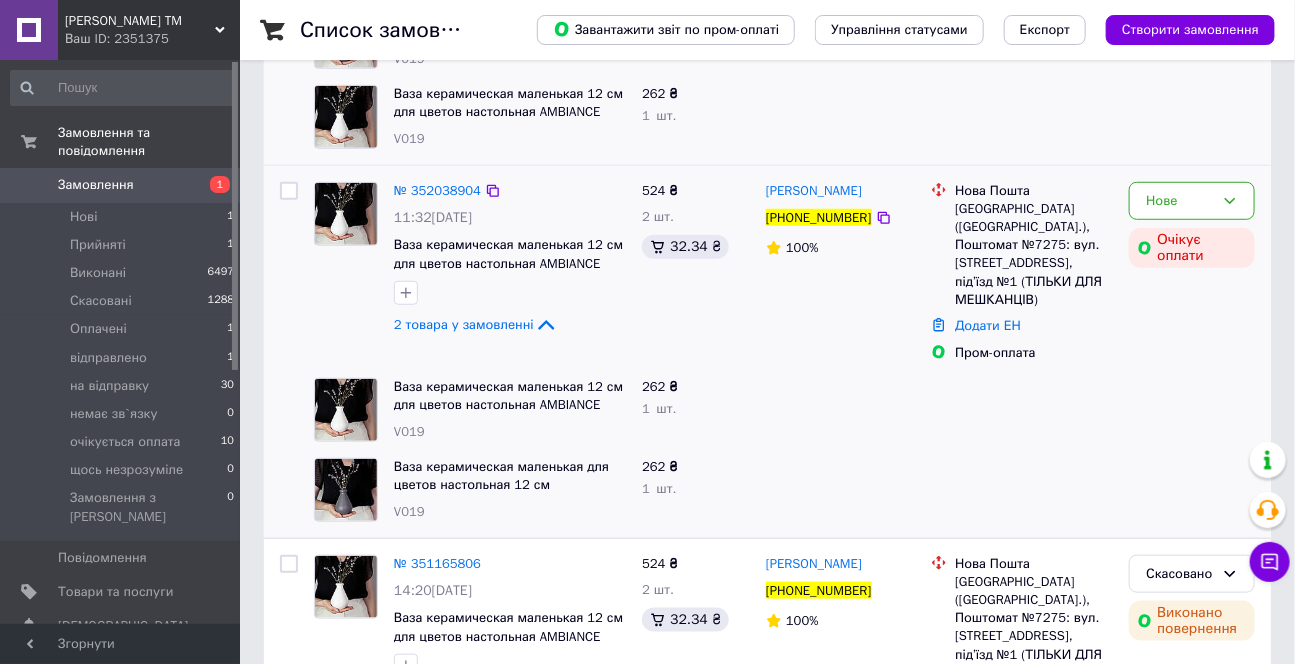 scroll, scrollTop: 524, scrollLeft: 0, axis: vertical 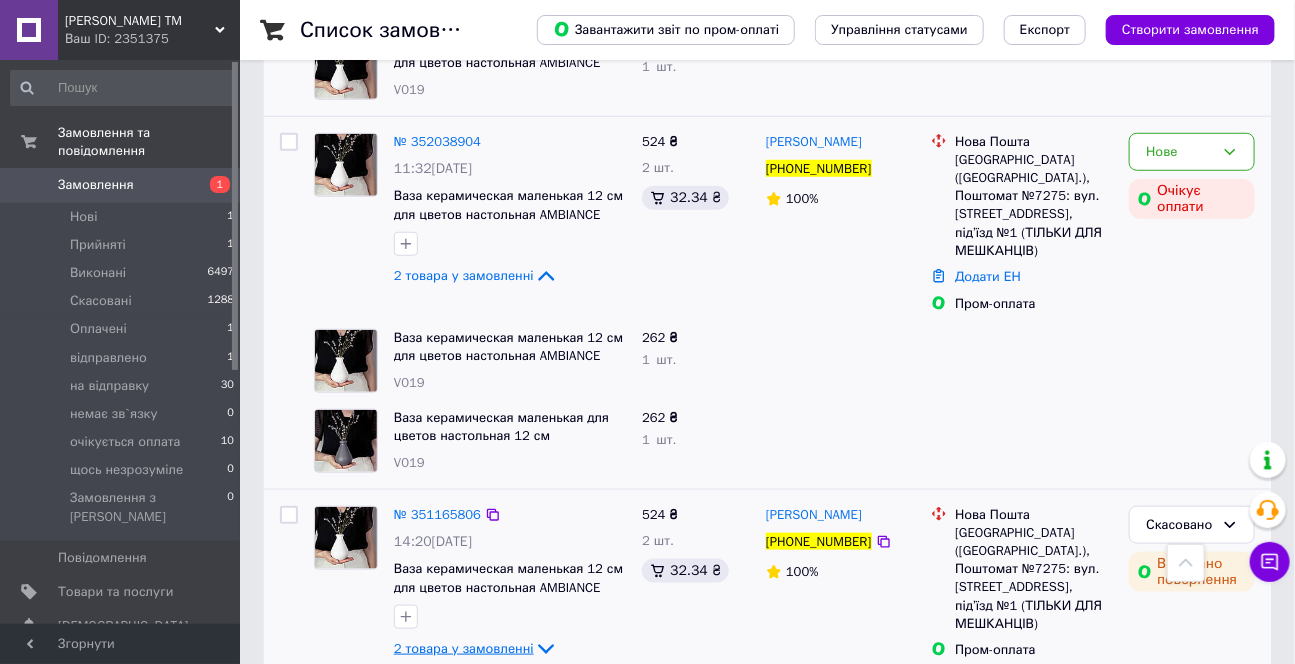 click 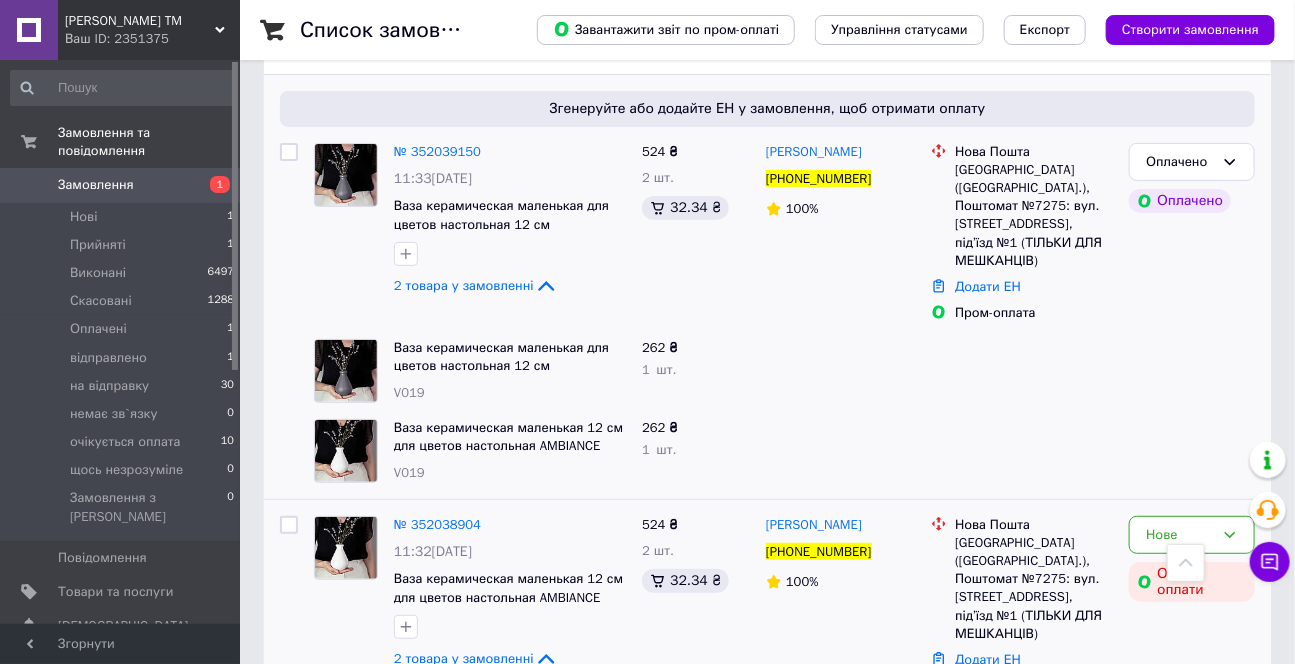 scroll, scrollTop: 139, scrollLeft: 0, axis: vertical 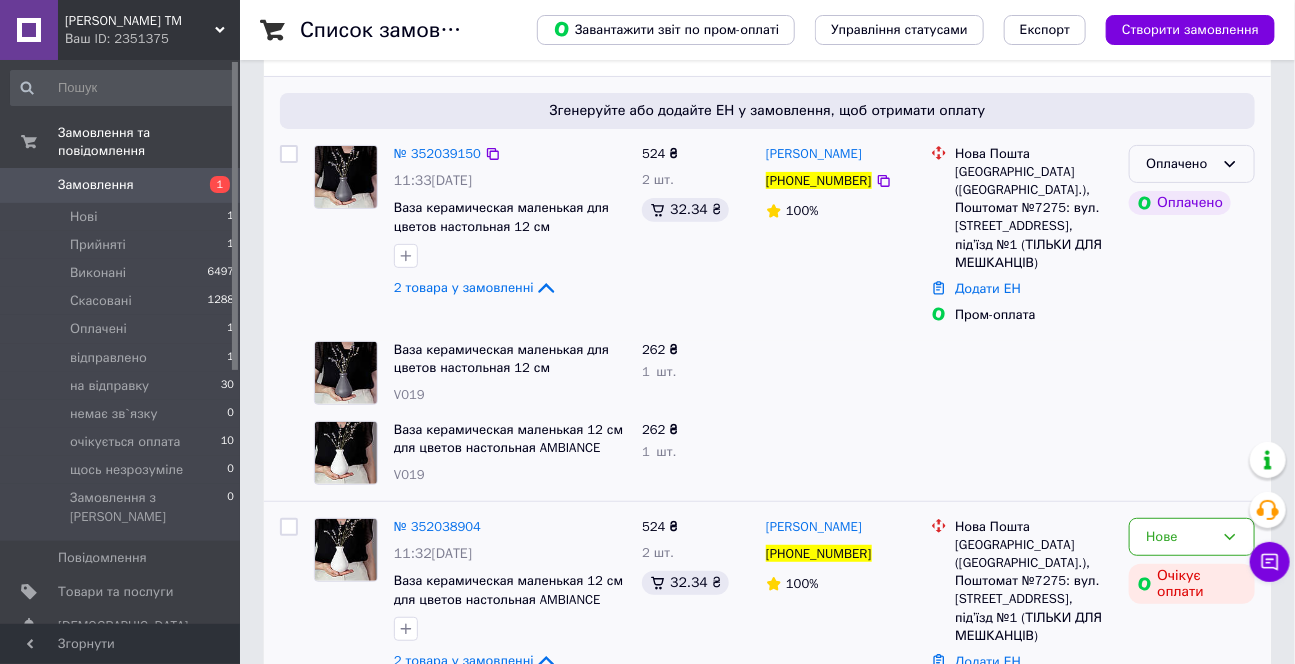 drag, startPoint x: 1245, startPoint y: 161, endPoint x: 1238, endPoint y: 183, distance: 23.086792 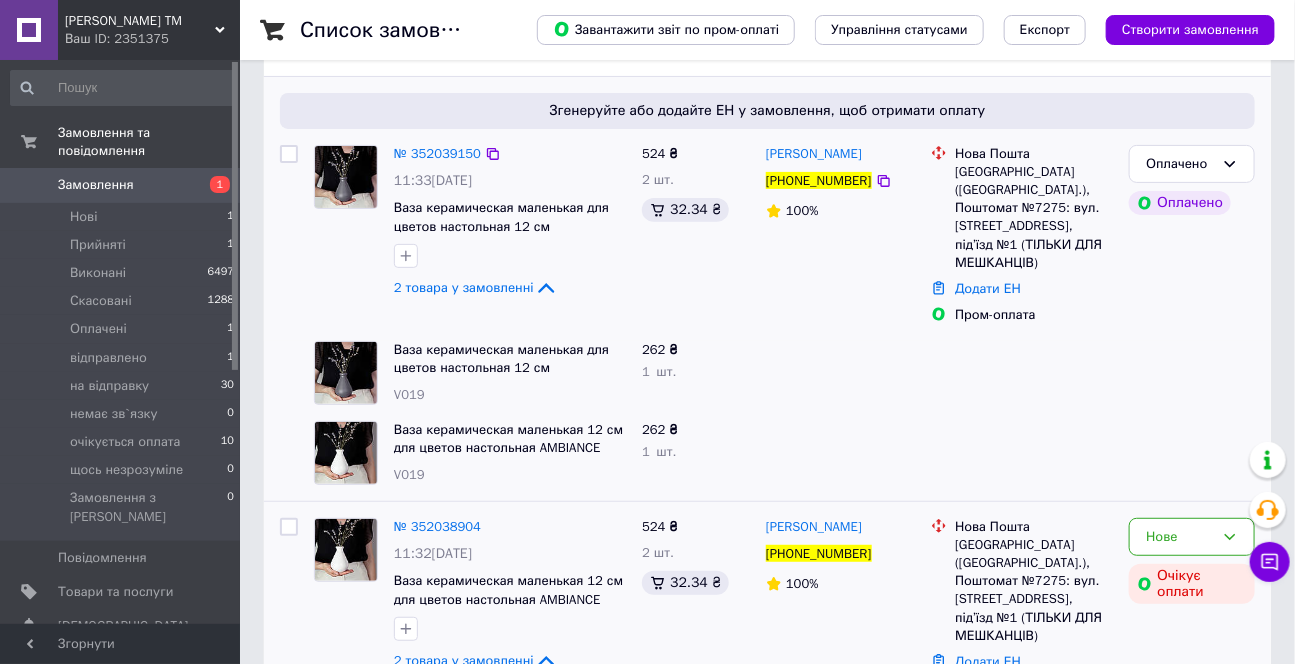 click on "Оплачено" at bounding box center [1192, 164] 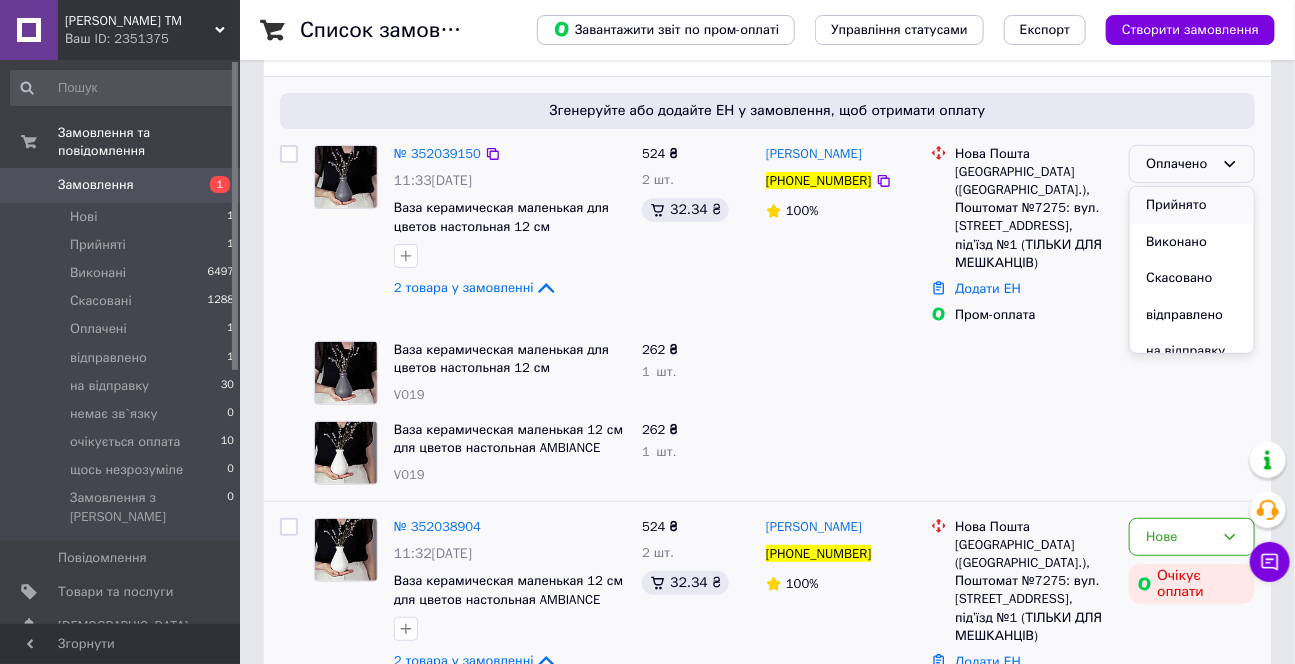 click on "Прийнято" at bounding box center (1192, 205) 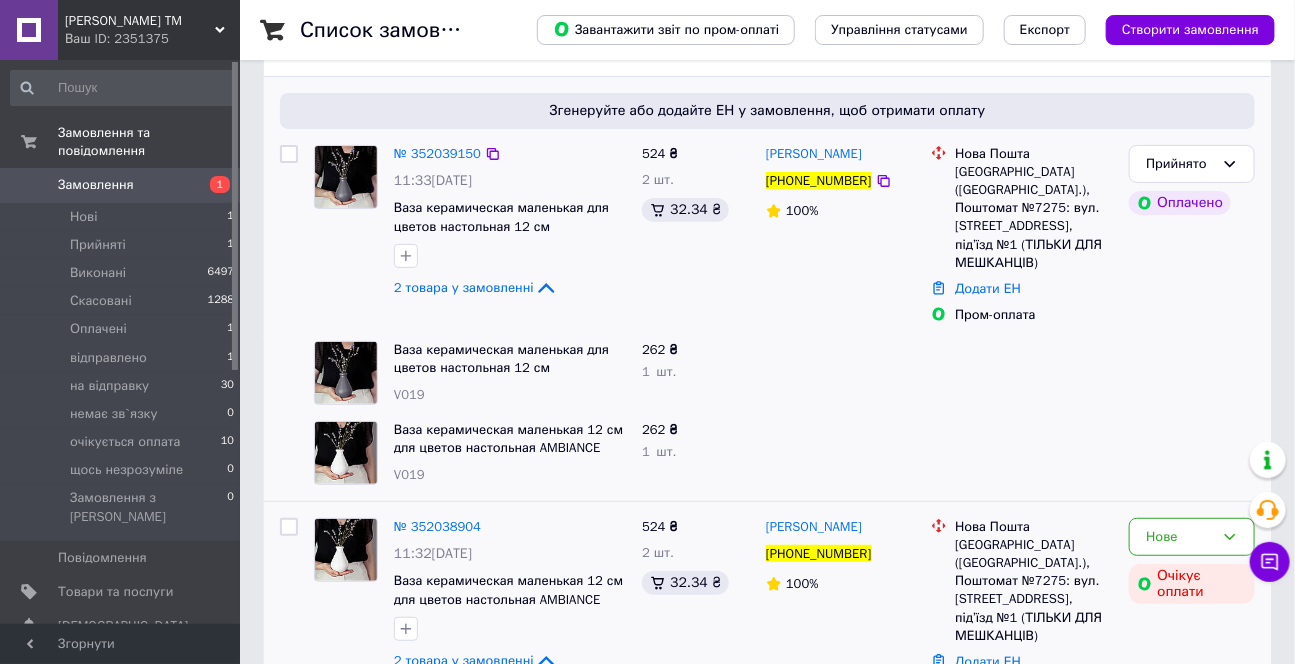 click on "№ 352039150" at bounding box center (510, 154) 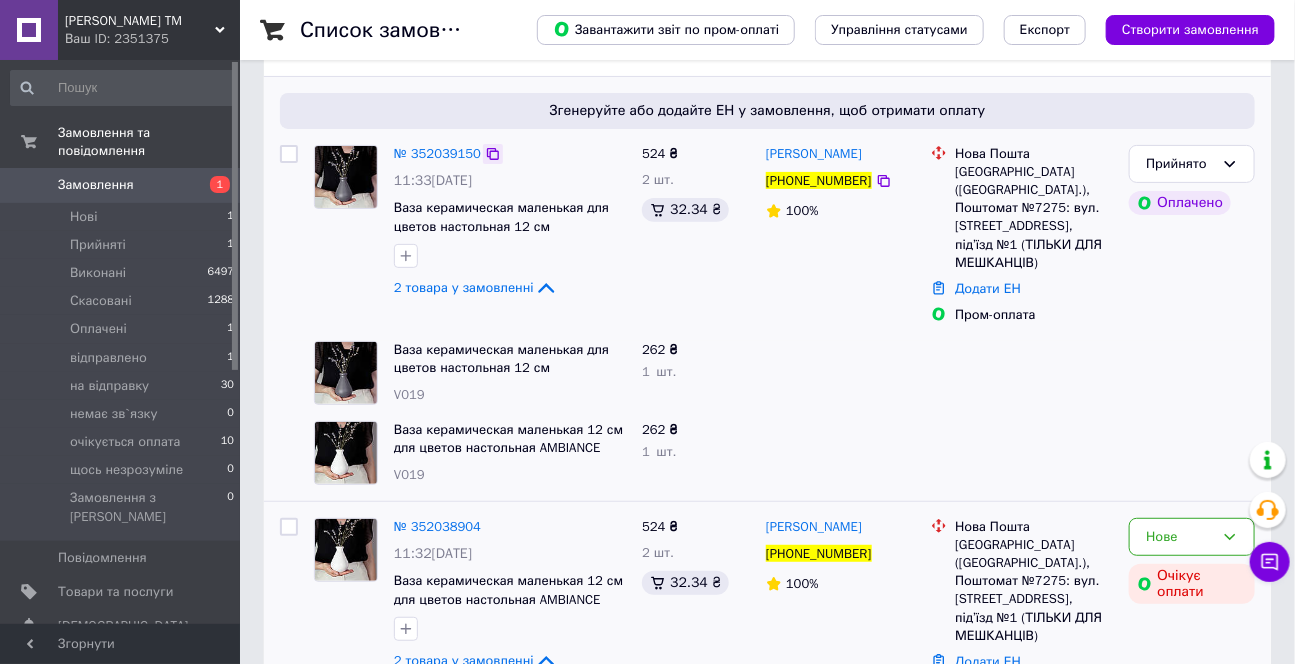 click 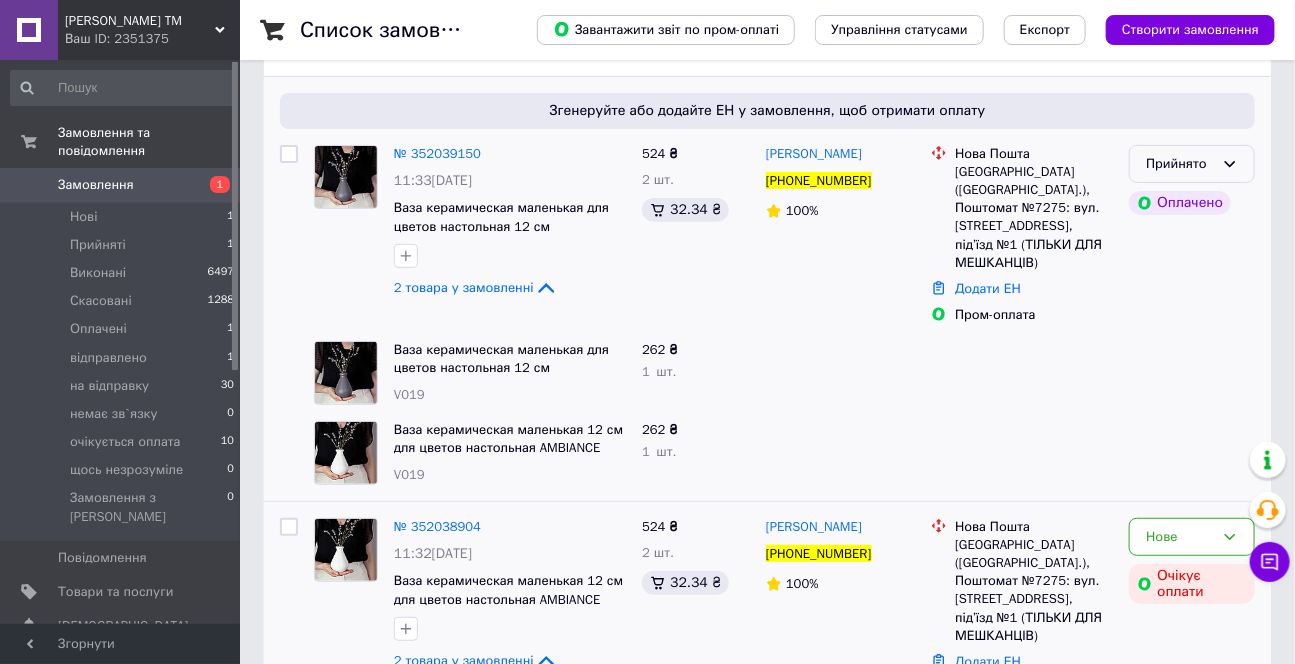 click on "Прийнято" at bounding box center (1192, 164) 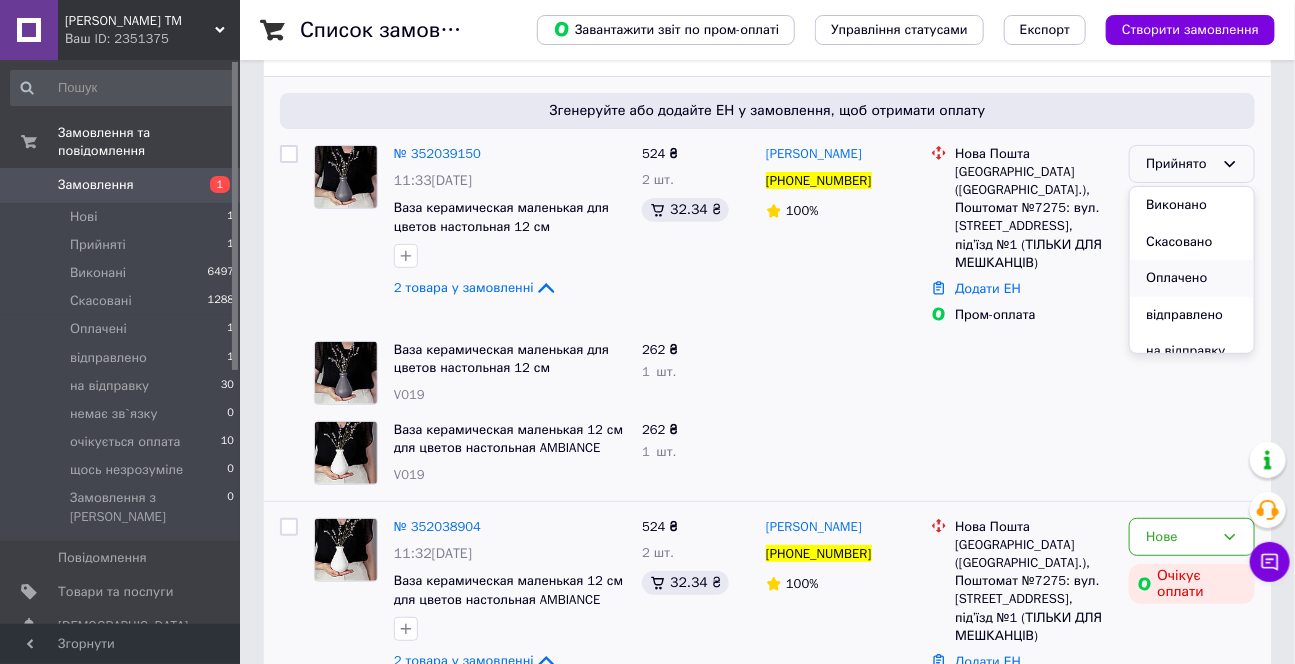 scroll, scrollTop: 90, scrollLeft: 0, axis: vertical 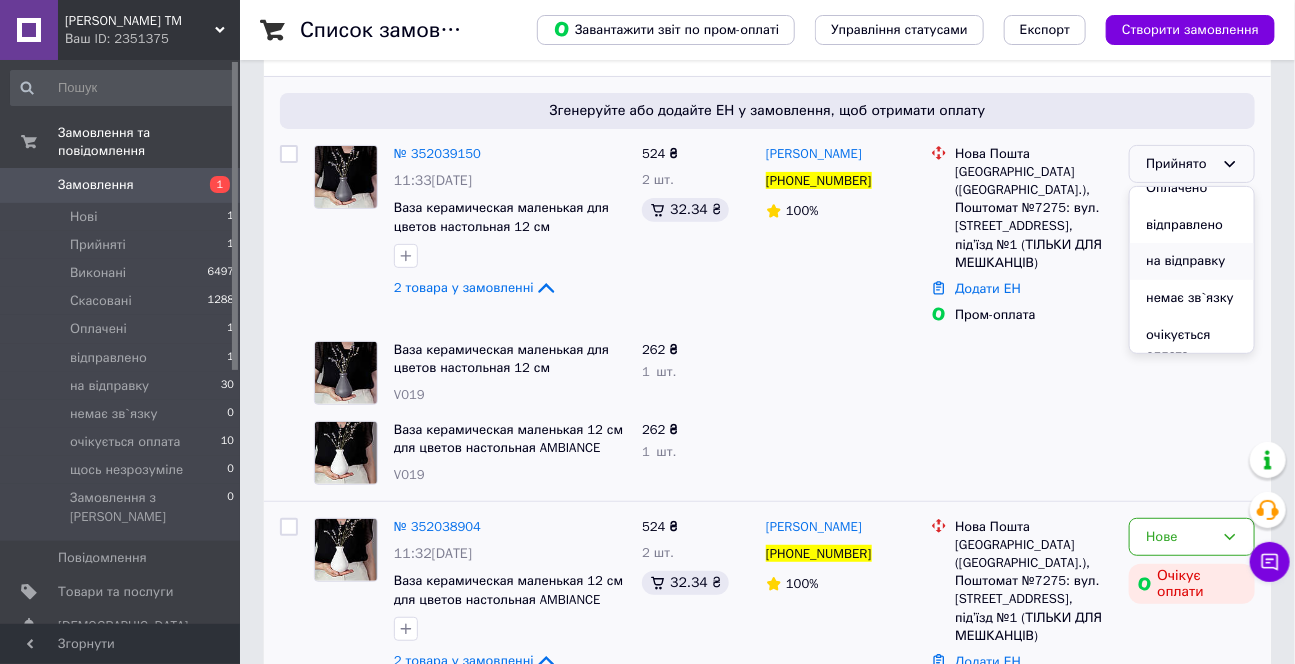 click on "на відправку" at bounding box center [1192, 261] 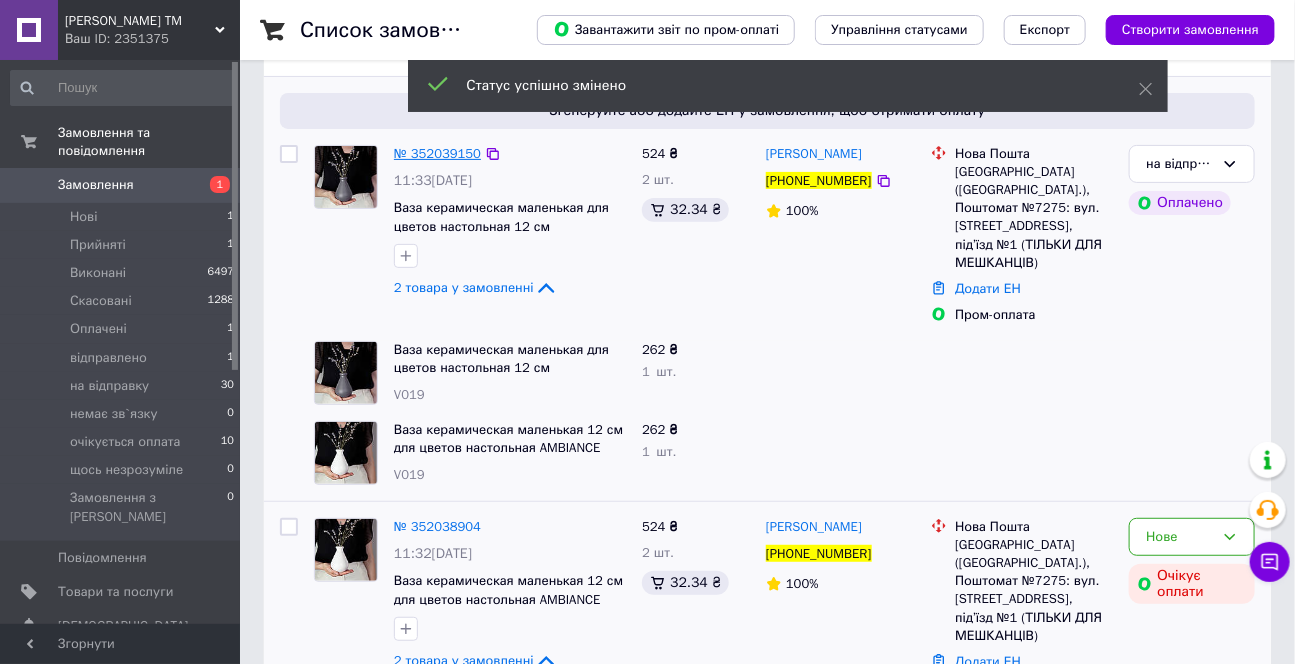 click on "№ 352039150" at bounding box center [437, 153] 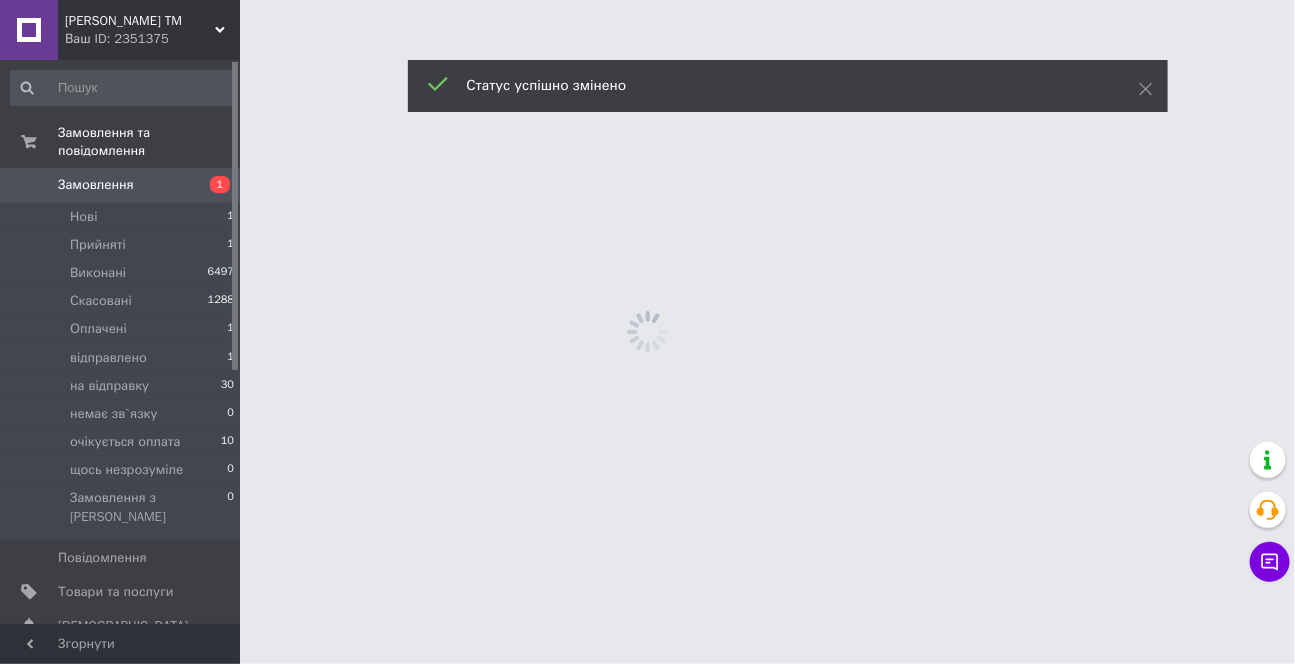 scroll, scrollTop: 0, scrollLeft: 0, axis: both 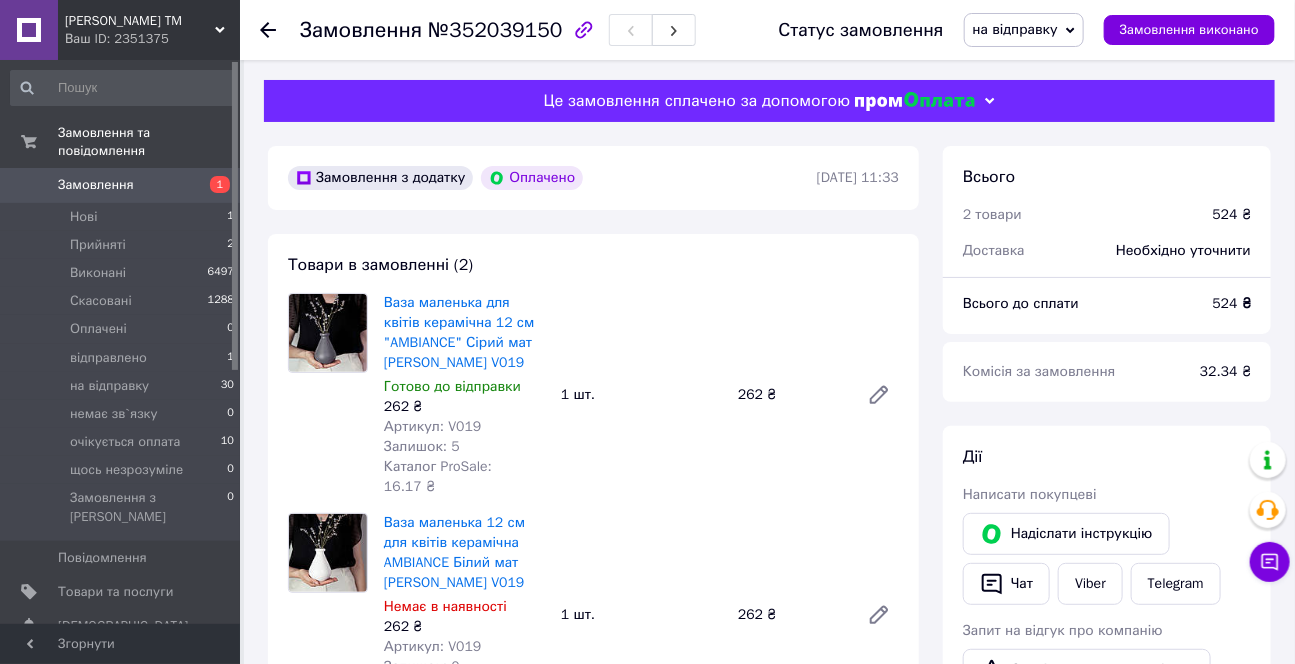click on "Замовлення" at bounding box center [96, 185] 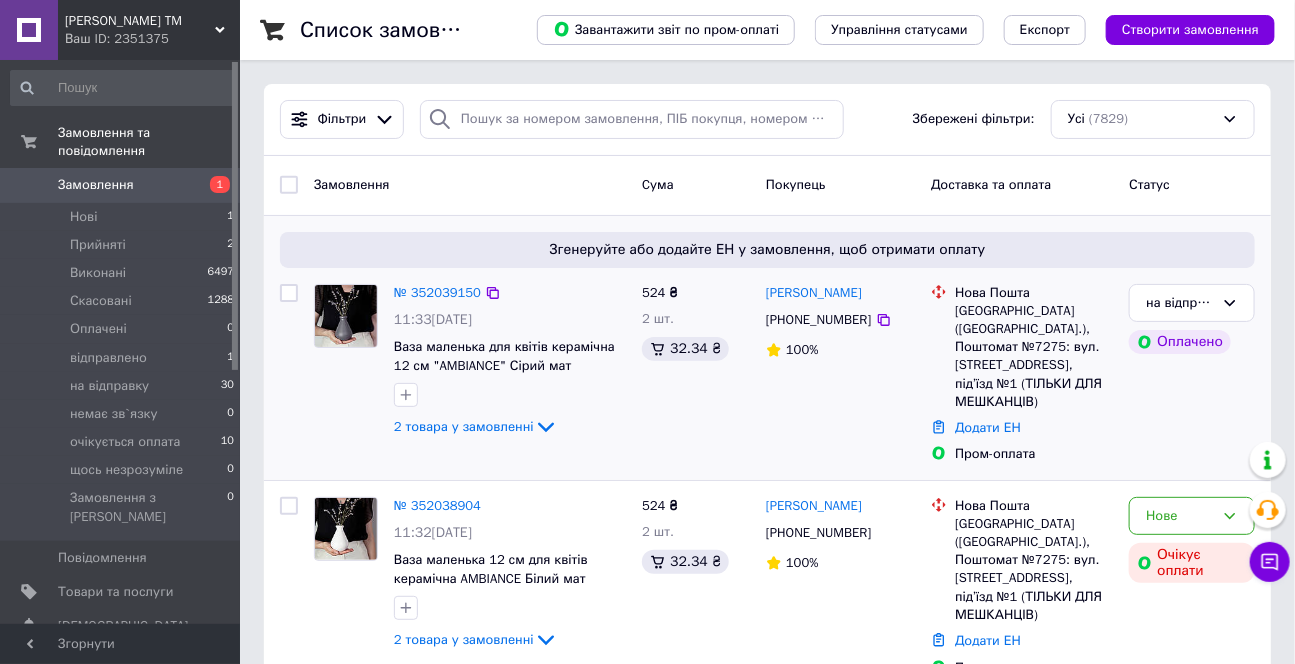 scroll, scrollTop: 181, scrollLeft: 0, axis: vertical 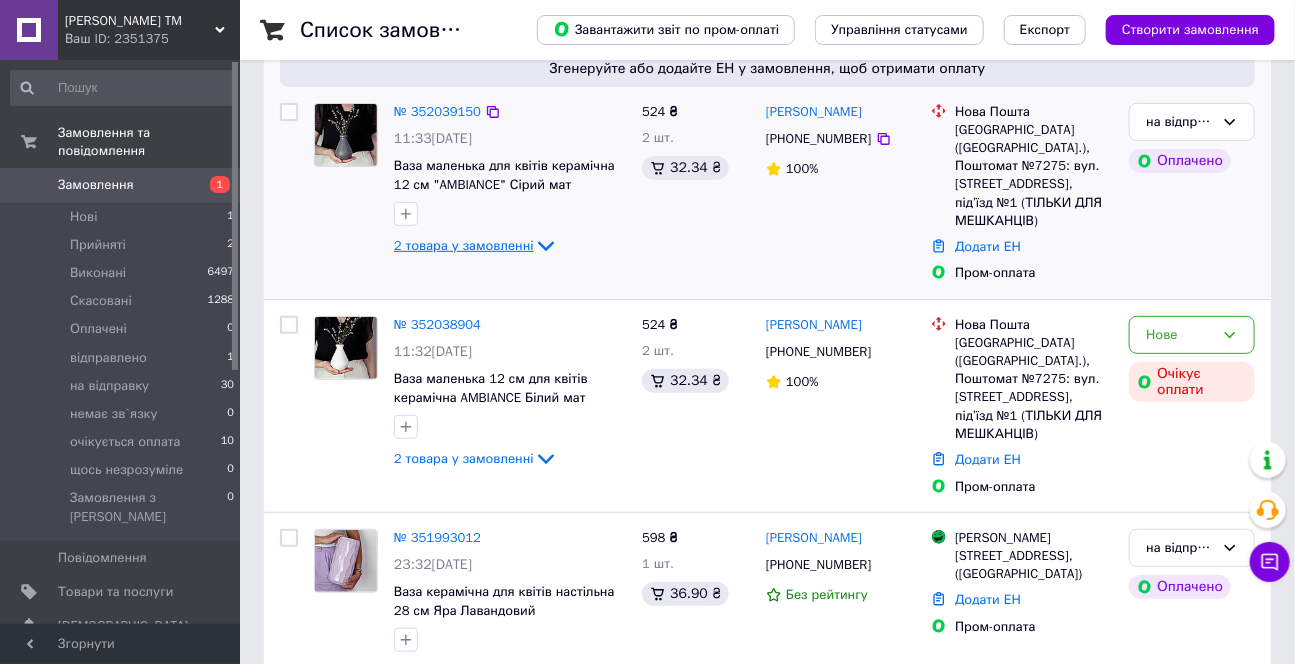 click on "2 товара у замовленні" at bounding box center (464, 245) 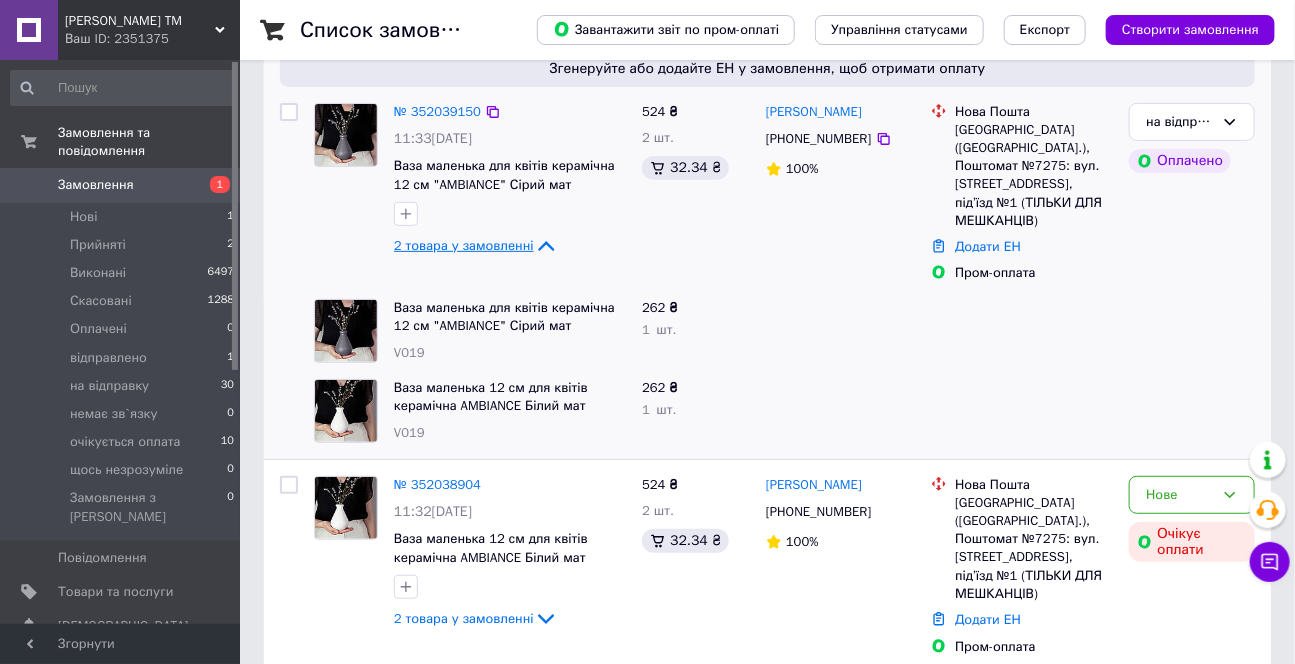 click on "2 товара у замовленні" at bounding box center (464, 245) 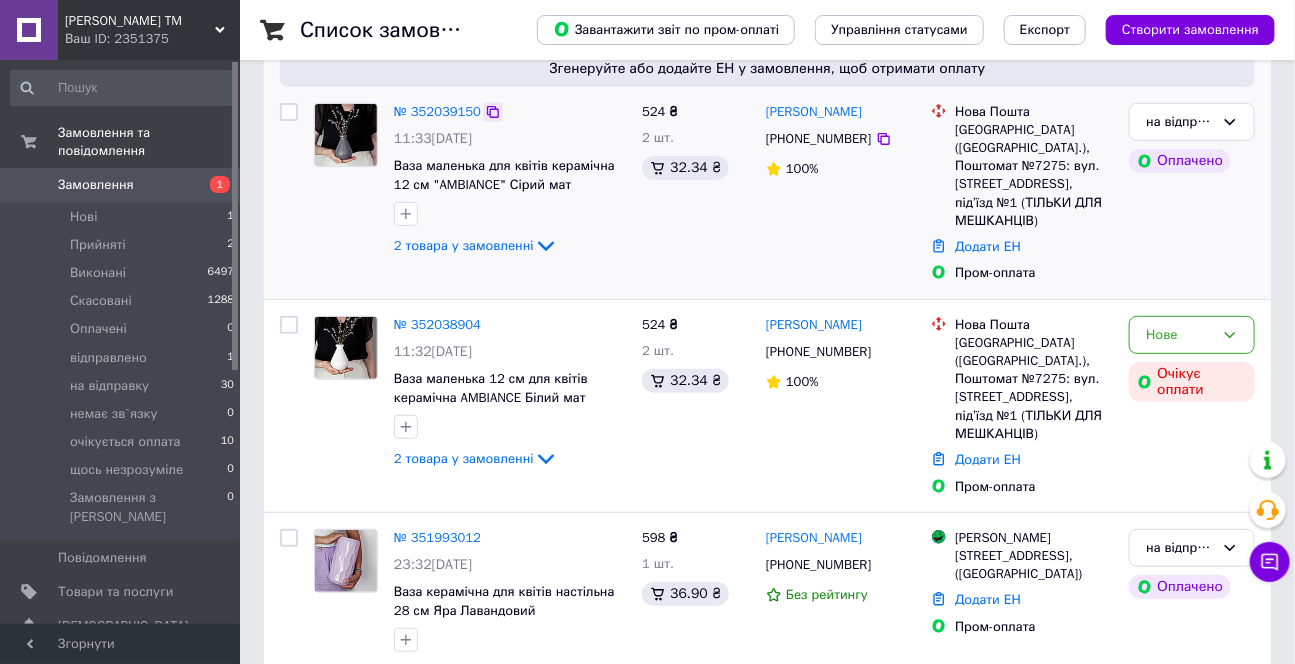 click 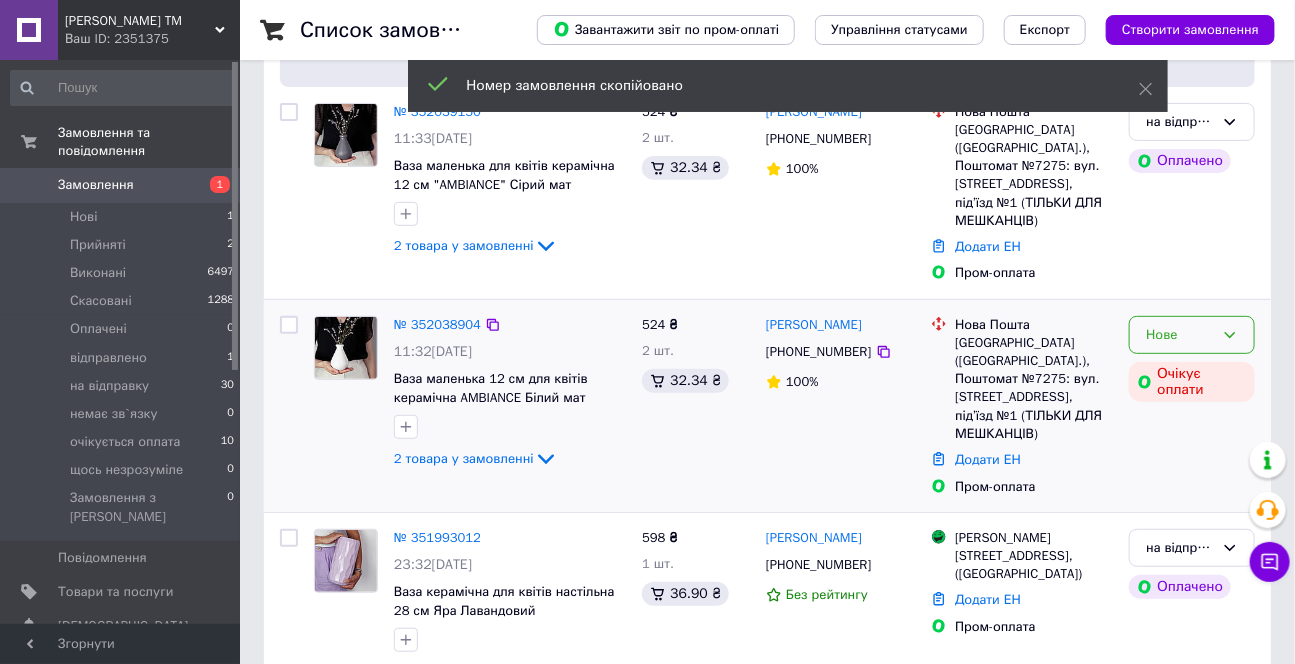 click 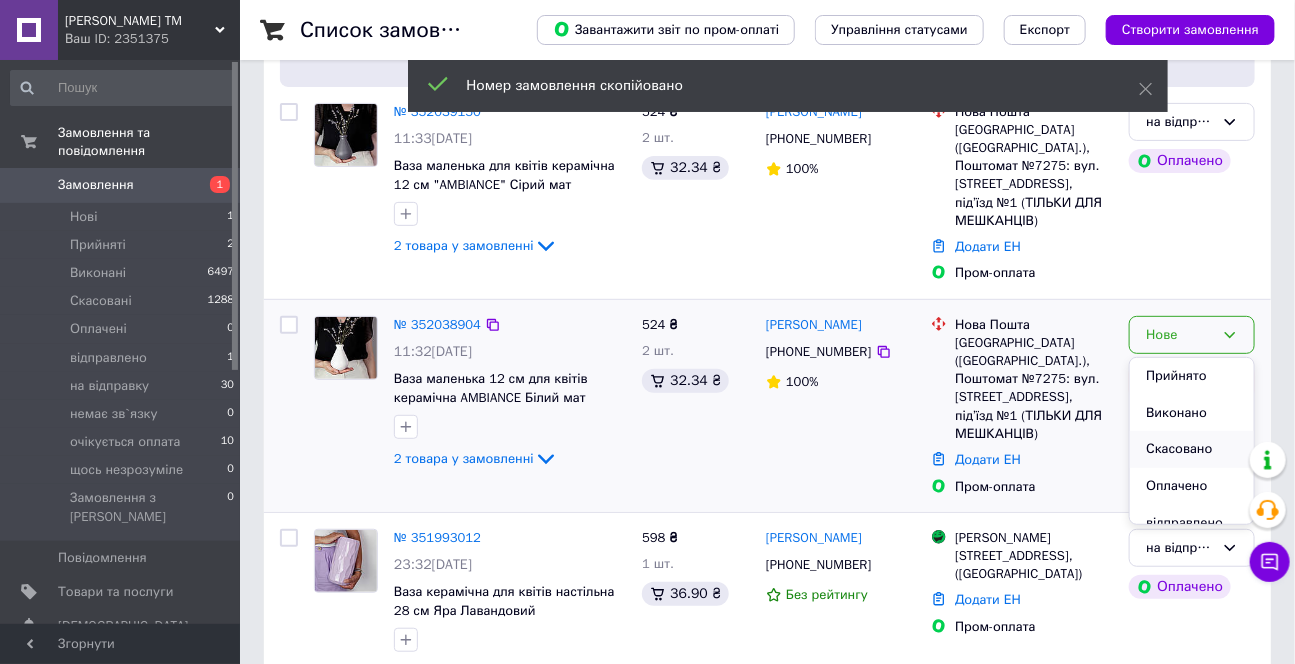 click on "Скасовано" at bounding box center (1192, 449) 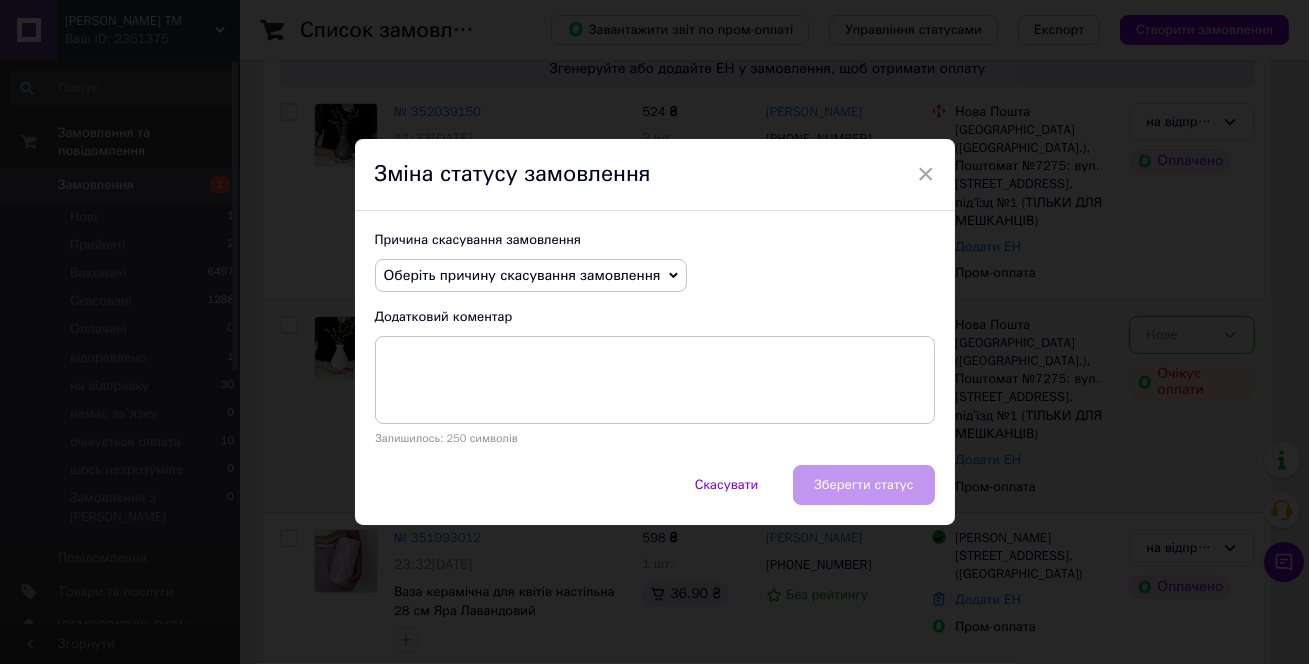 click on "Оберіть причину скасування замовлення" at bounding box center (522, 275) 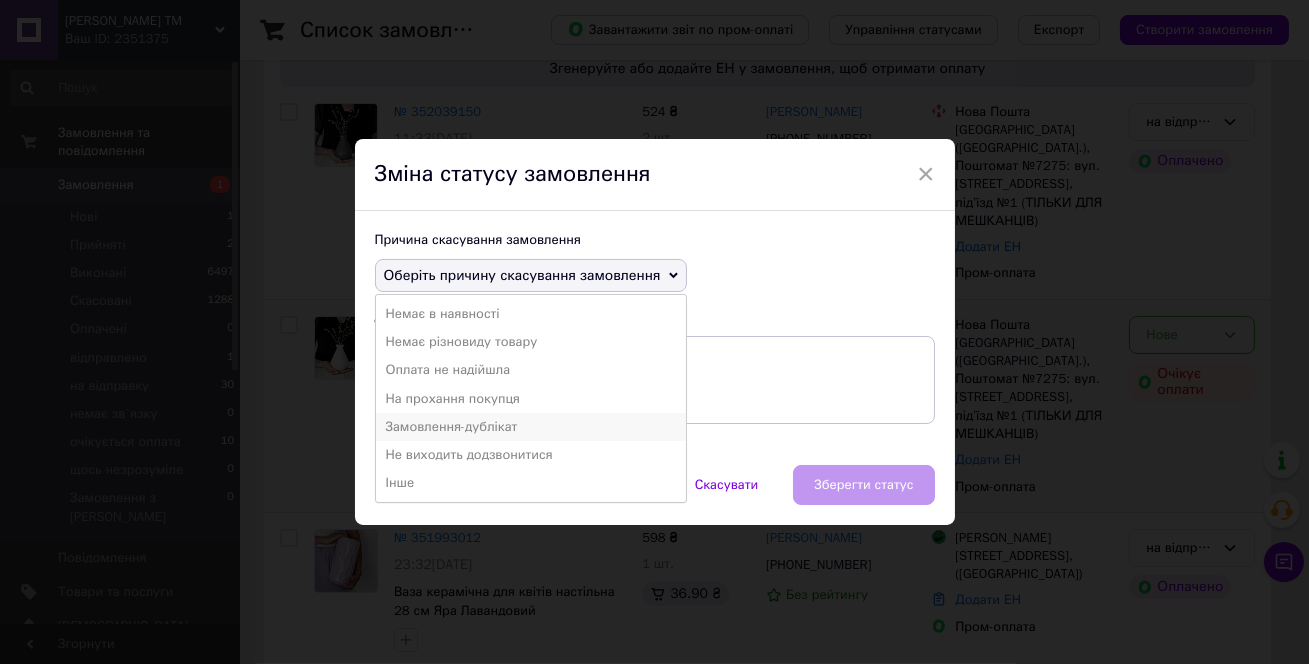 click on "Замовлення-дублікат" at bounding box center [531, 427] 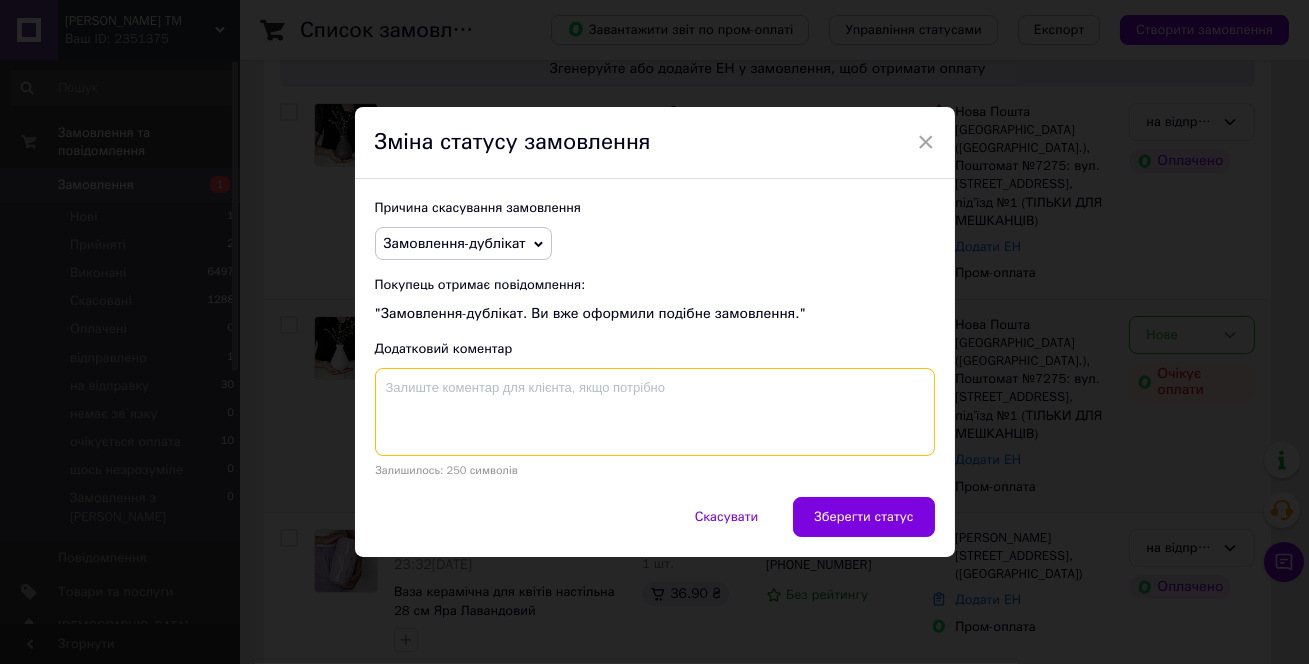 click at bounding box center (655, 412) 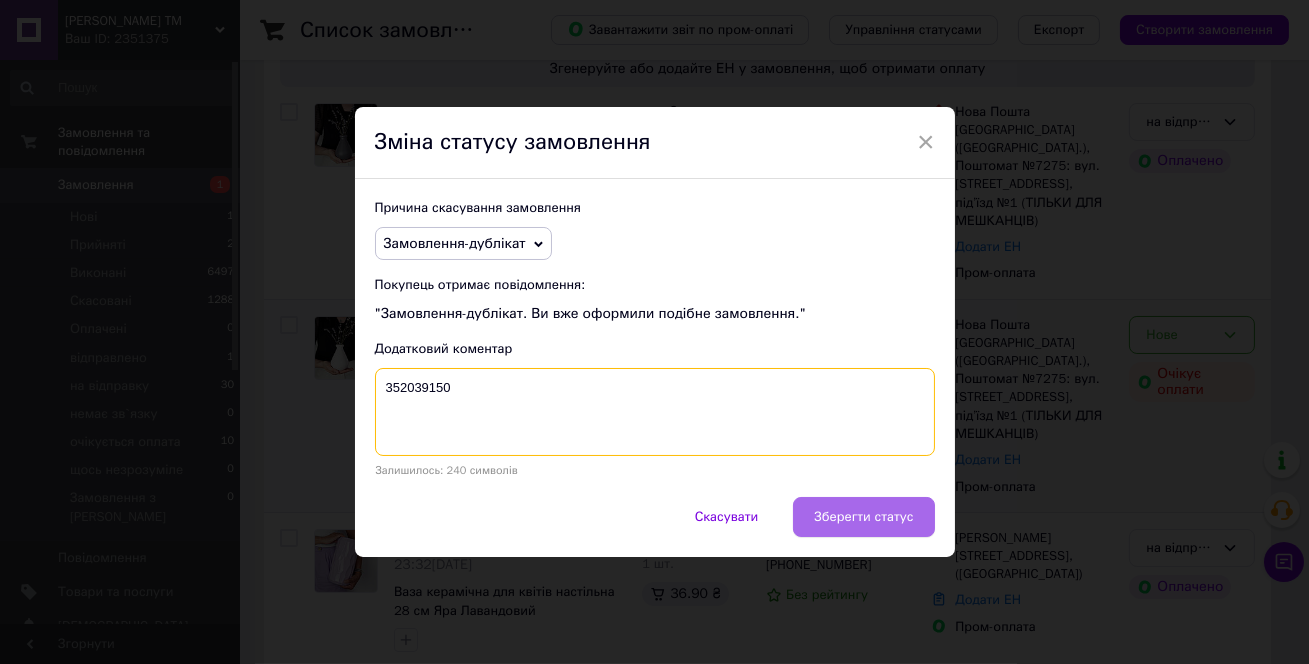 type on "352039150" 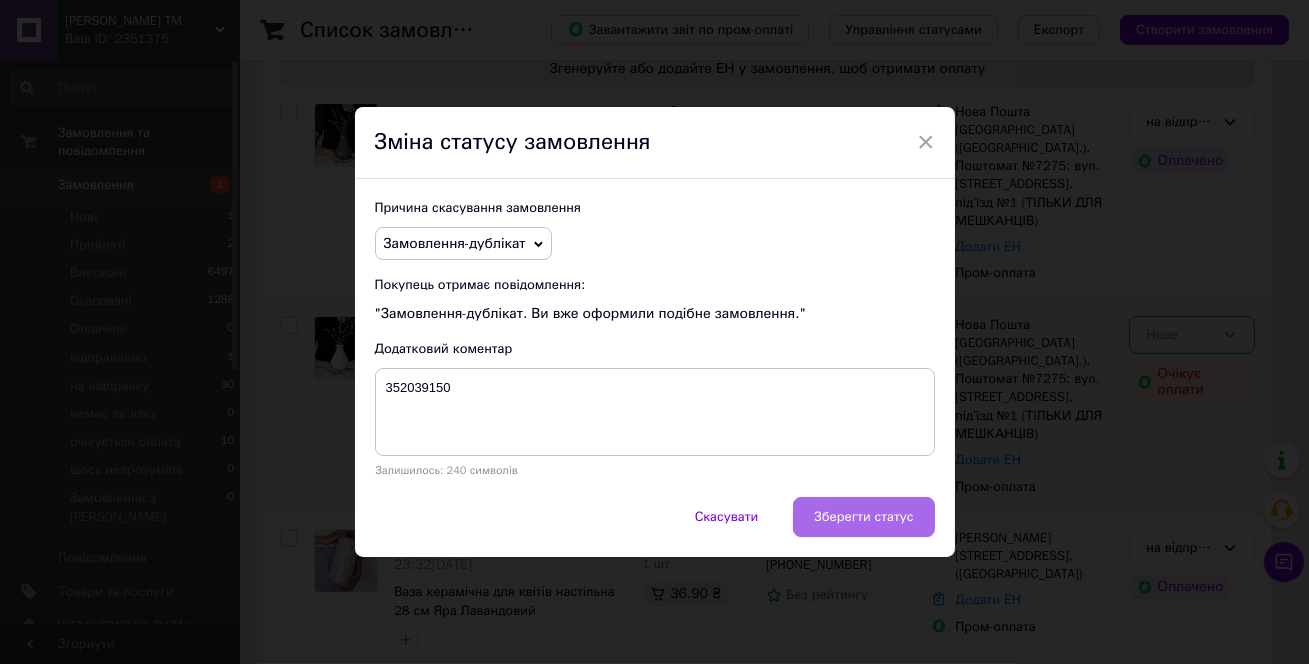 click on "Зберегти статус" at bounding box center (863, 517) 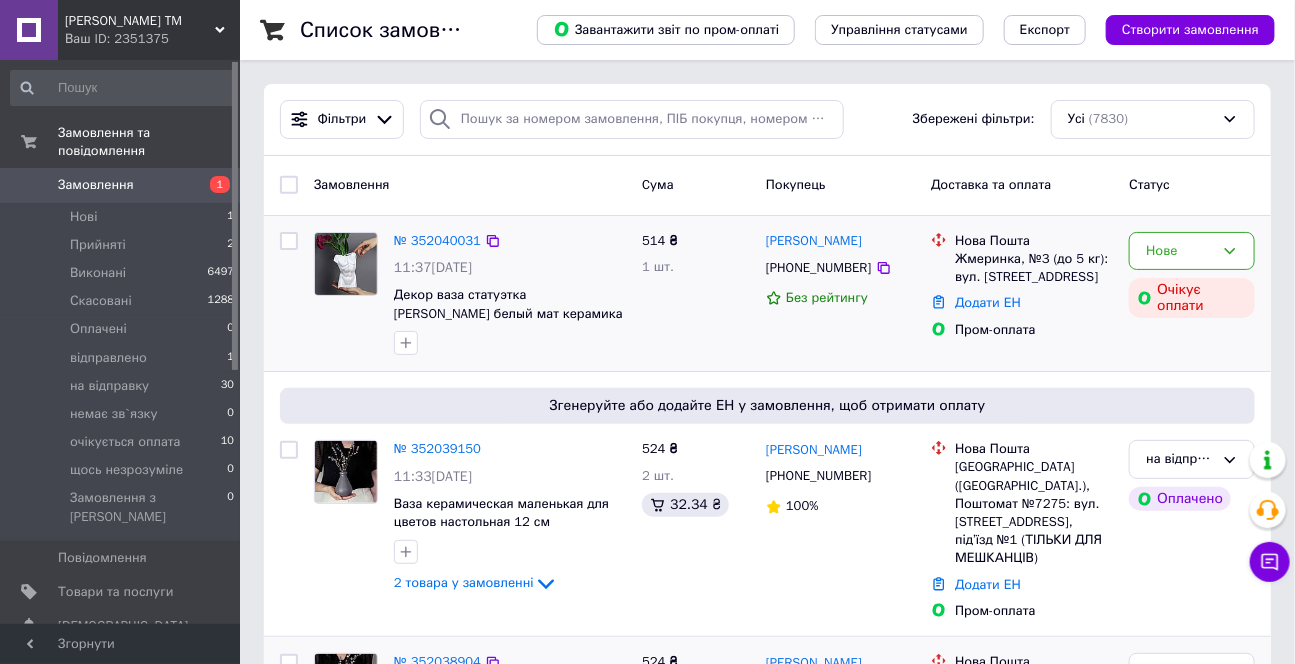 scroll, scrollTop: 90, scrollLeft: 0, axis: vertical 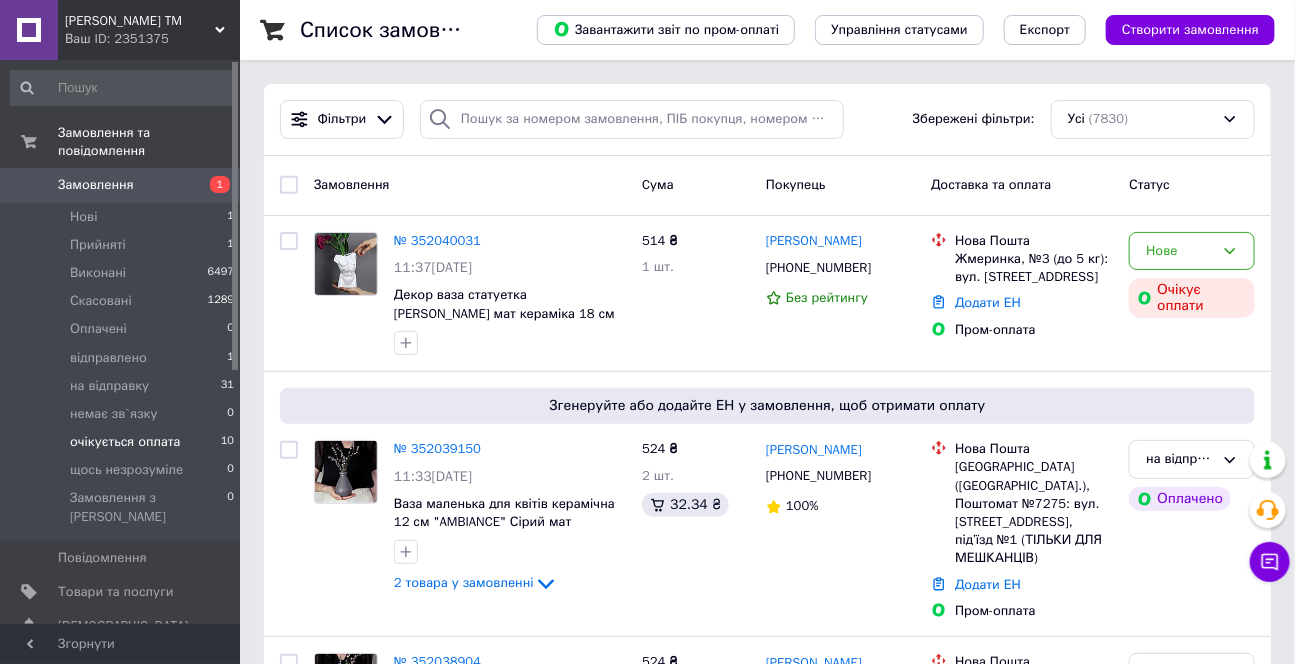 click on "очікується оплата" at bounding box center (125, 442) 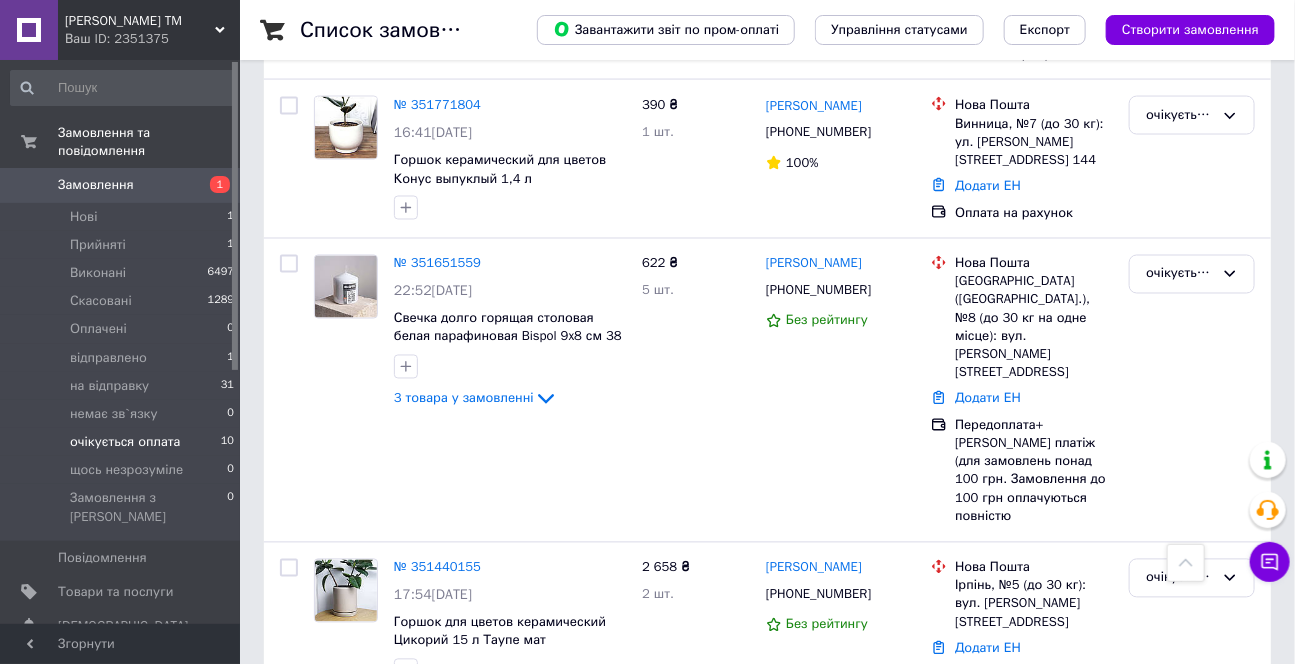 scroll, scrollTop: 1590, scrollLeft: 0, axis: vertical 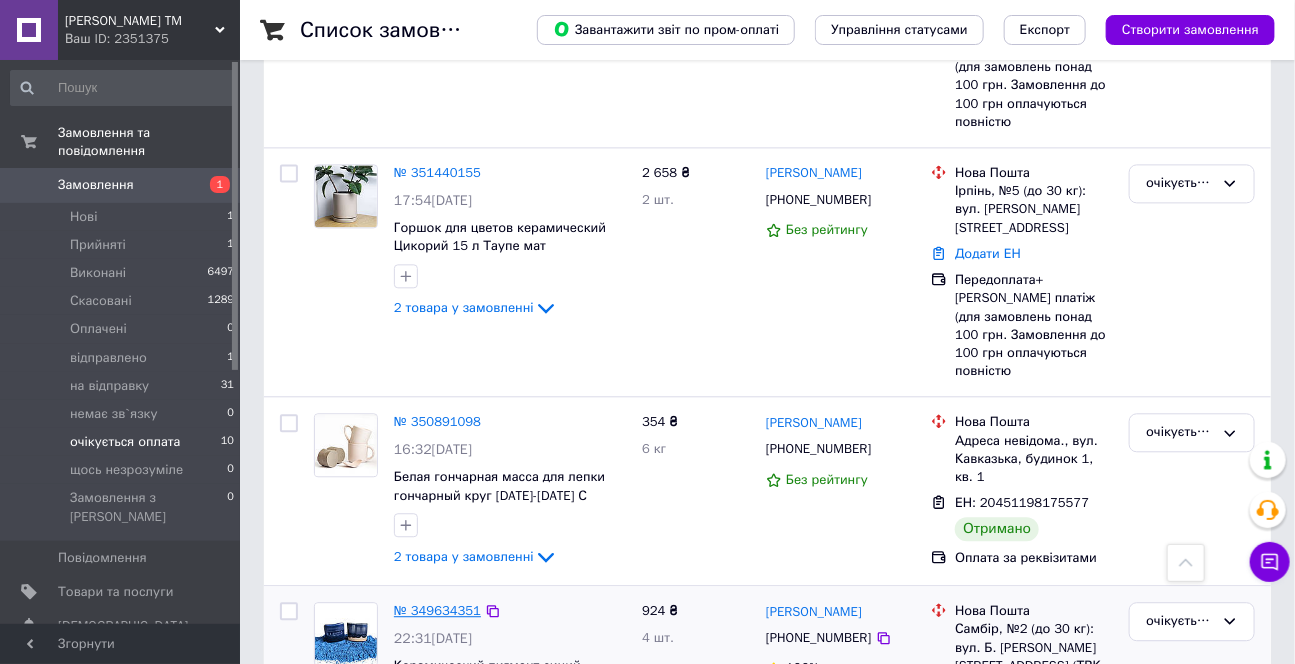 click on "№ 349634351" at bounding box center (437, 610) 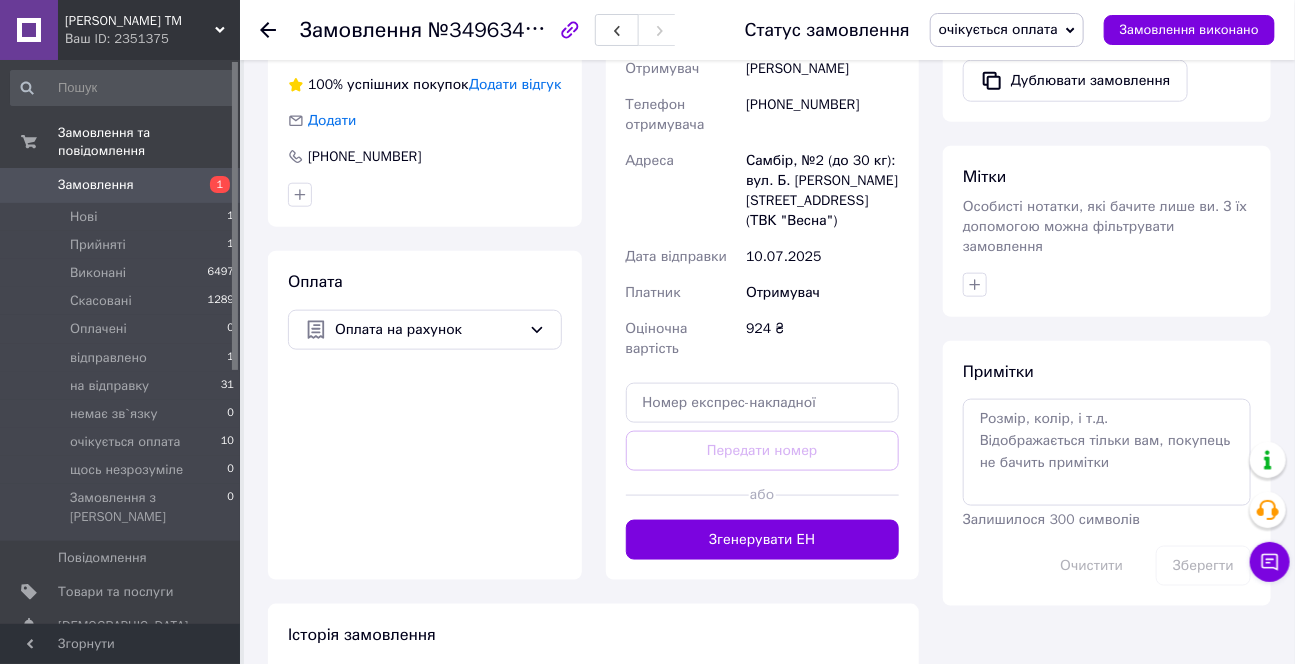 scroll, scrollTop: 727, scrollLeft: 0, axis: vertical 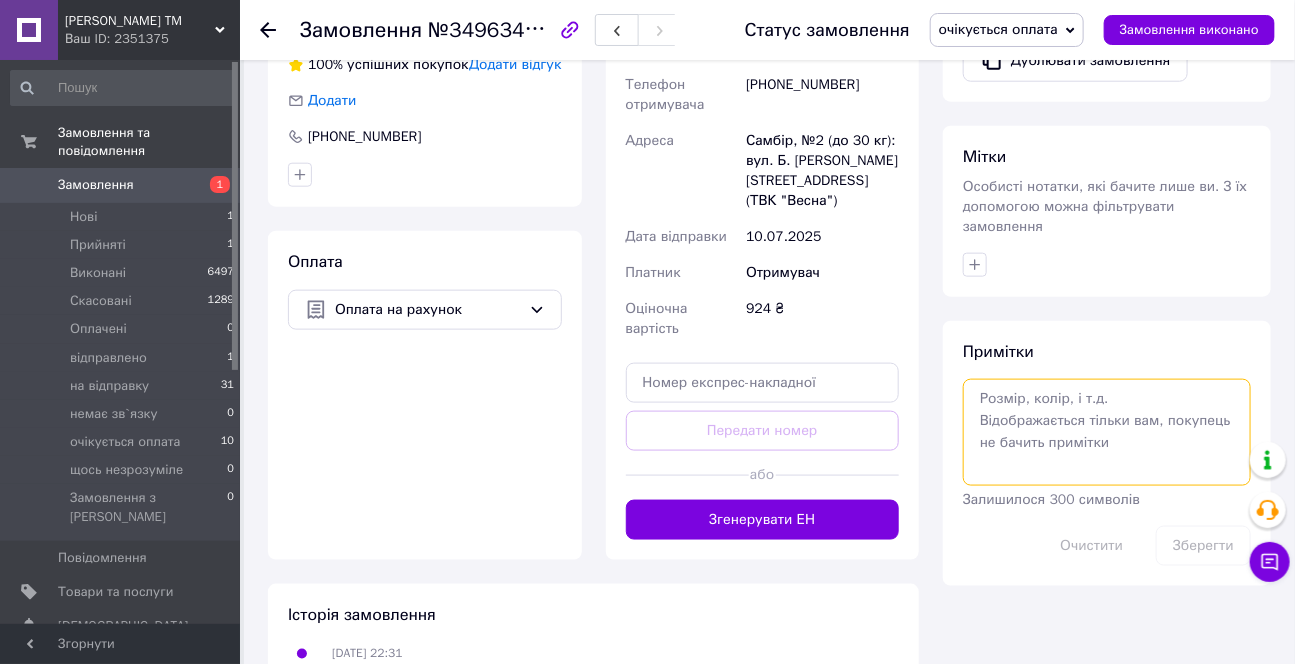 click at bounding box center (1107, 432) 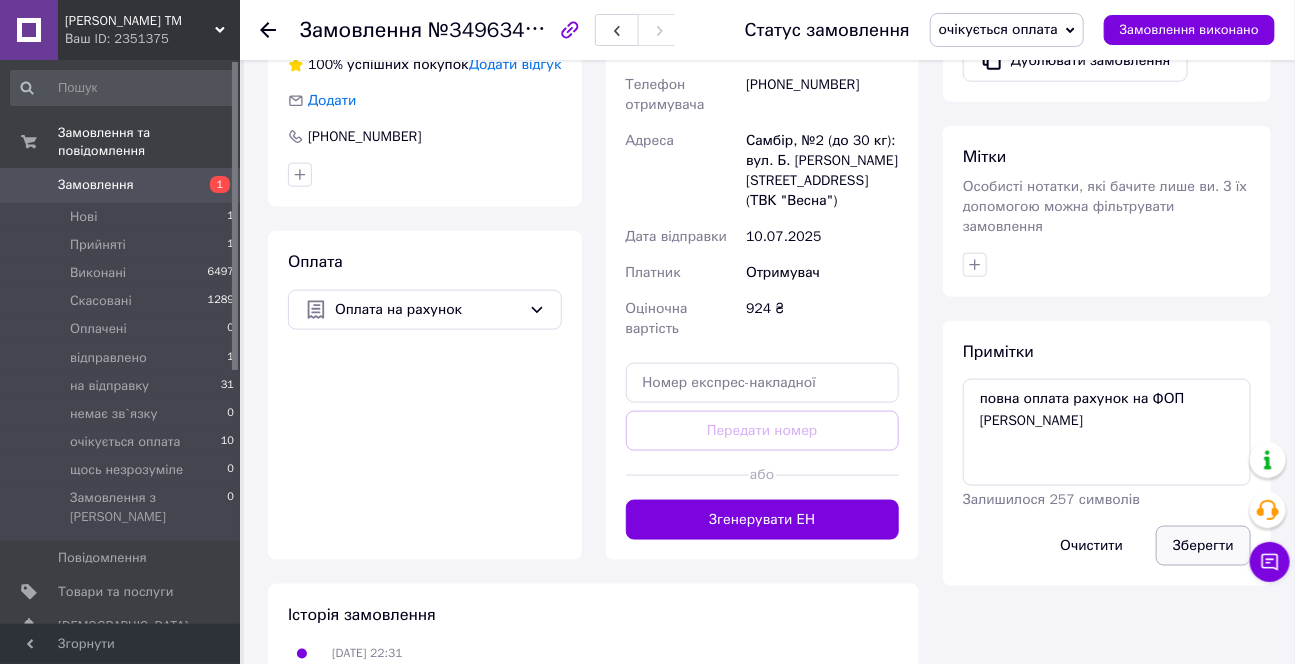click on "Зберегти" at bounding box center (1203, 546) 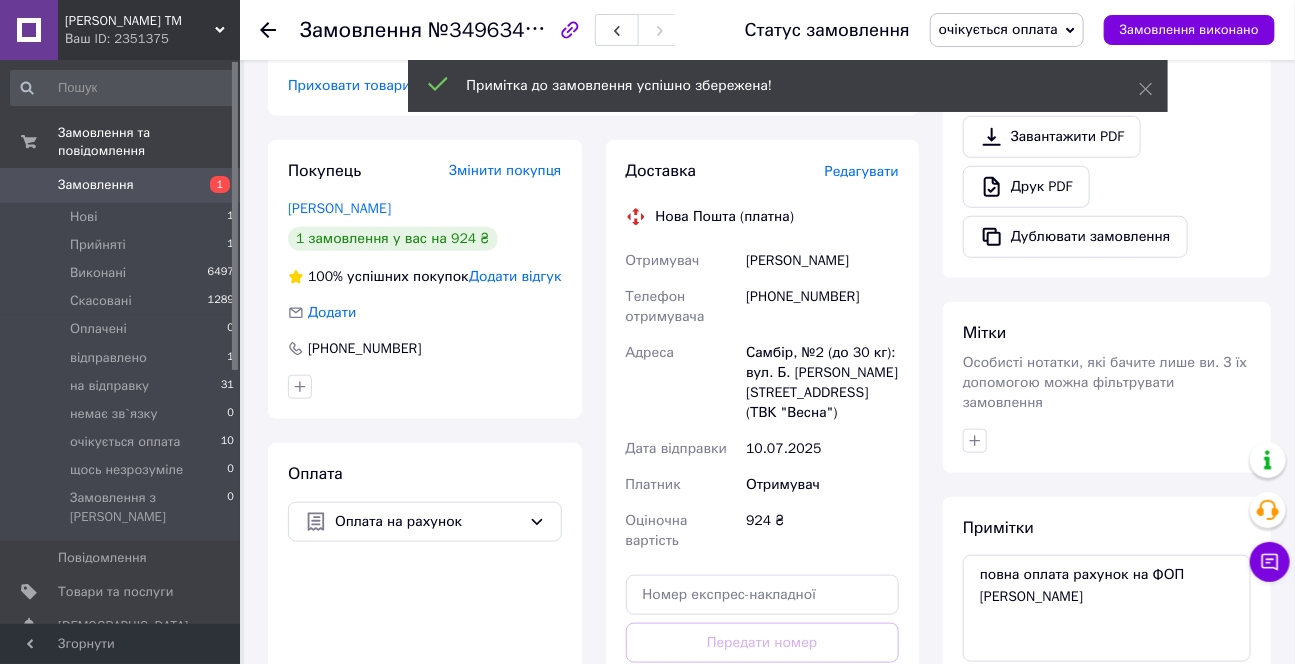 scroll, scrollTop: 818, scrollLeft: 0, axis: vertical 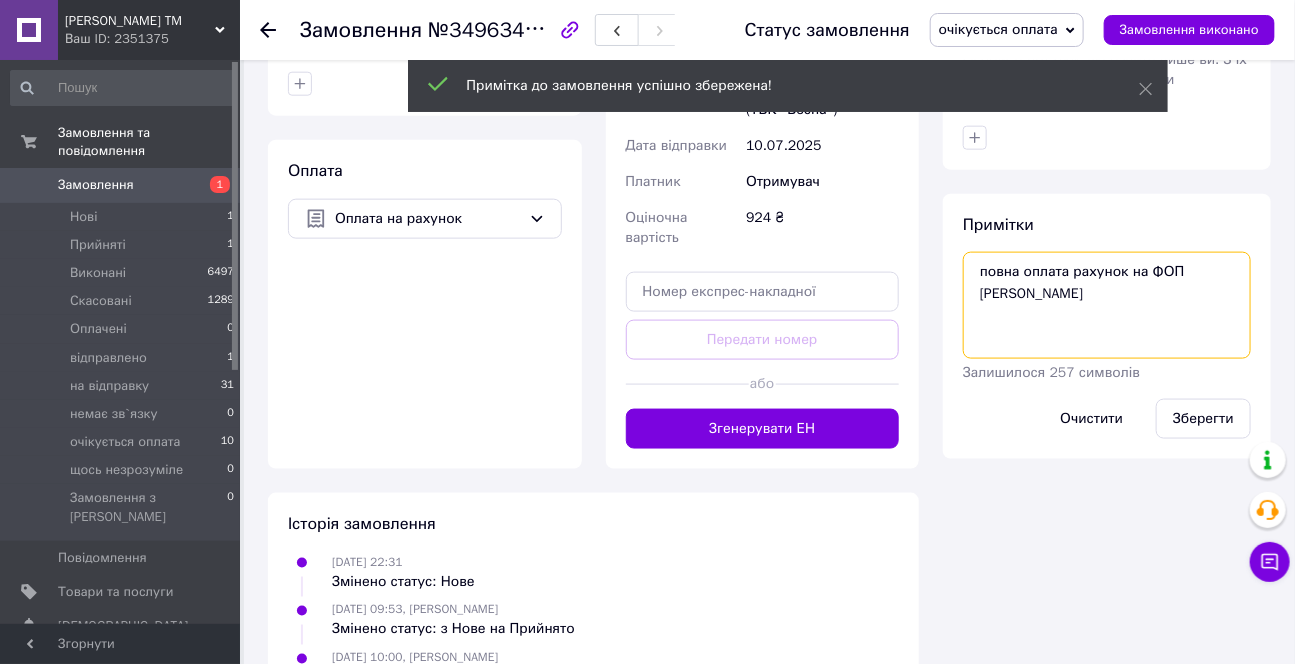 click on "повна оплата рахунок на ФОП григоренко омар" at bounding box center (1107, 305) 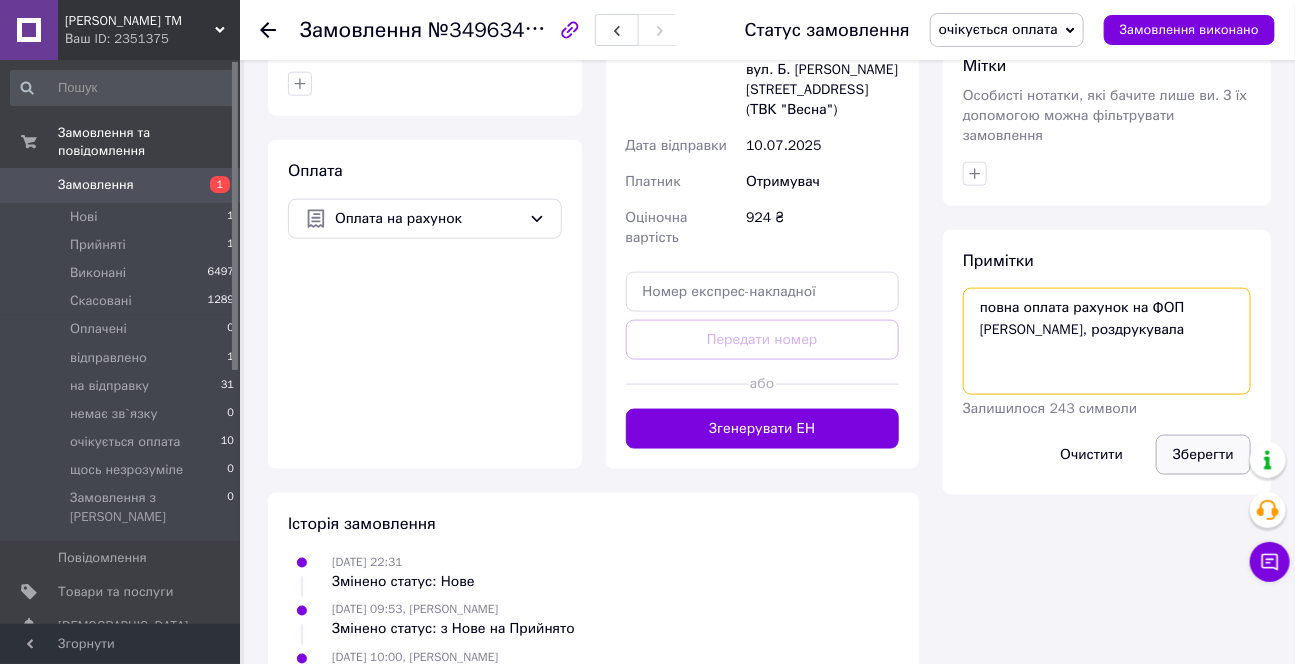 type on "повна оплата рахунок на ФОП григоренко омар, роздрукувала" 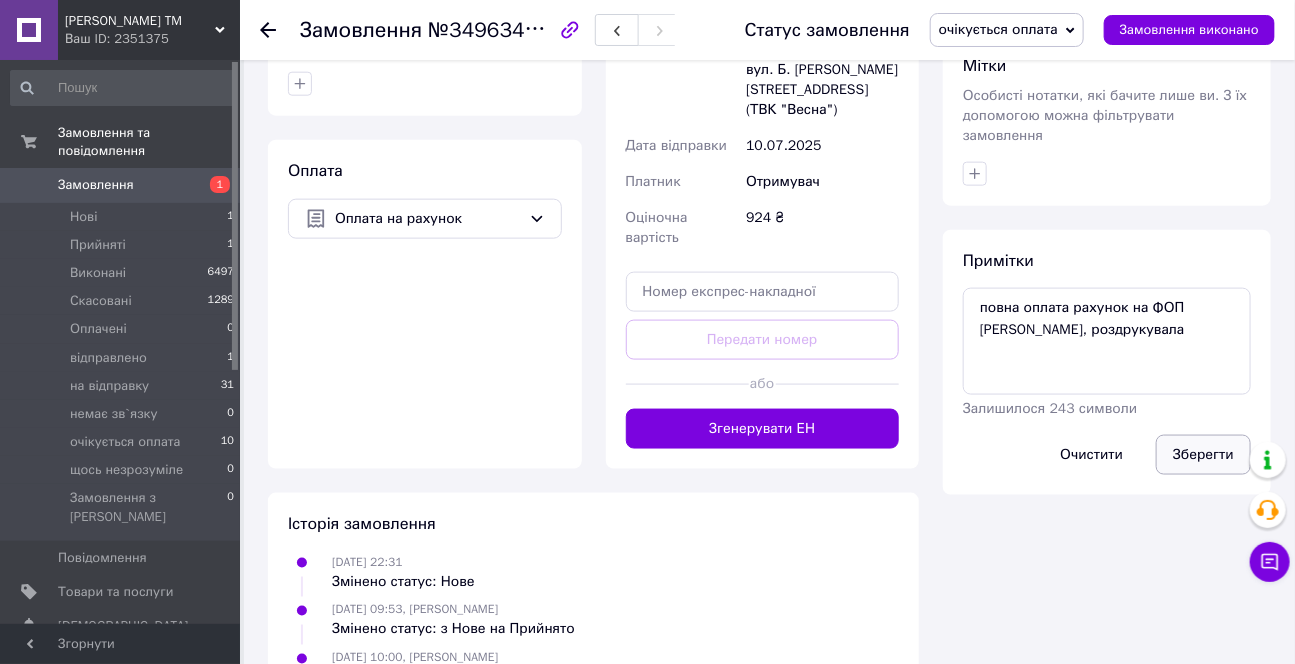 click on "Зберегти" at bounding box center [1203, 455] 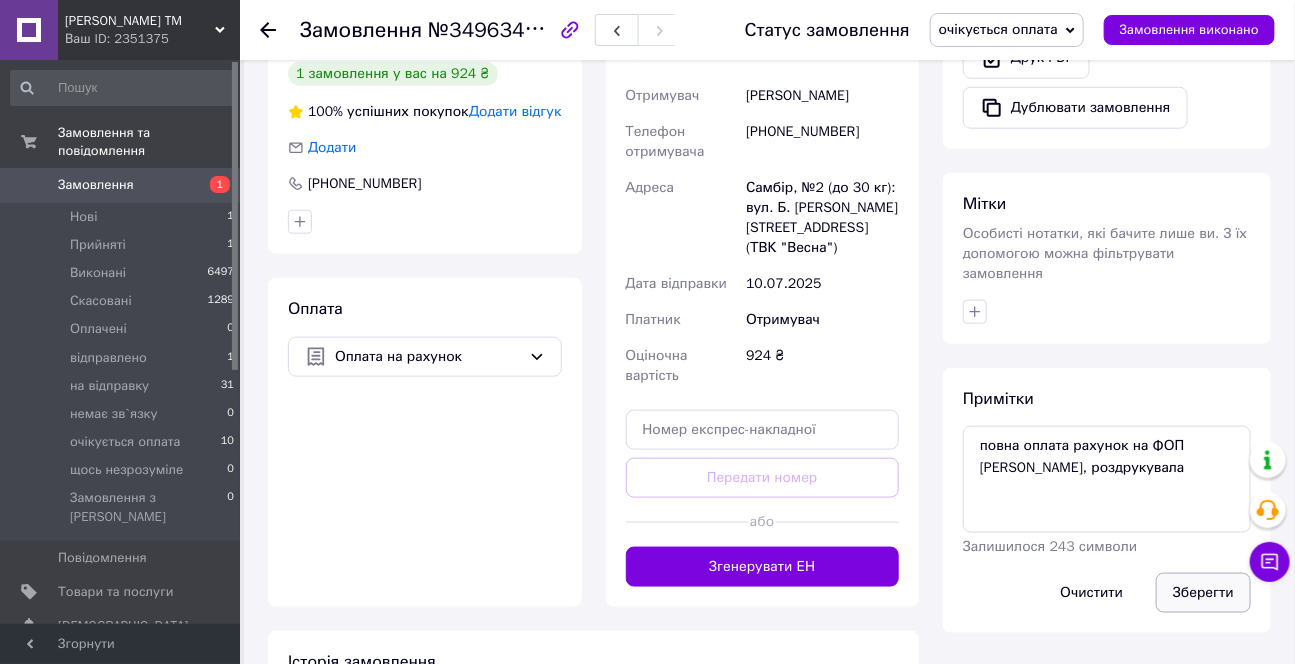 scroll, scrollTop: 454, scrollLeft: 0, axis: vertical 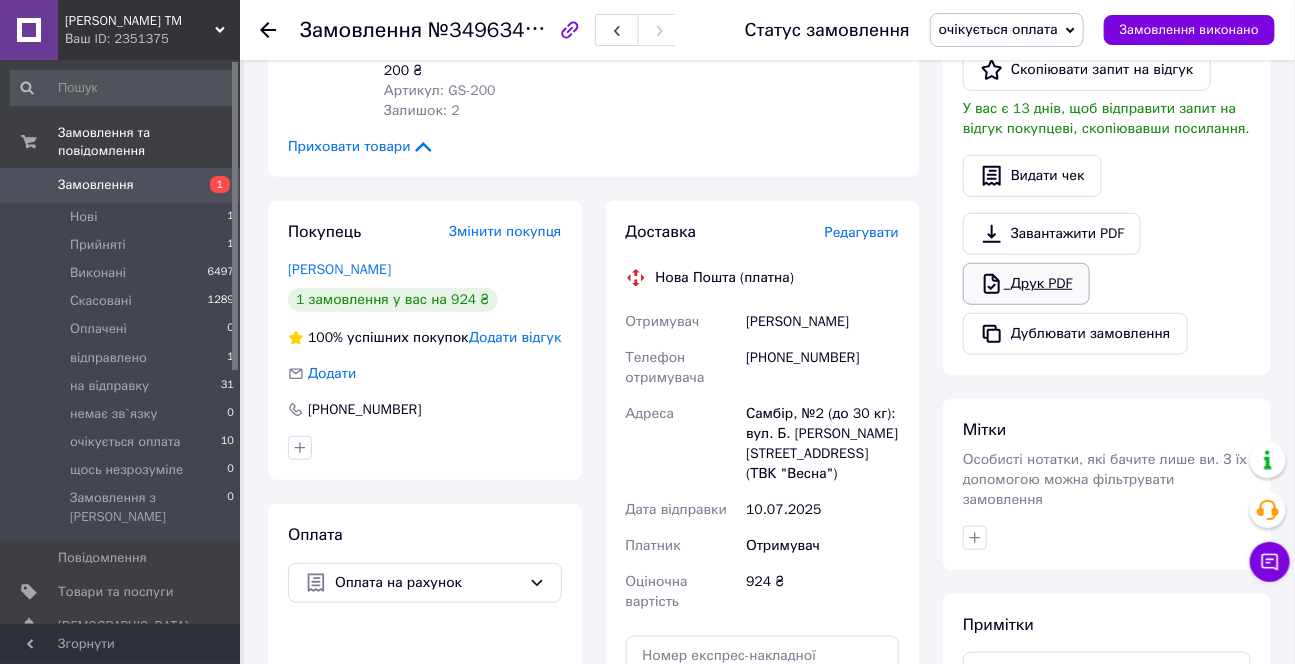 click on "Друк PDF" at bounding box center [1026, 284] 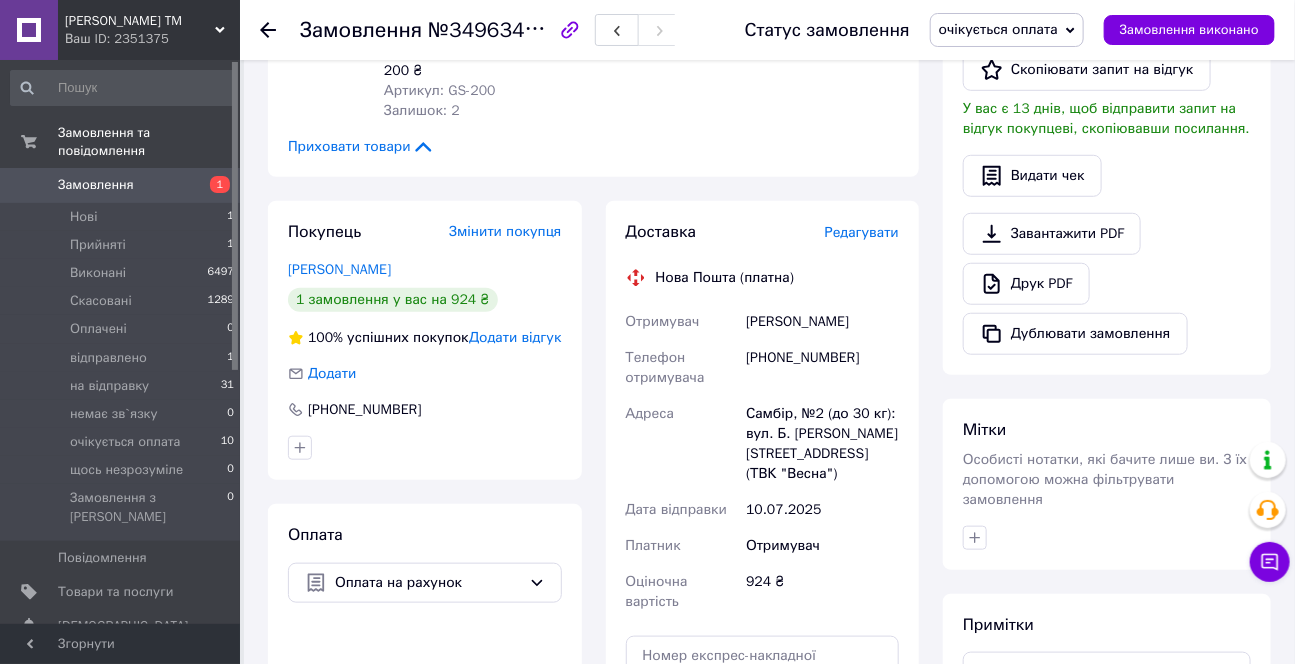 click on "Замовлення" at bounding box center [96, 185] 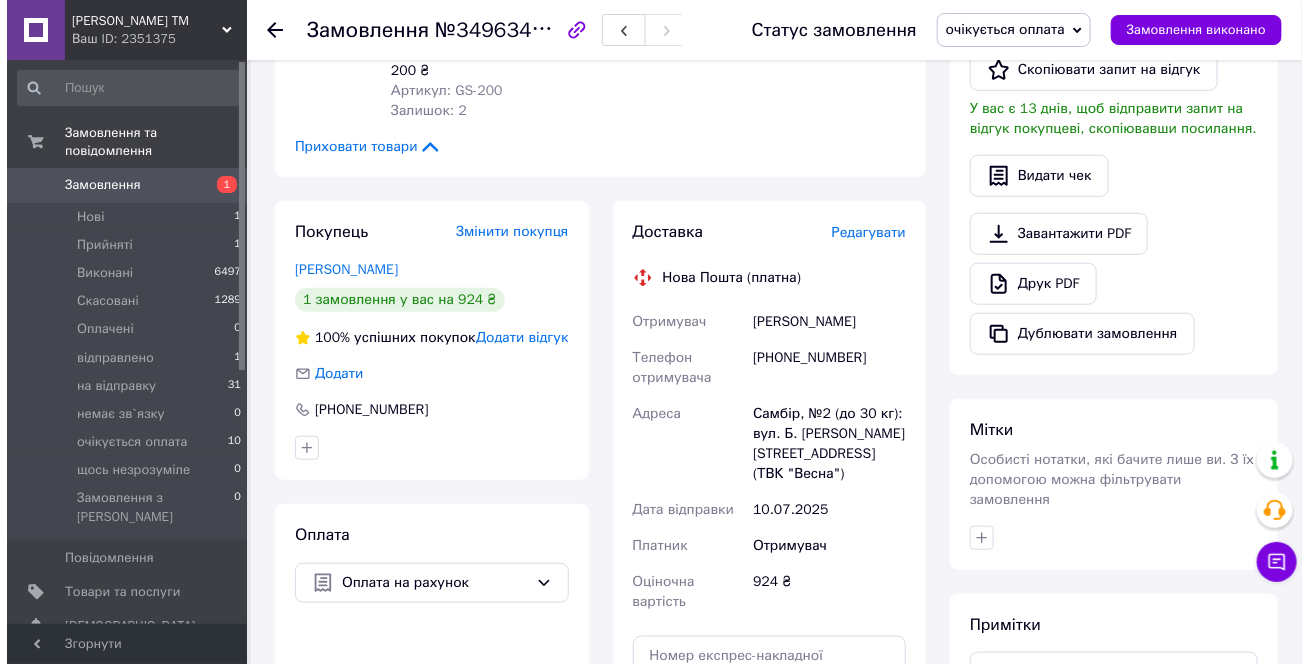 scroll, scrollTop: 0, scrollLeft: 0, axis: both 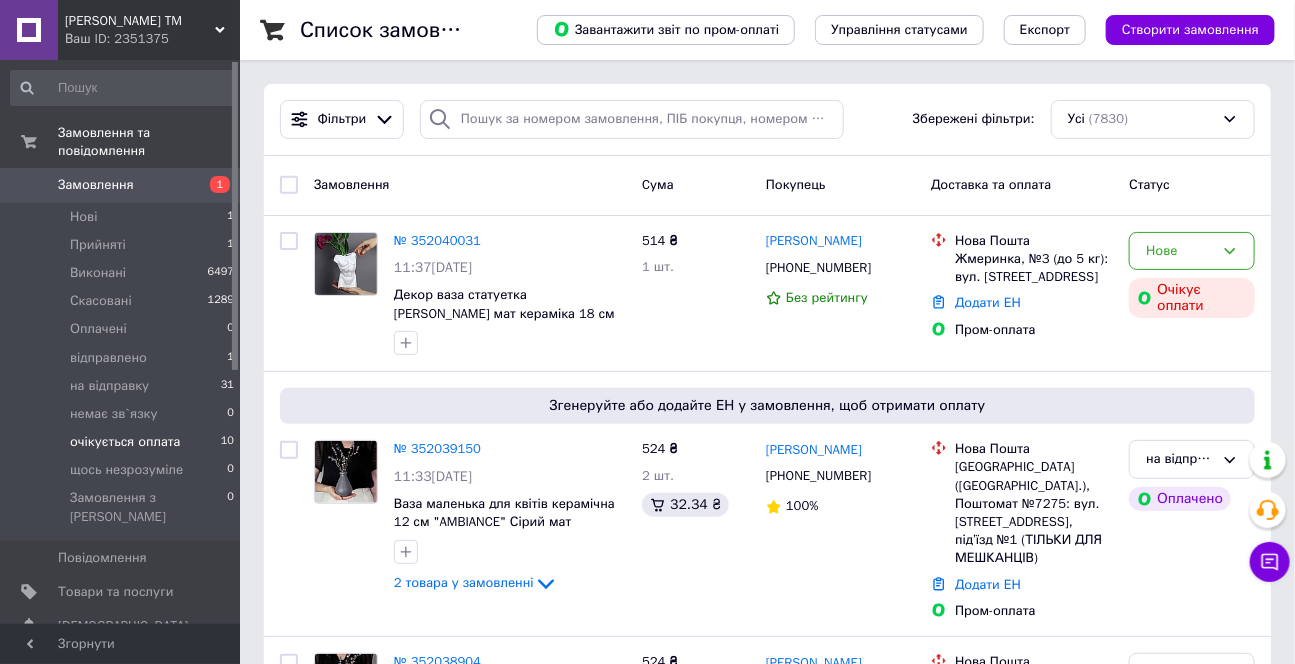 click on "очікується оплата 10" at bounding box center (123, 442) 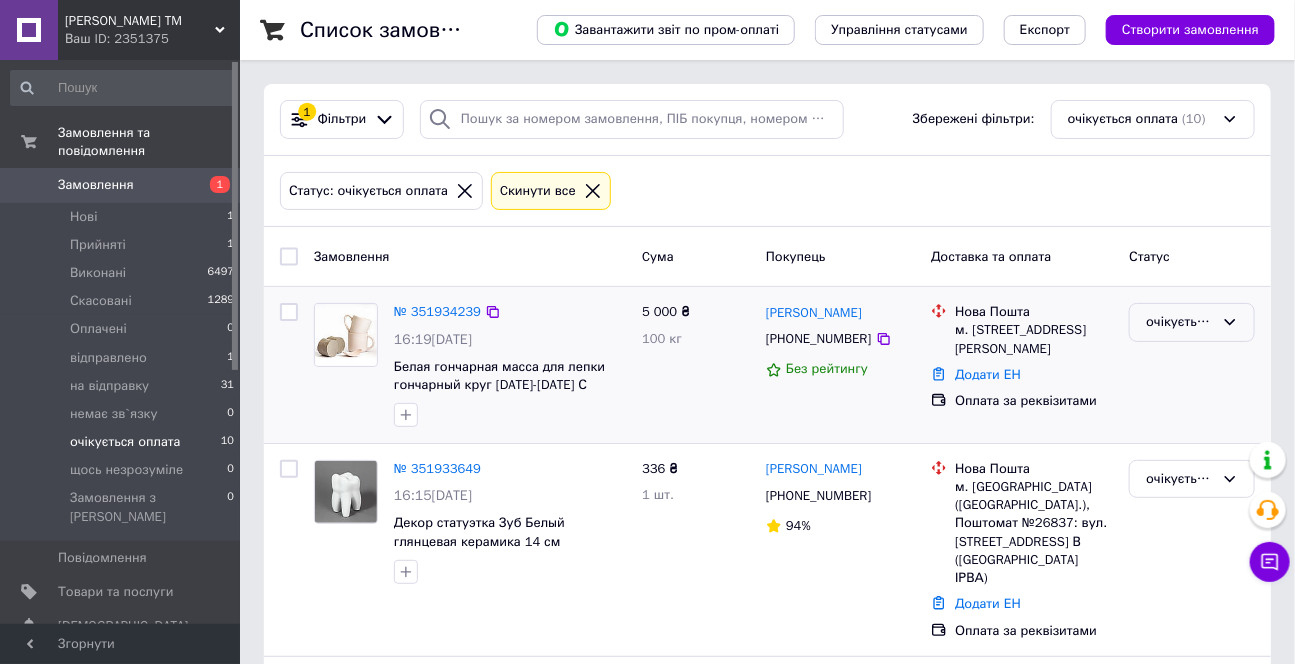 click on "очікується оплата" at bounding box center [1180, 322] 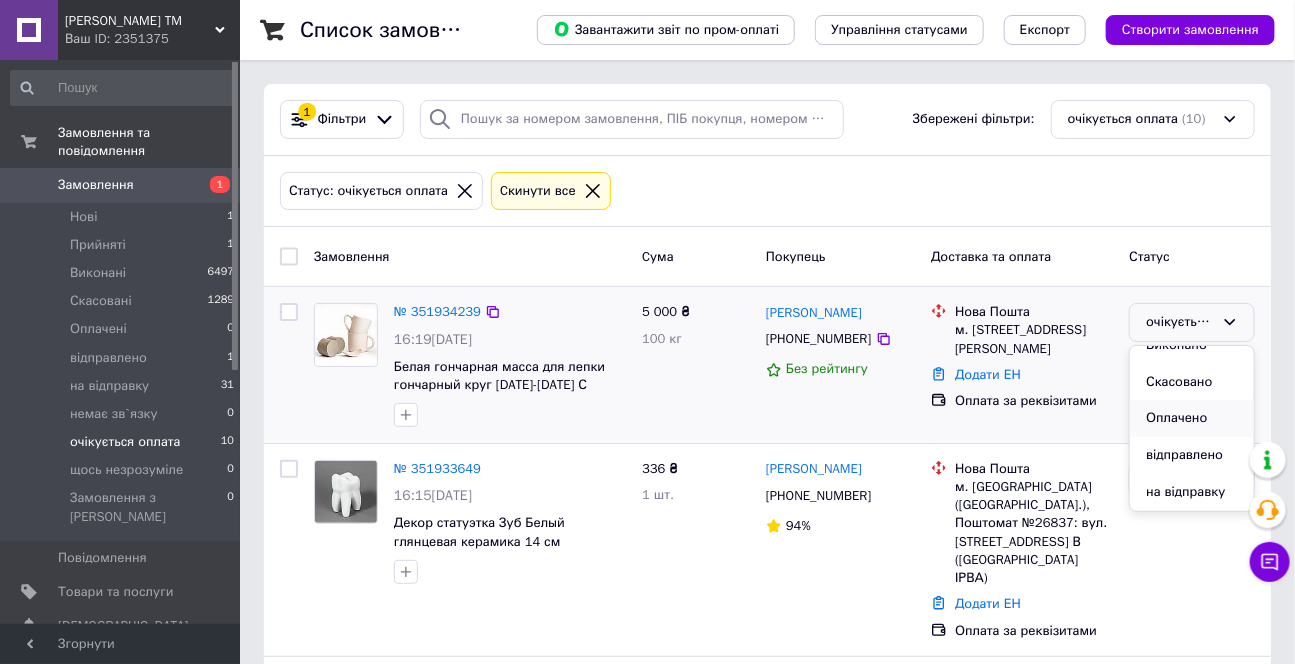 scroll, scrollTop: 90, scrollLeft: 0, axis: vertical 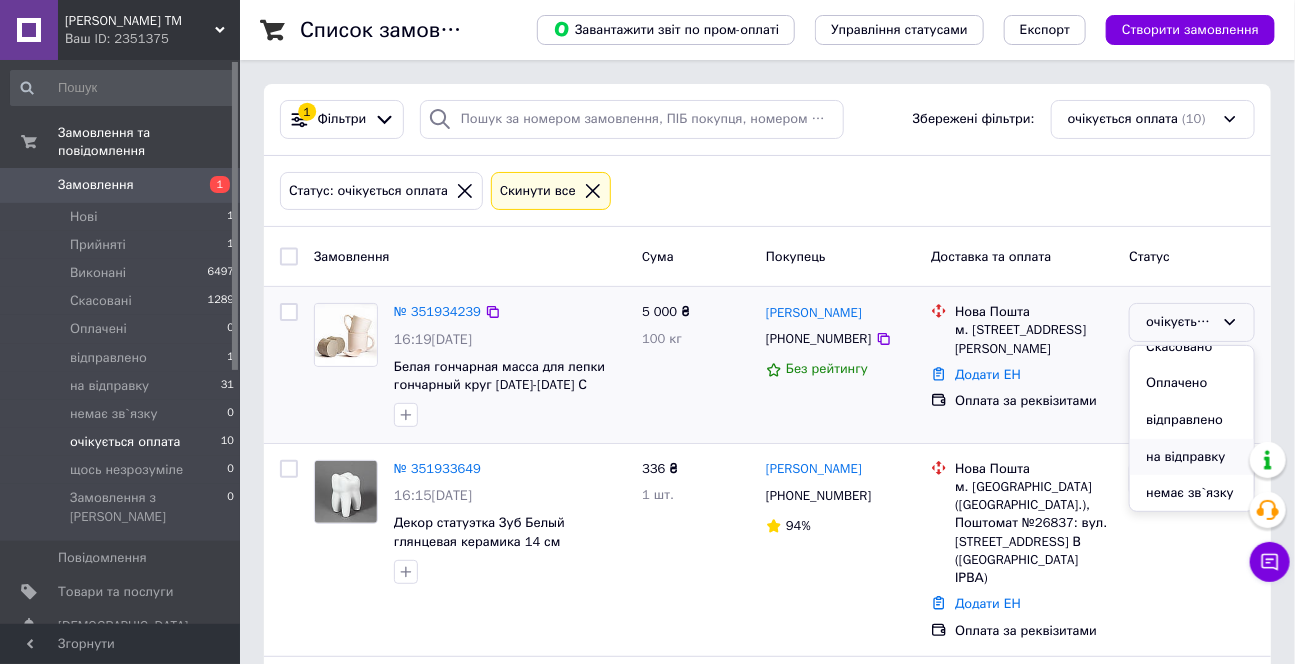 click on "на відправку" at bounding box center [1192, 457] 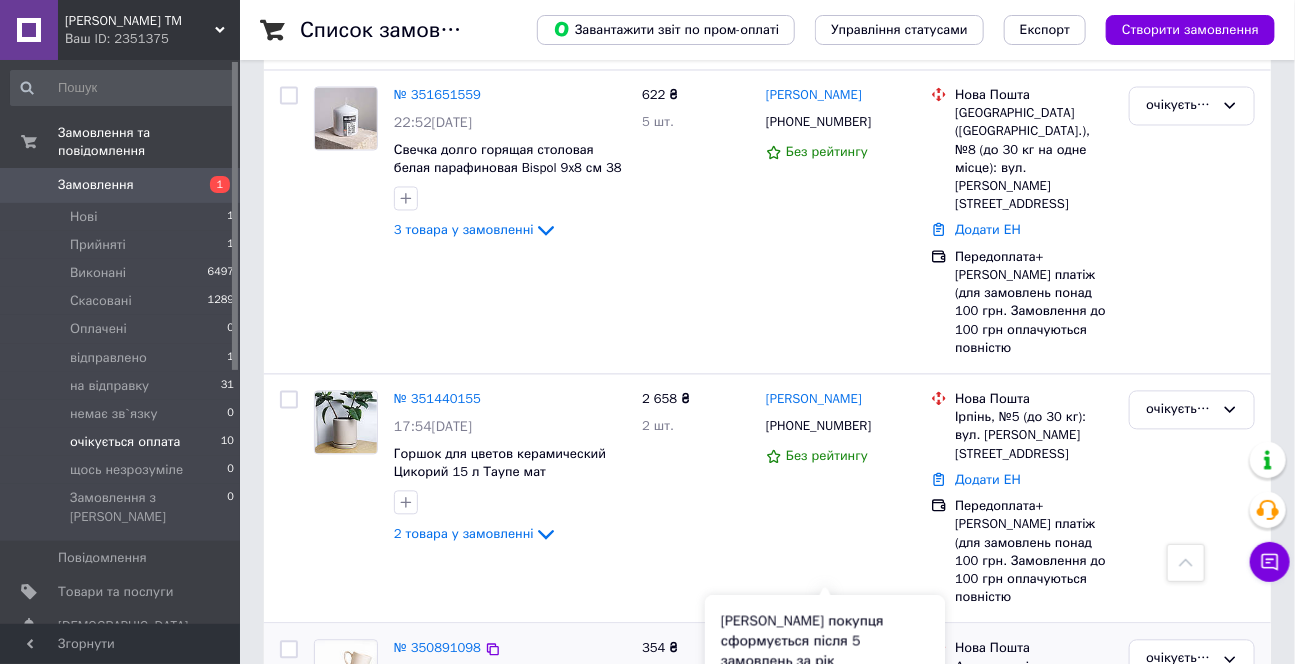 scroll, scrollTop: 1590, scrollLeft: 0, axis: vertical 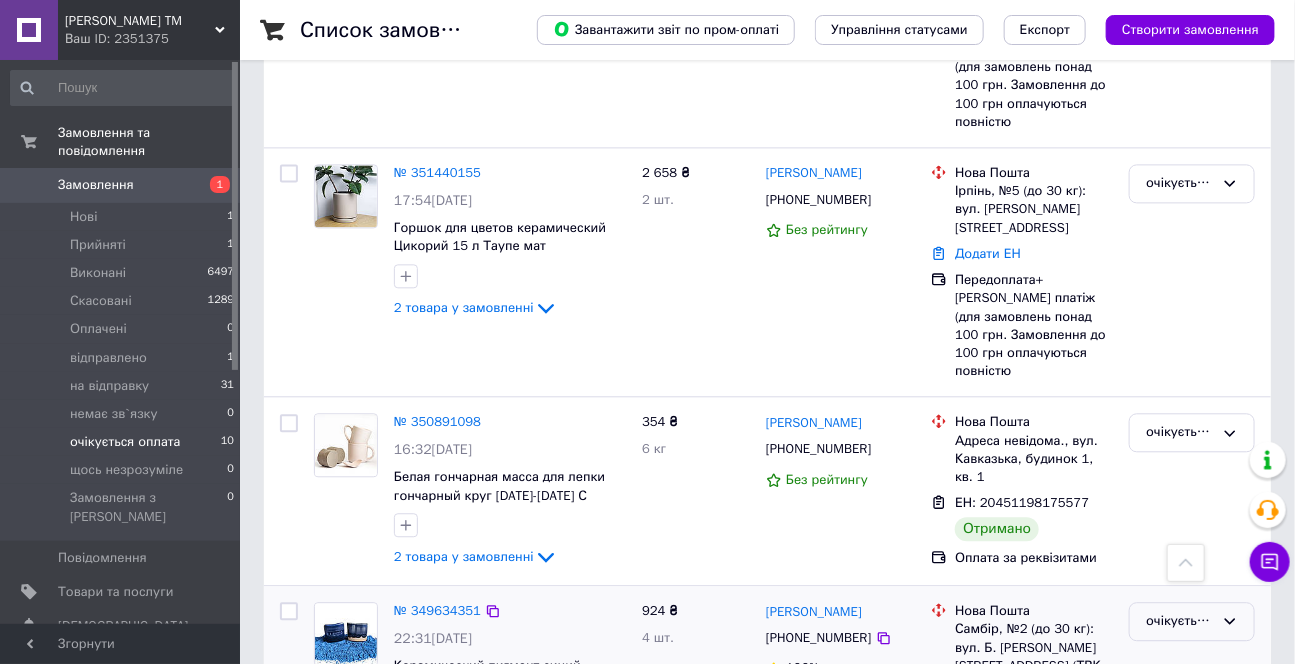 click on "очікується оплата" at bounding box center [1180, 621] 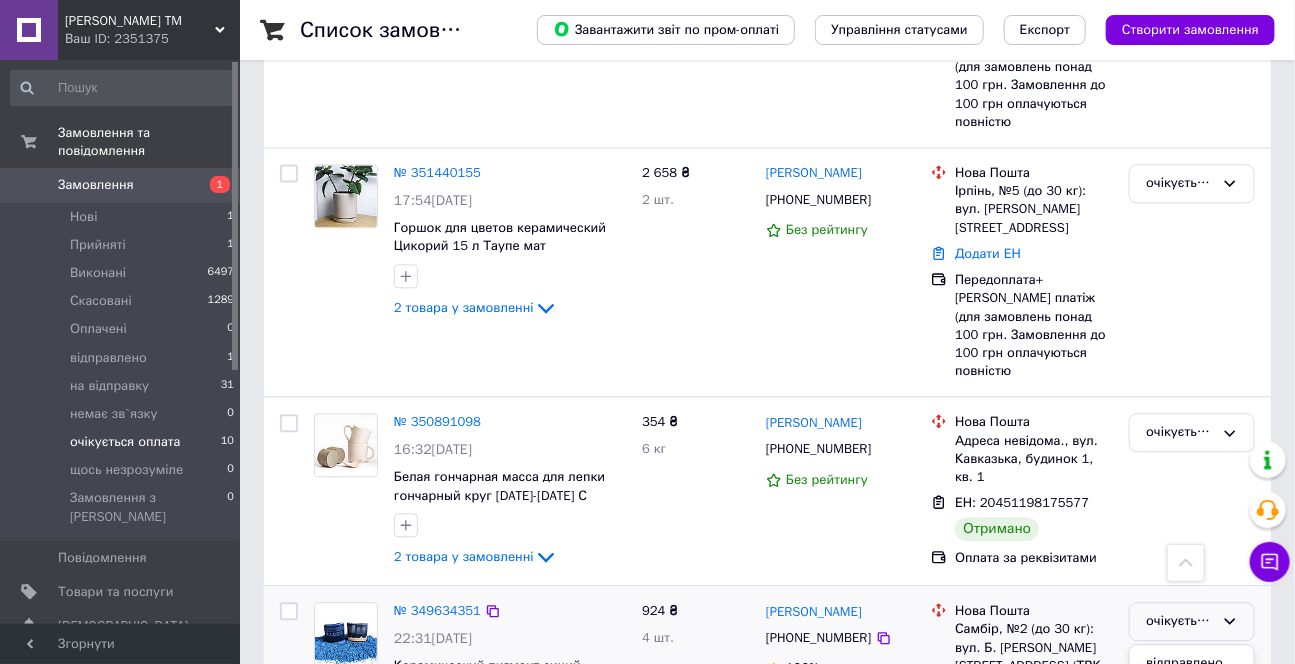 scroll, scrollTop: 147, scrollLeft: 0, axis: vertical 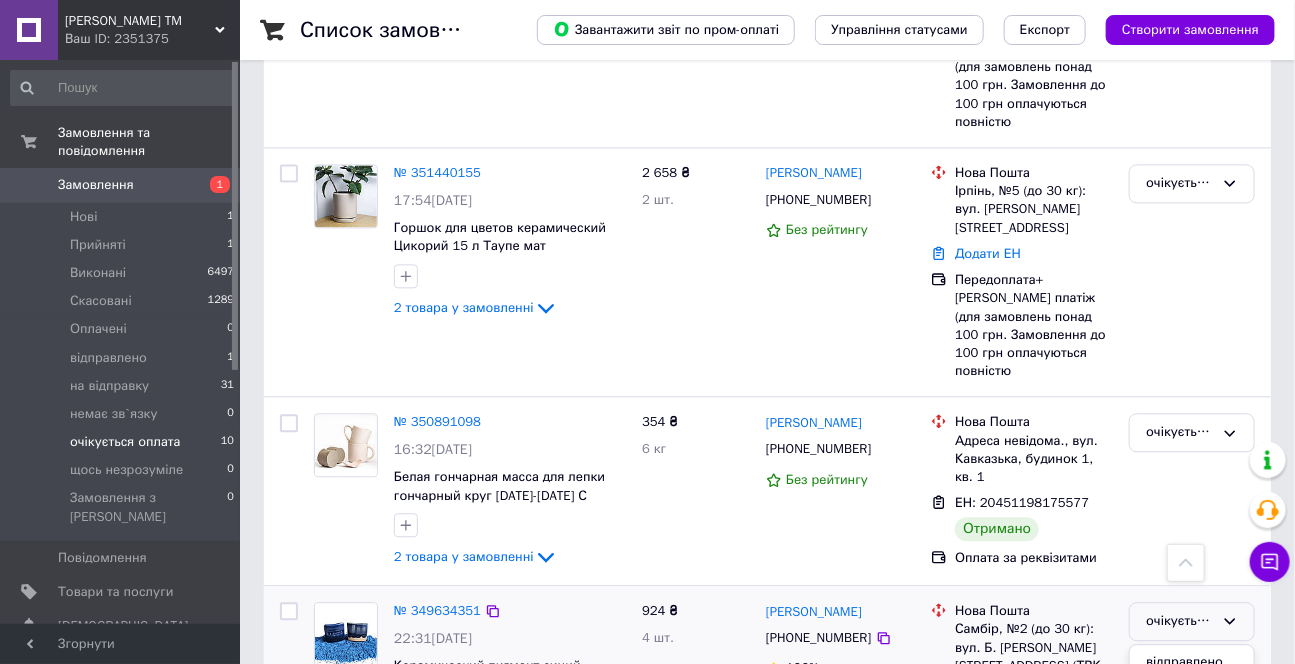 click on "на відправку" at bounding box center (1192, 699) 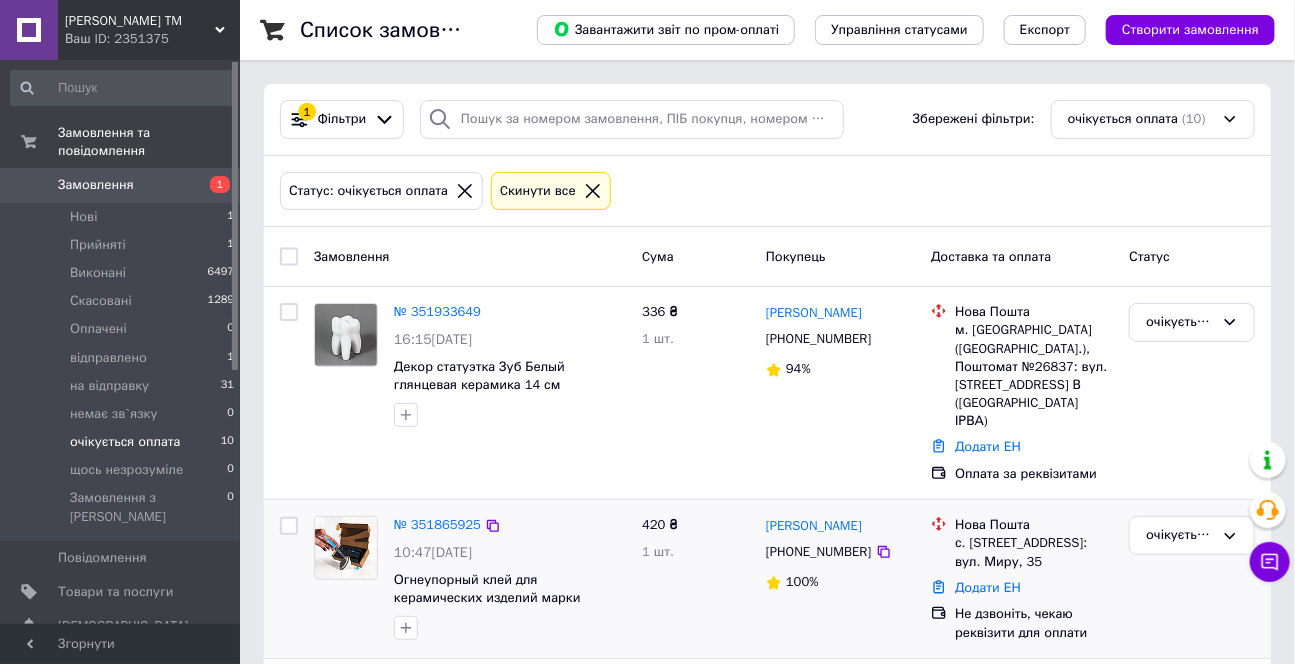 scroll, scrollTop: 181, scrollLeft: 0, axis: vertical 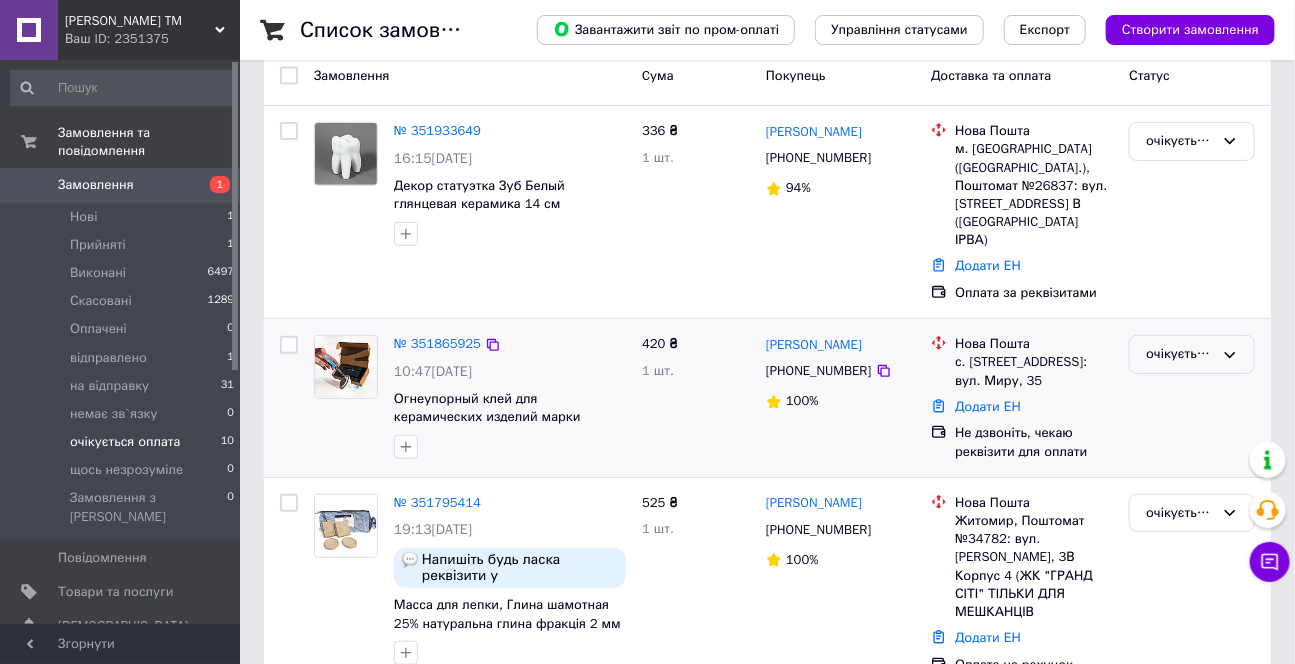 click on "очікується оплата" at bounding box center (1180, 354) 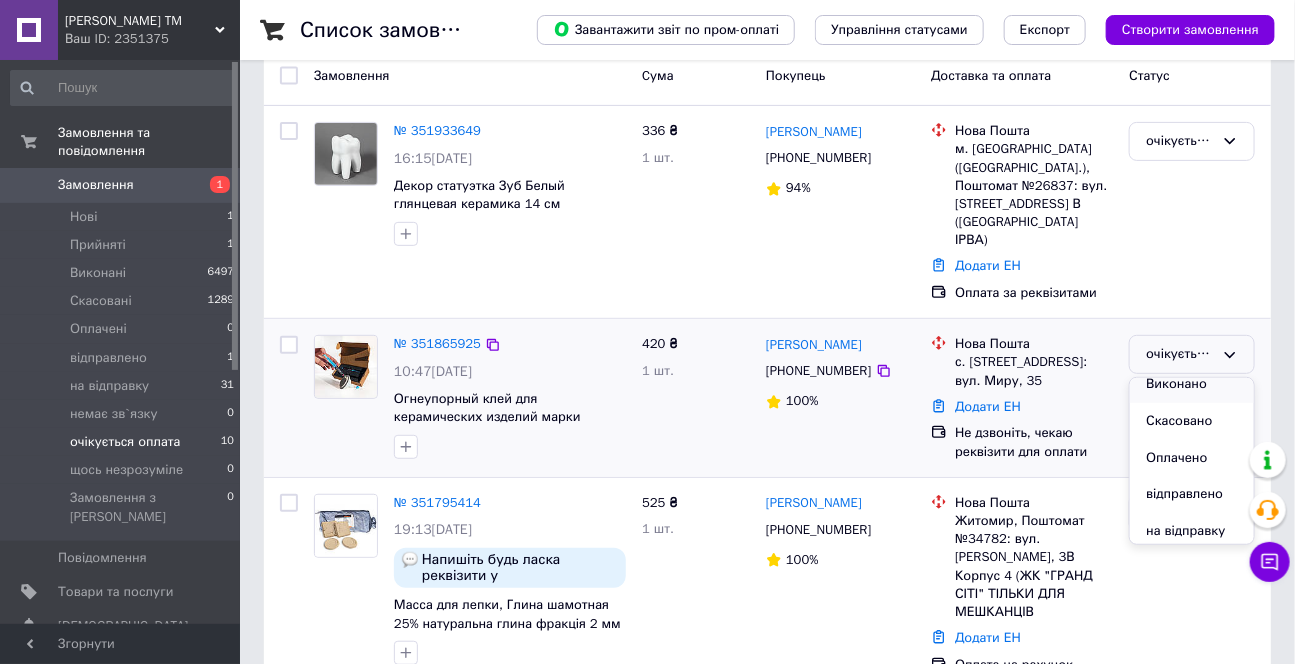 scroll, scrollTop: 90, scrollLeft: 0, axis: vertical 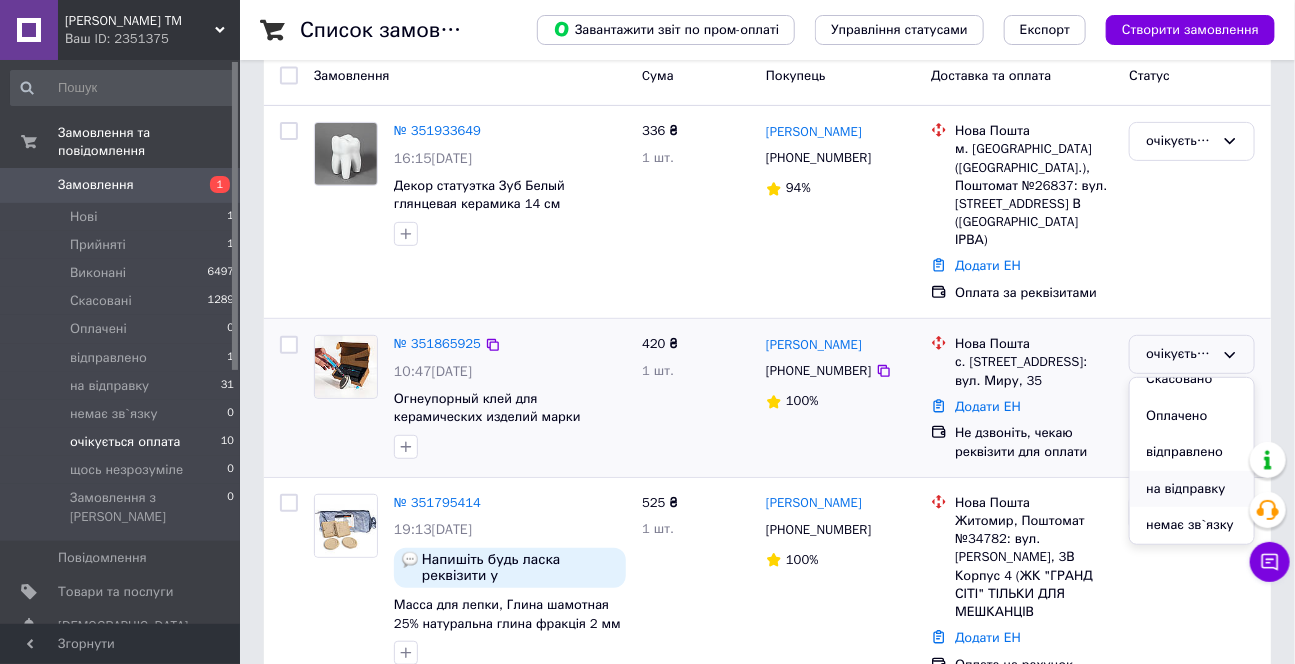 click on "на відправку" at bounding box center (1192, 489) 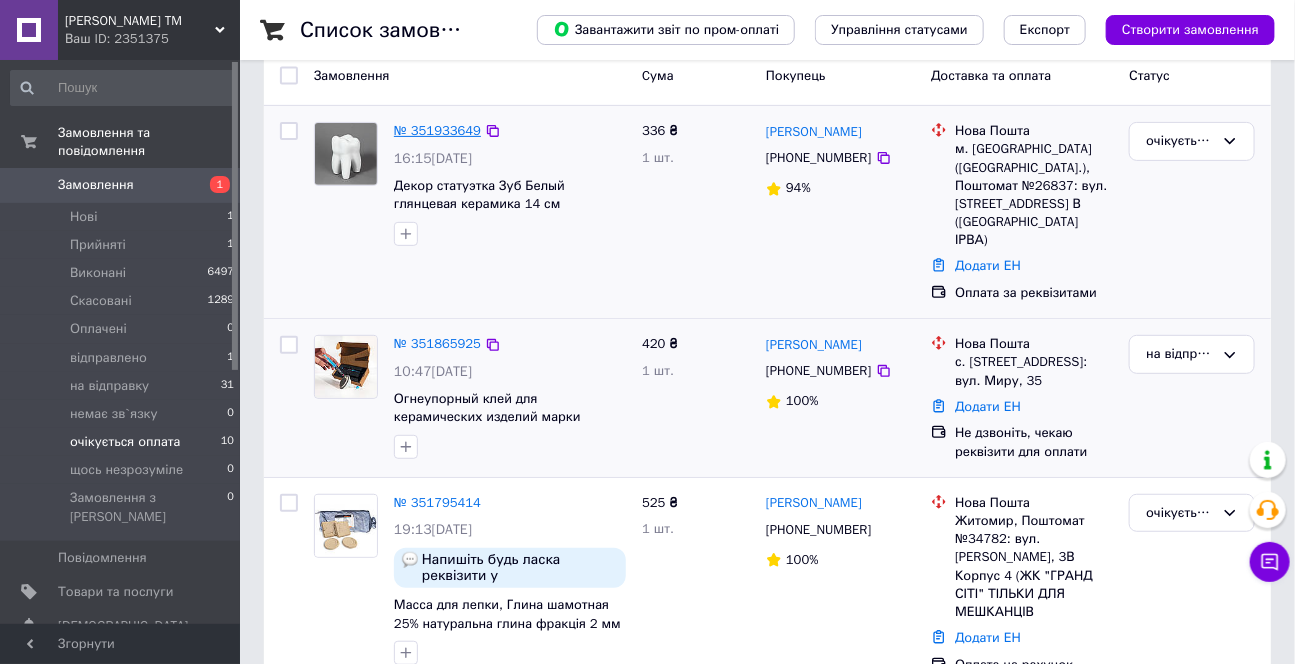 click on "№ 351933649" at bounding box center [437, 130] 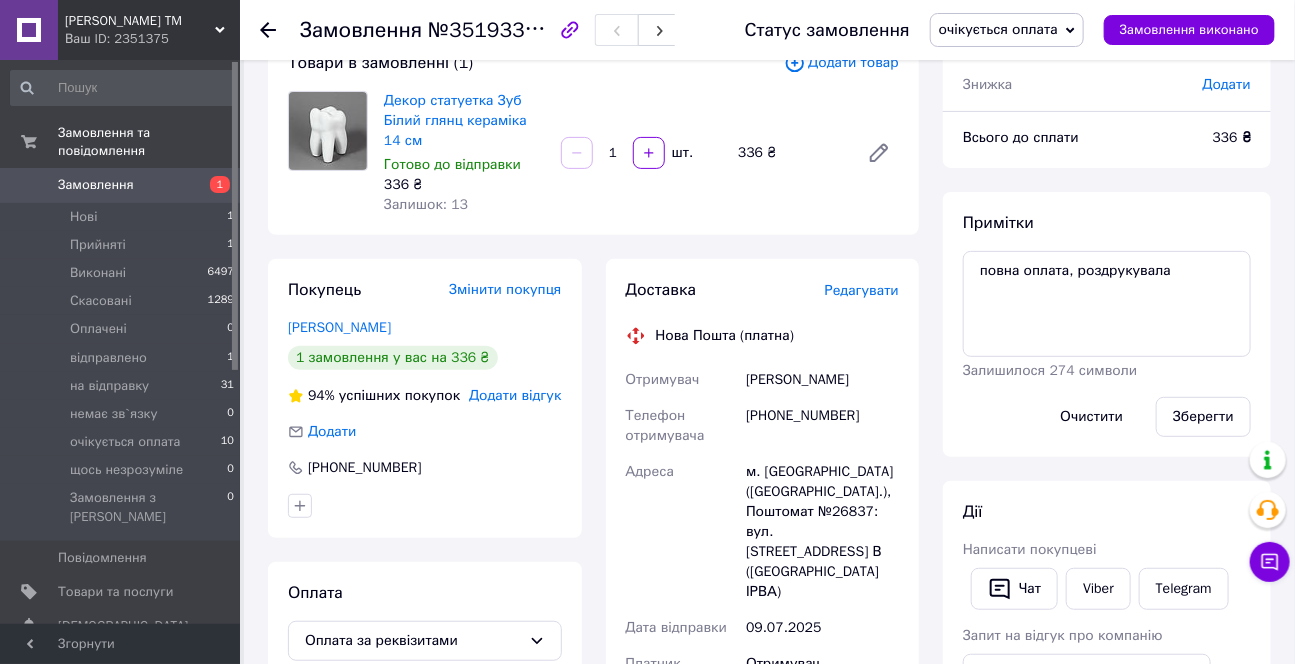 scroll, scrollTop: 181, scrollLeft: 0, axis: vertical 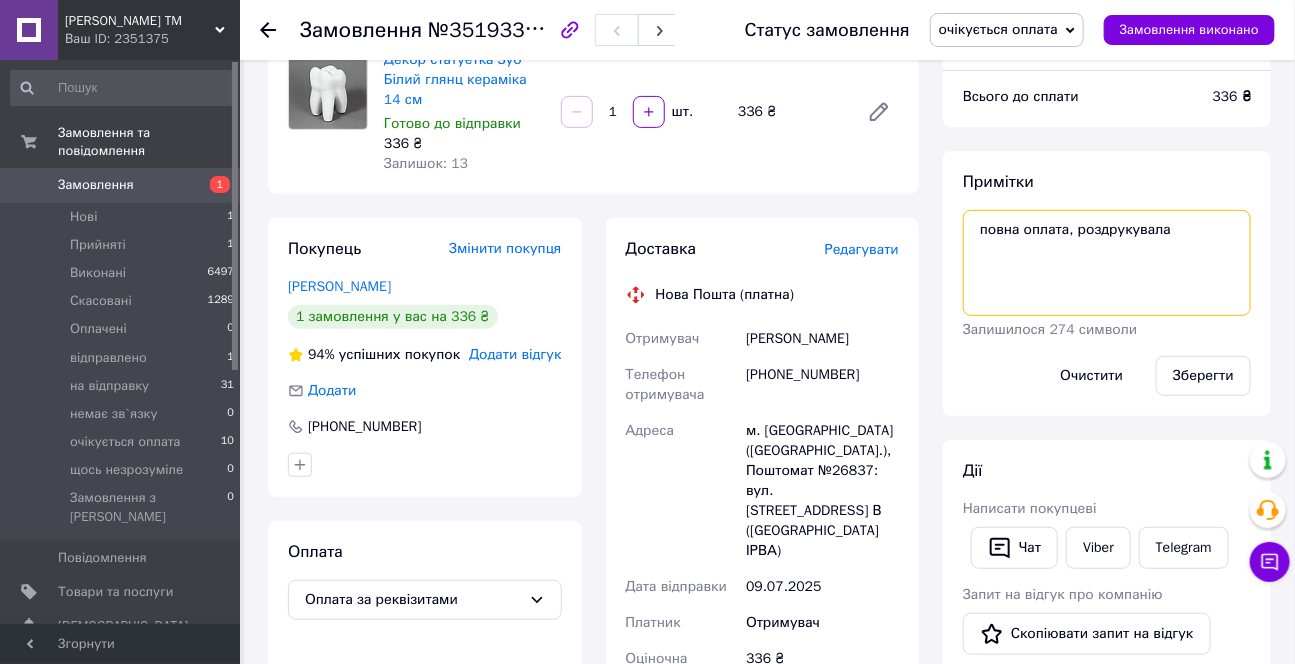 click on "повна оплата, роздрукувала" at bounding box center (1107, 263) 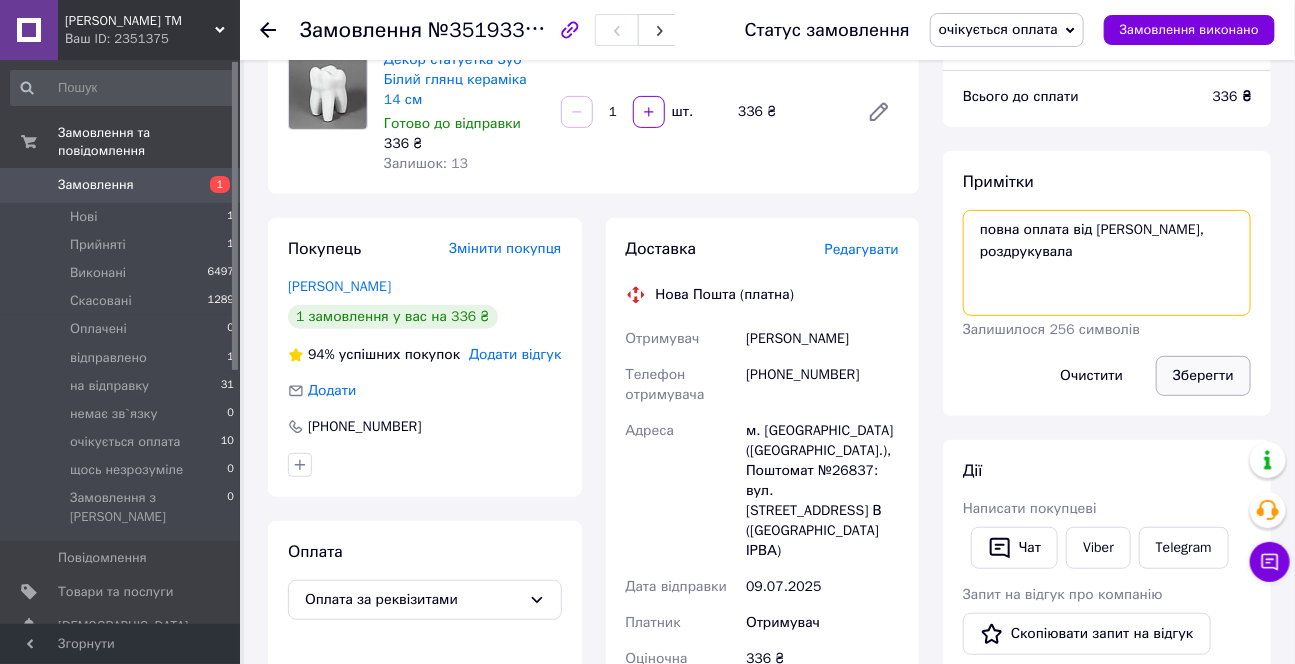 type on "повна оплата від [PERSON_NAME], роздрукувала" 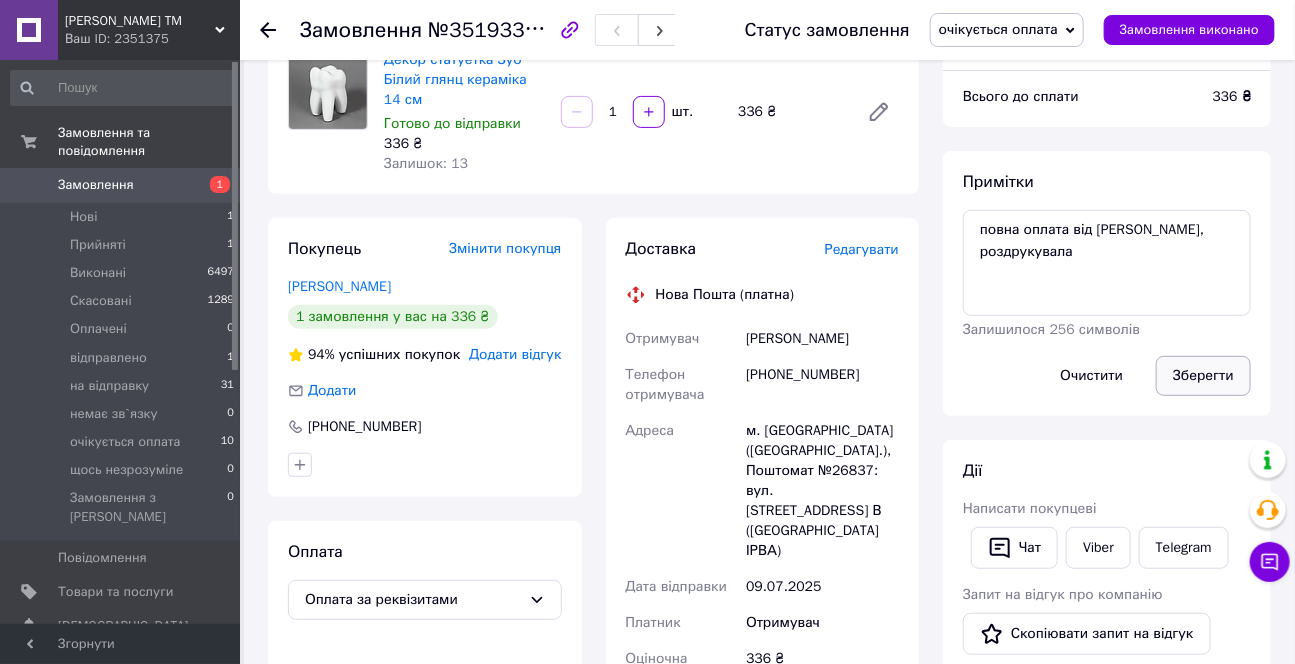 click on "Зберегти" at bounding box center (1203, 376) 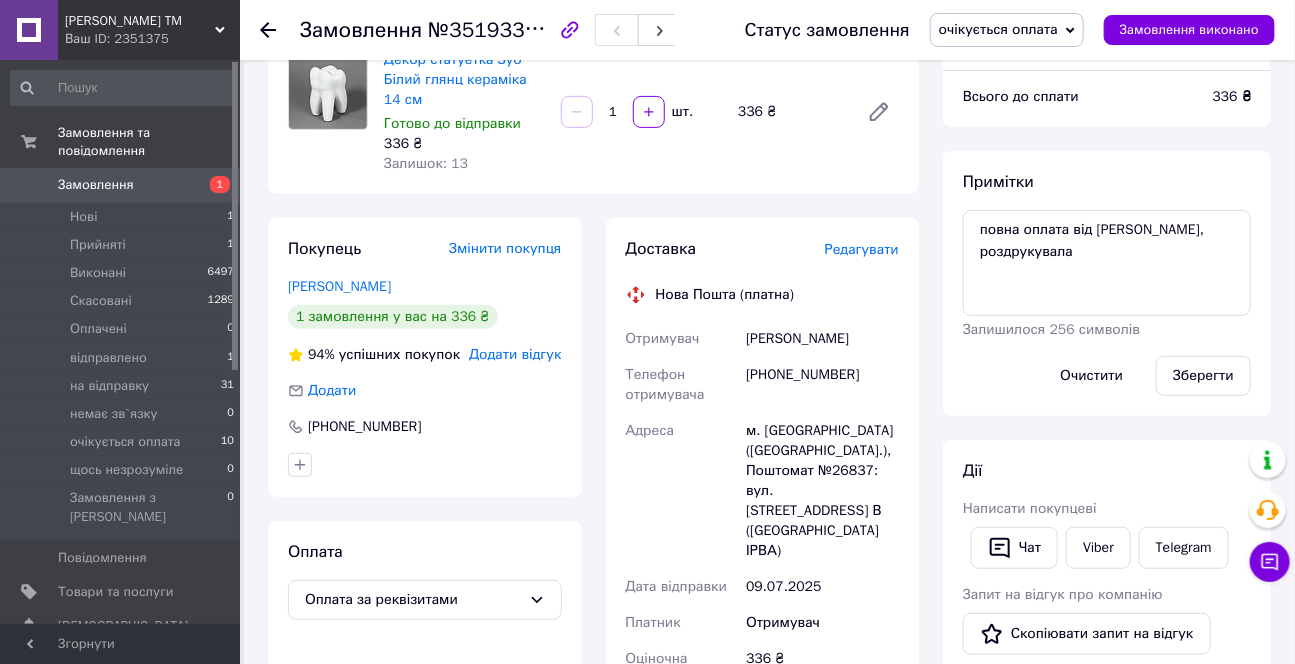 click on "очікується оплата" at bounding box center (998, 29) 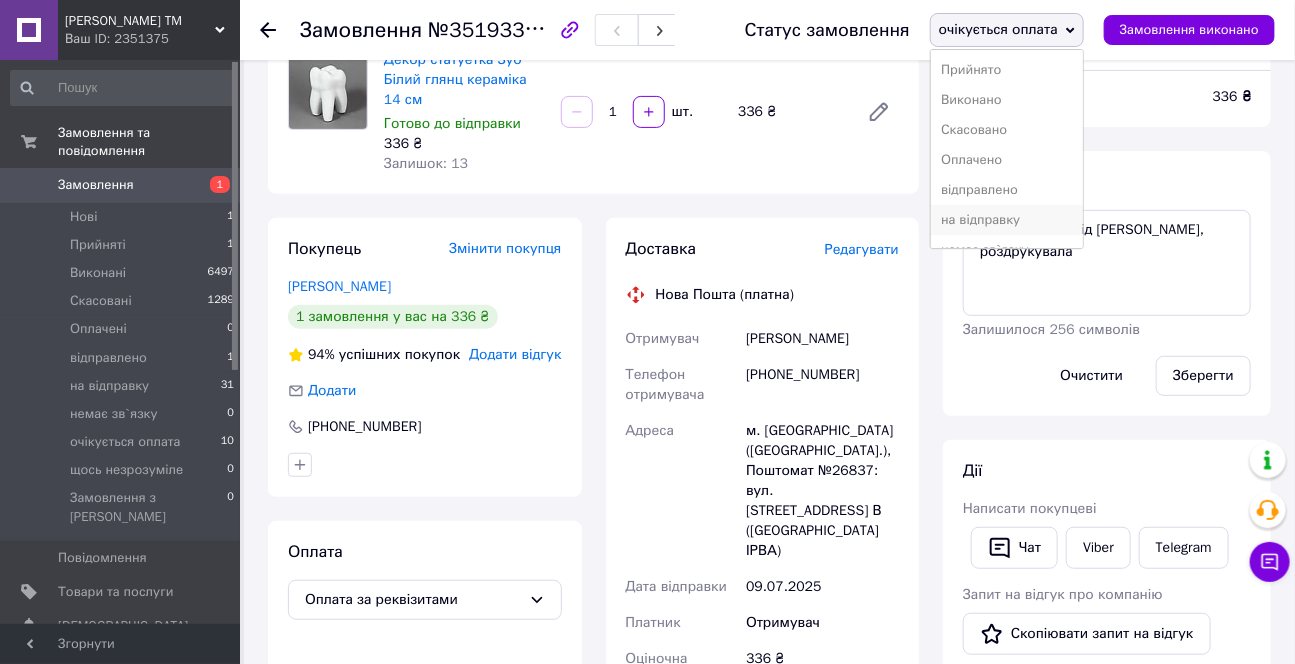 click on "на відправку" at bounding box center [1007, 220] 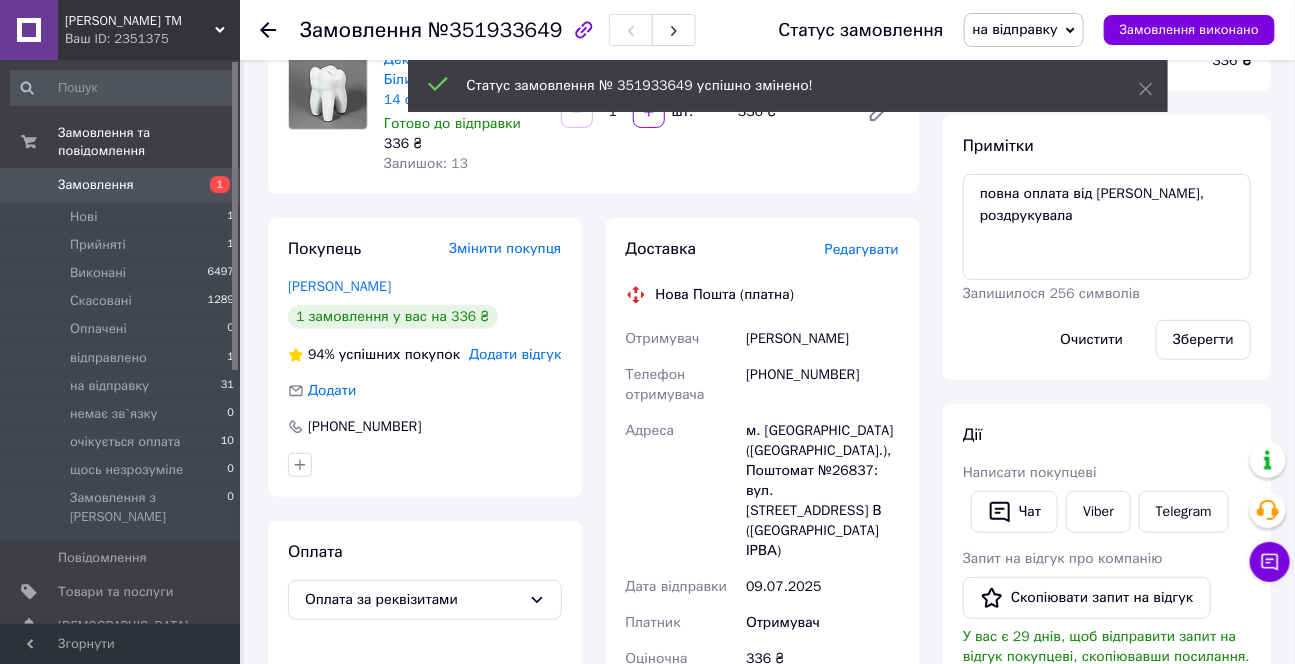click on "Замовлення" at bounding box center (96, 185) 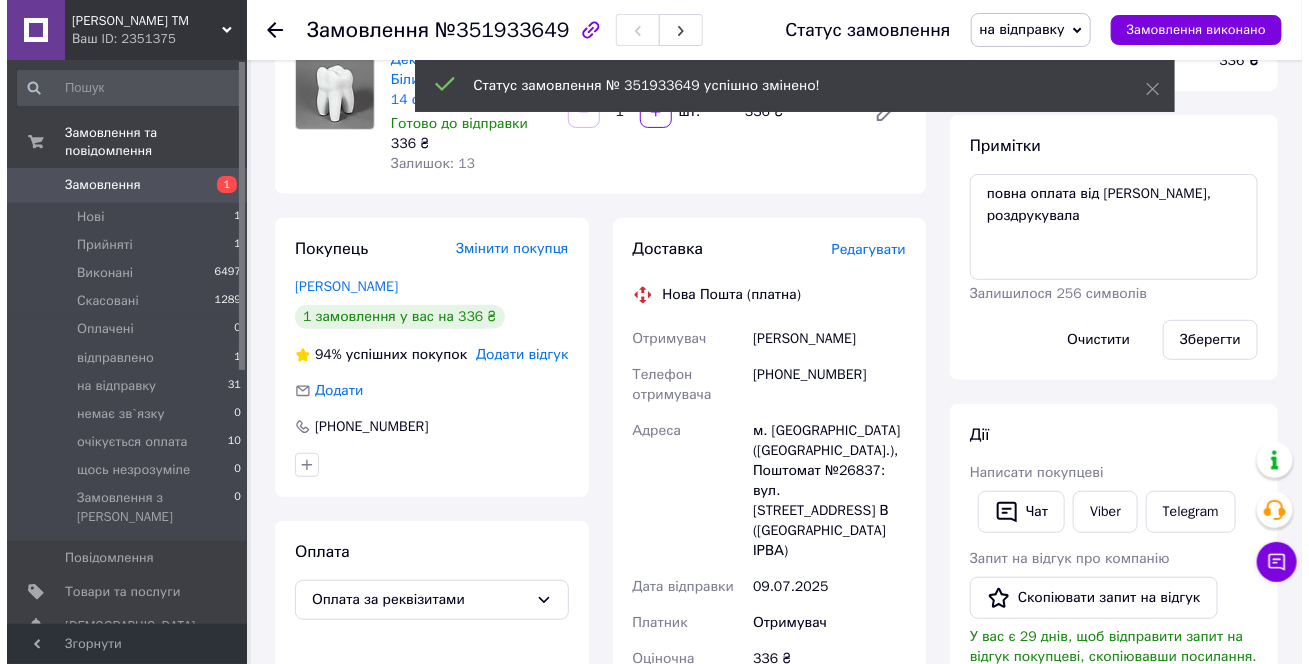 scroll, scrollTop: 0, scrollLeft: 0, axis: both 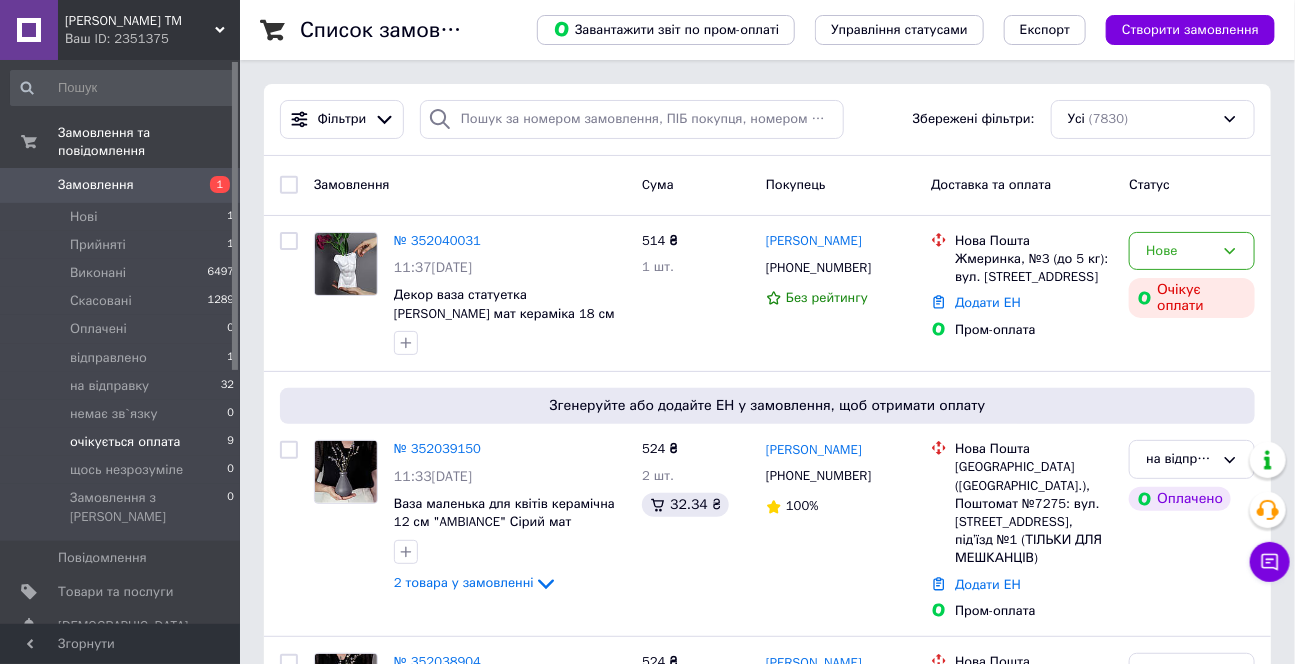 click on "очікується оплата" at bounding box center [125, 442] 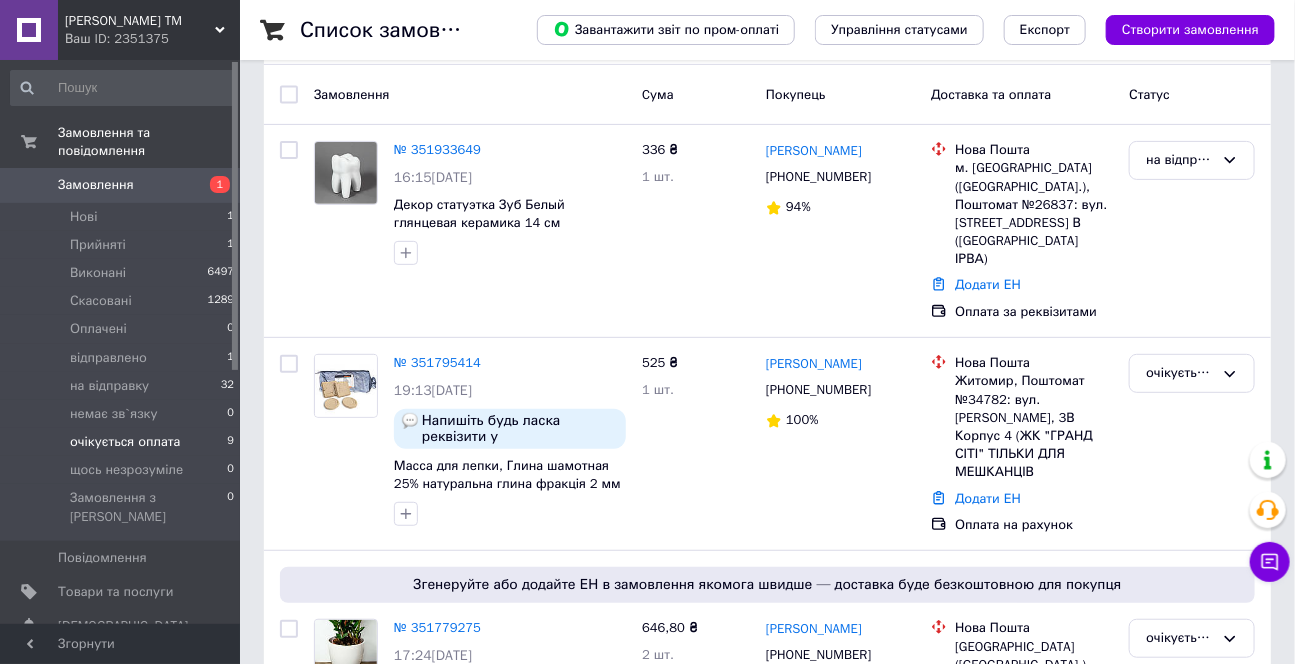scroll, scrollTop: 181, scrollLeft: 0, axis: vertical 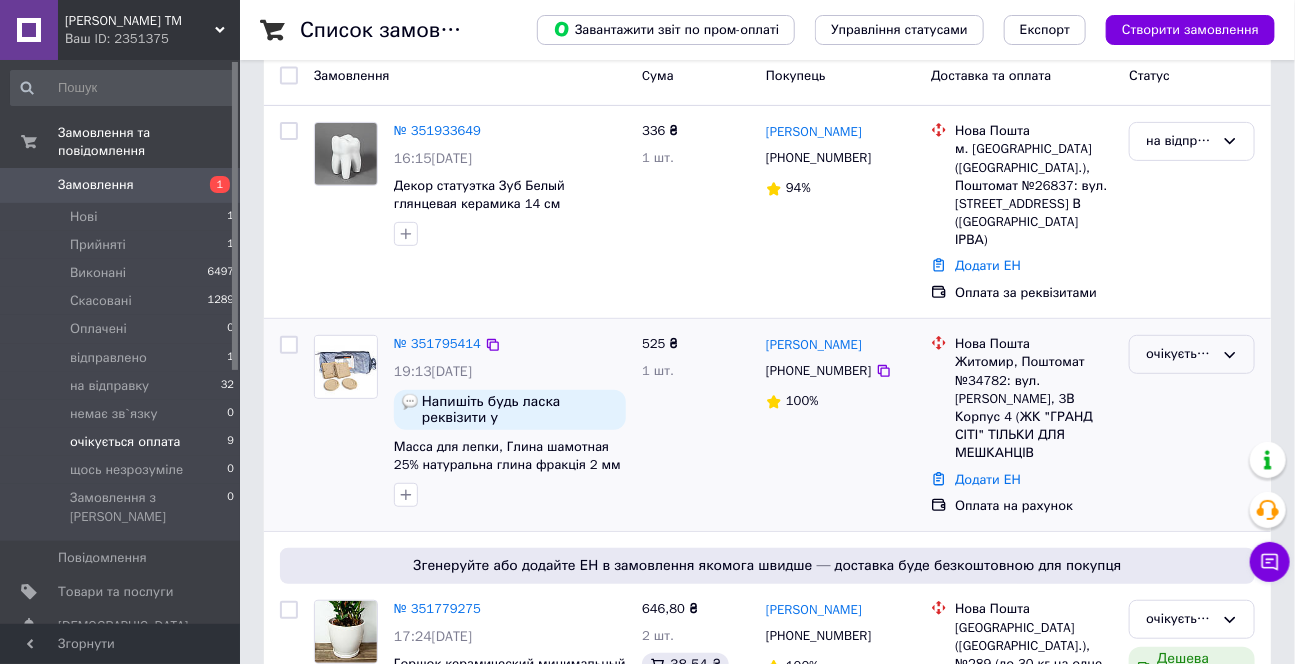 click on "очікується оплата" at bounding box center (1180, 354) 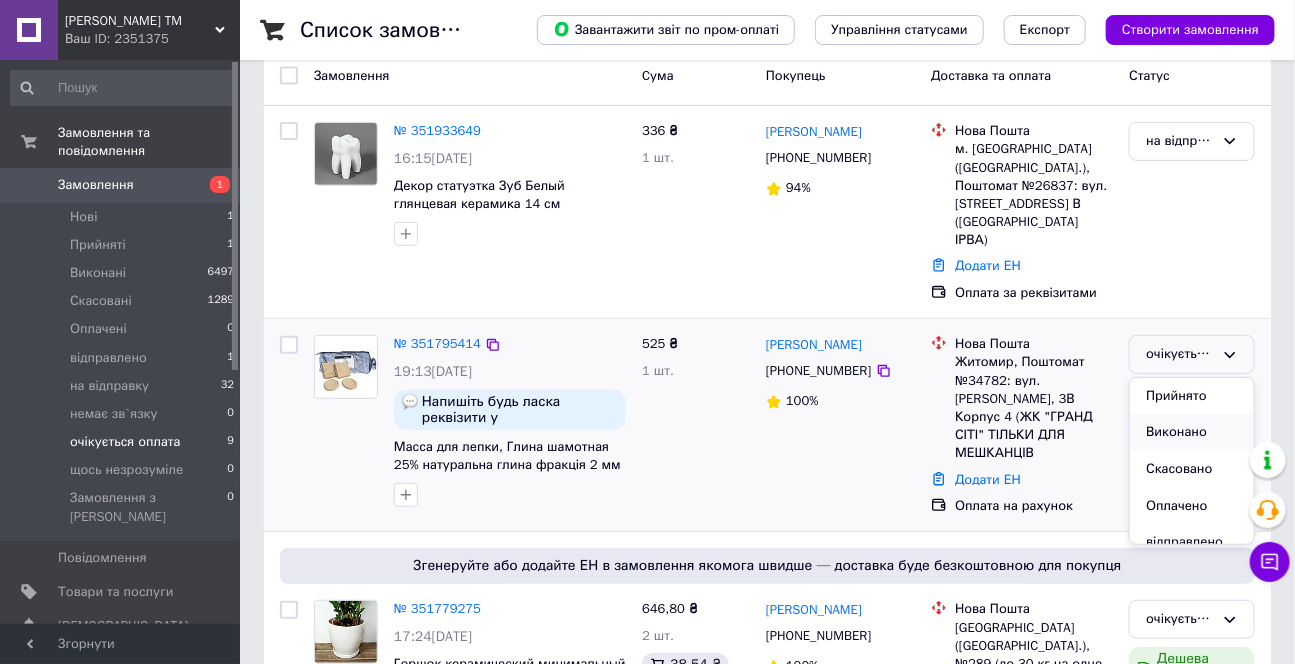 scroll, scrollTop: 90, scrollLeft: 0, axis: vertical 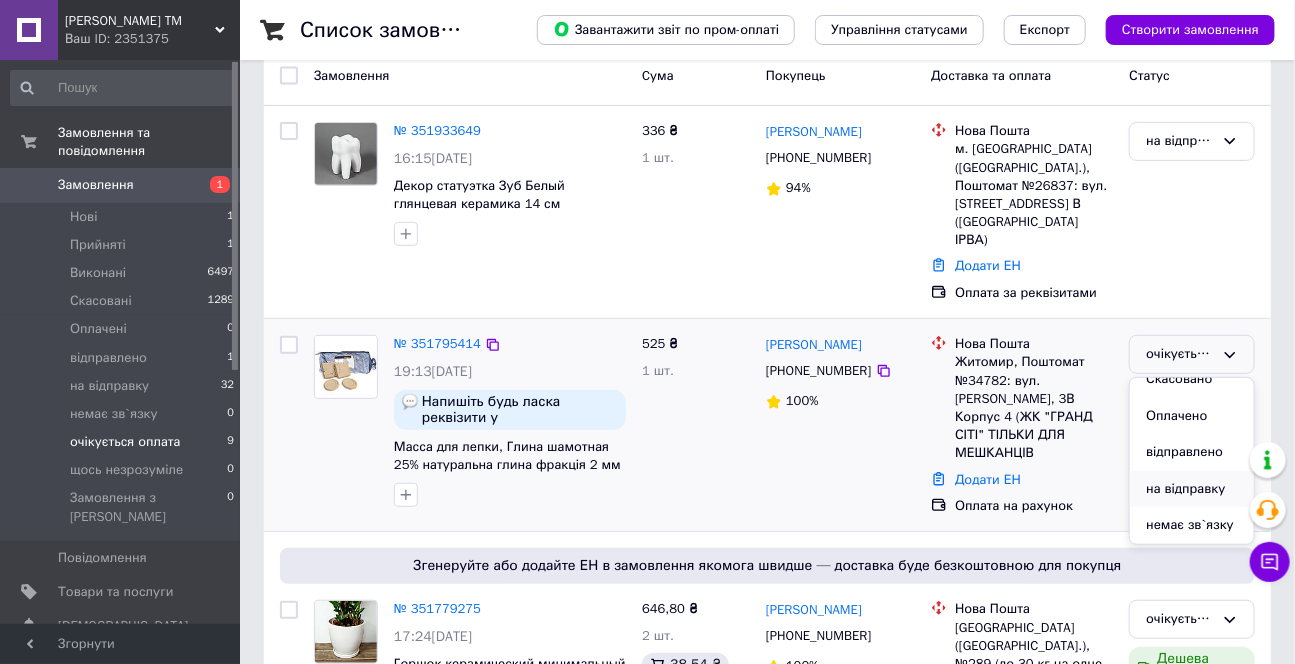 click on "на відправку" at bounding box center (1192, 489) 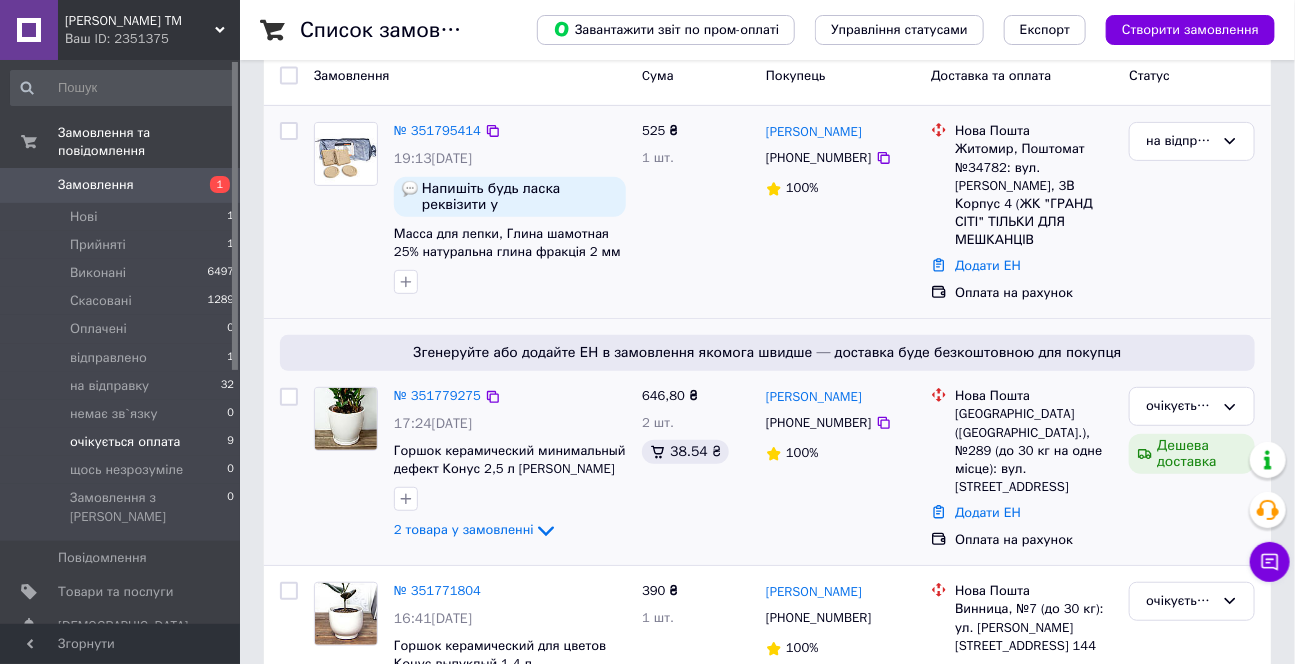 scroll, scrollTop: 272, scrollLeft: 0, axis: vertical 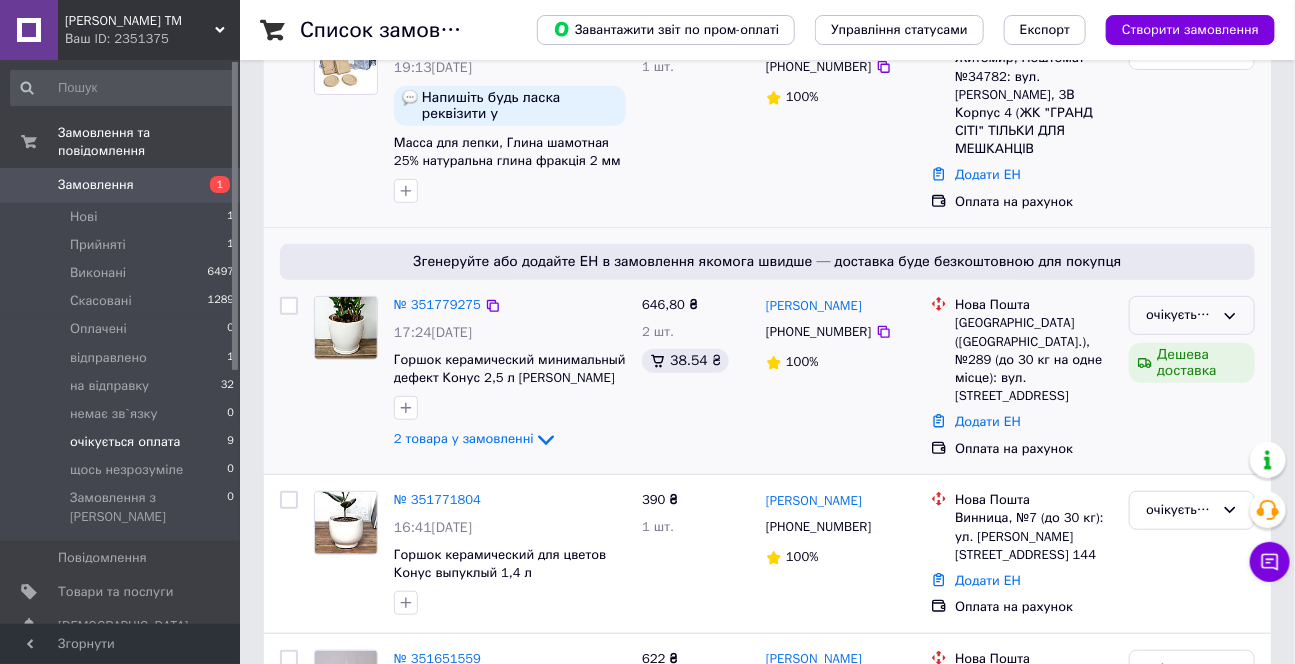 click 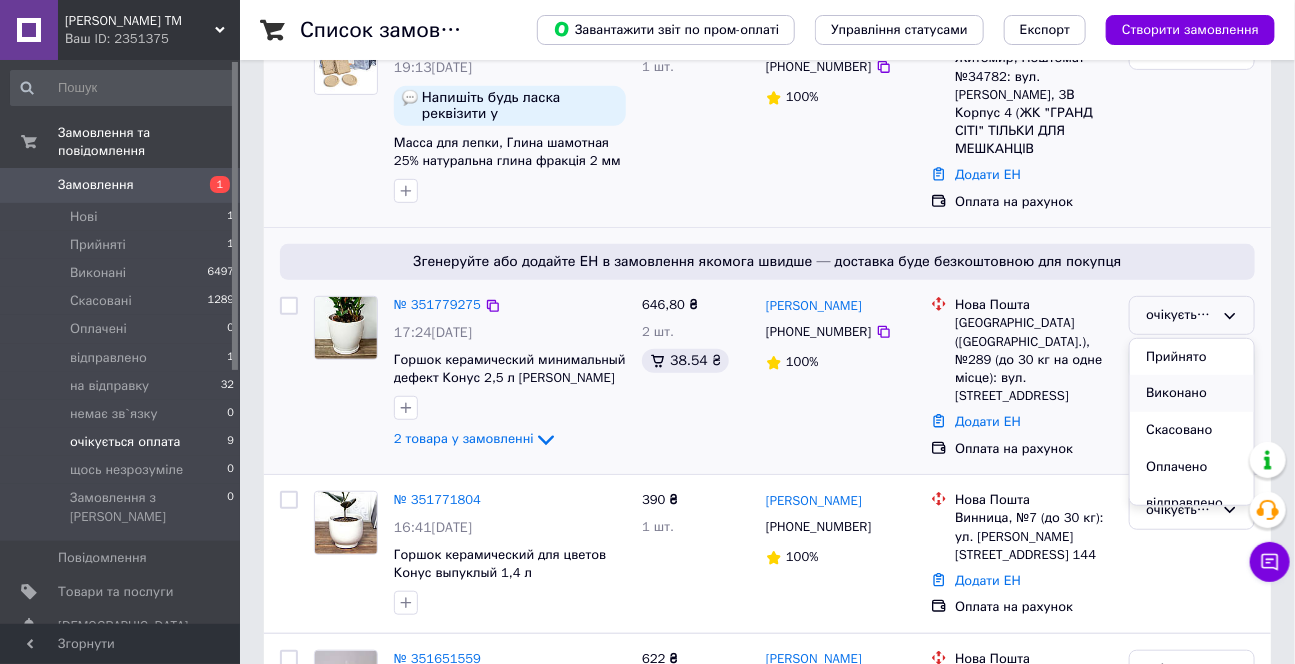scroll, scrollTop: 90, scrollLeft: 0, axis: vertical 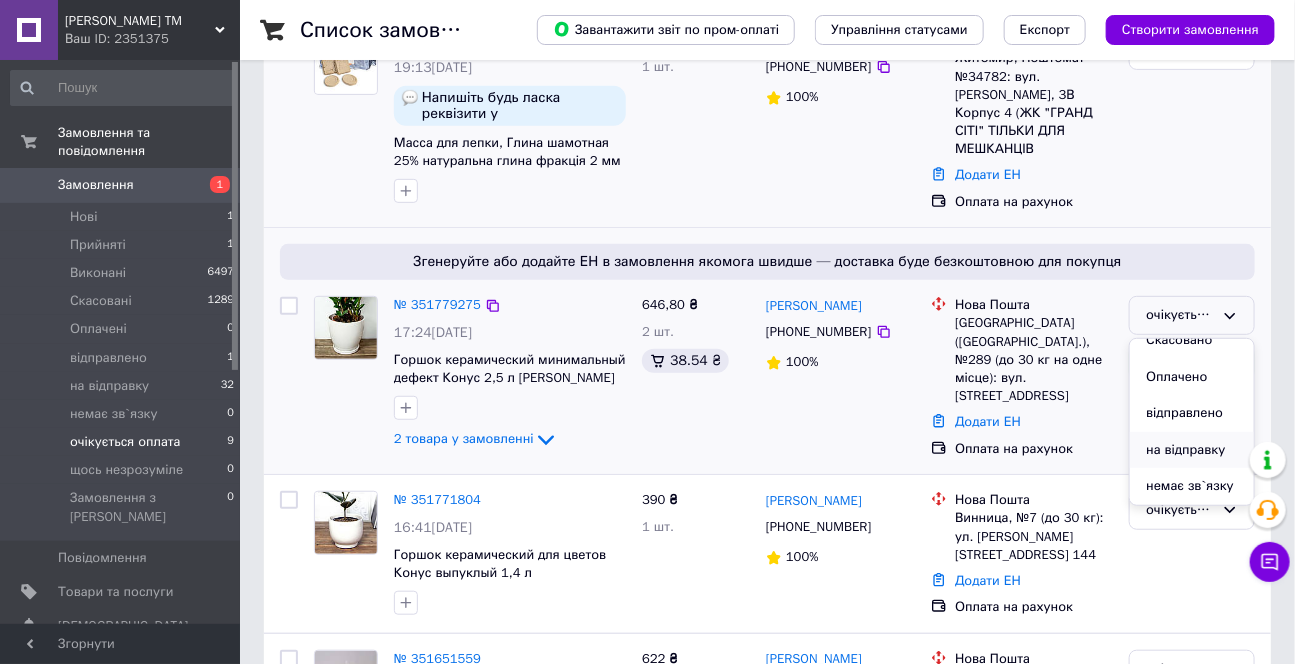 click on "на відправку" at bounding box center (1192, 450) 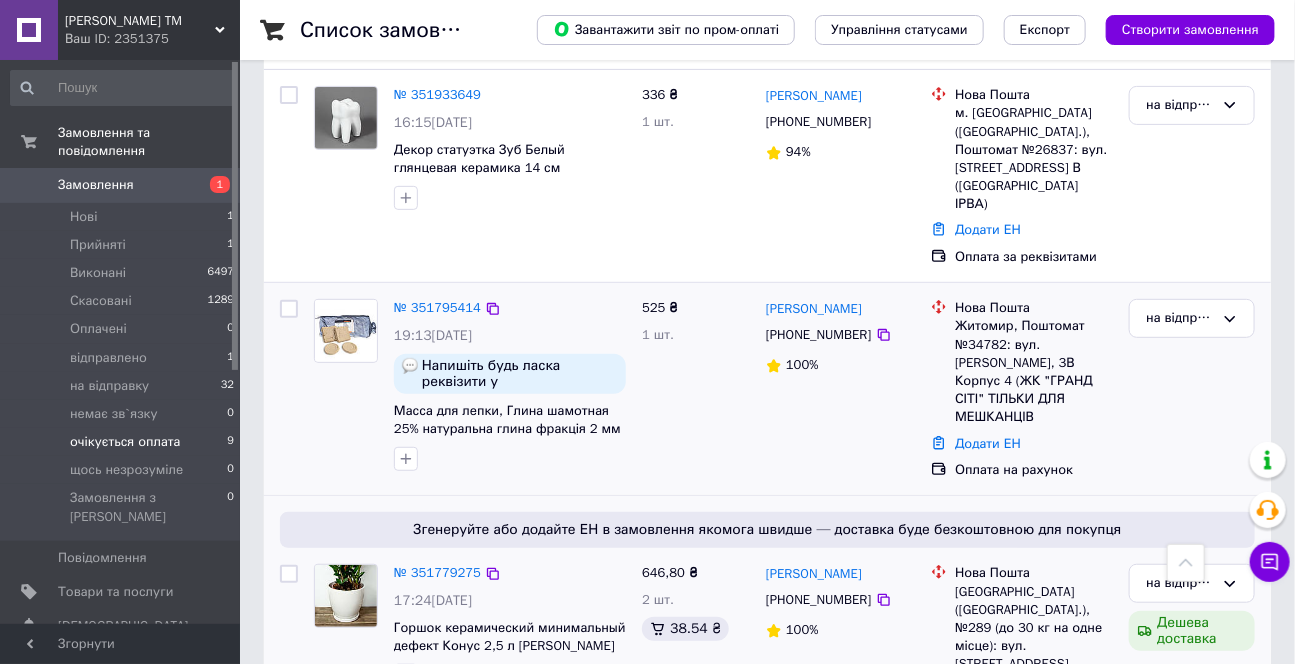 scroll, scrollTop: 0, scrollLeft: 0, axis: both 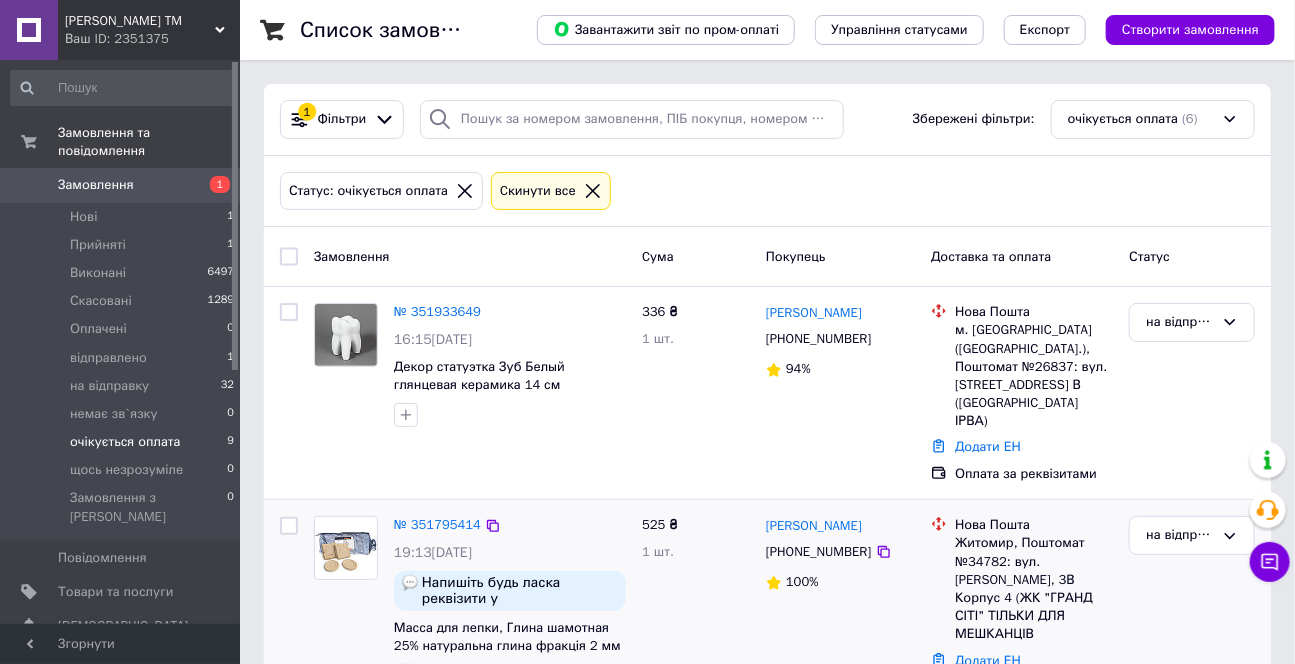 click 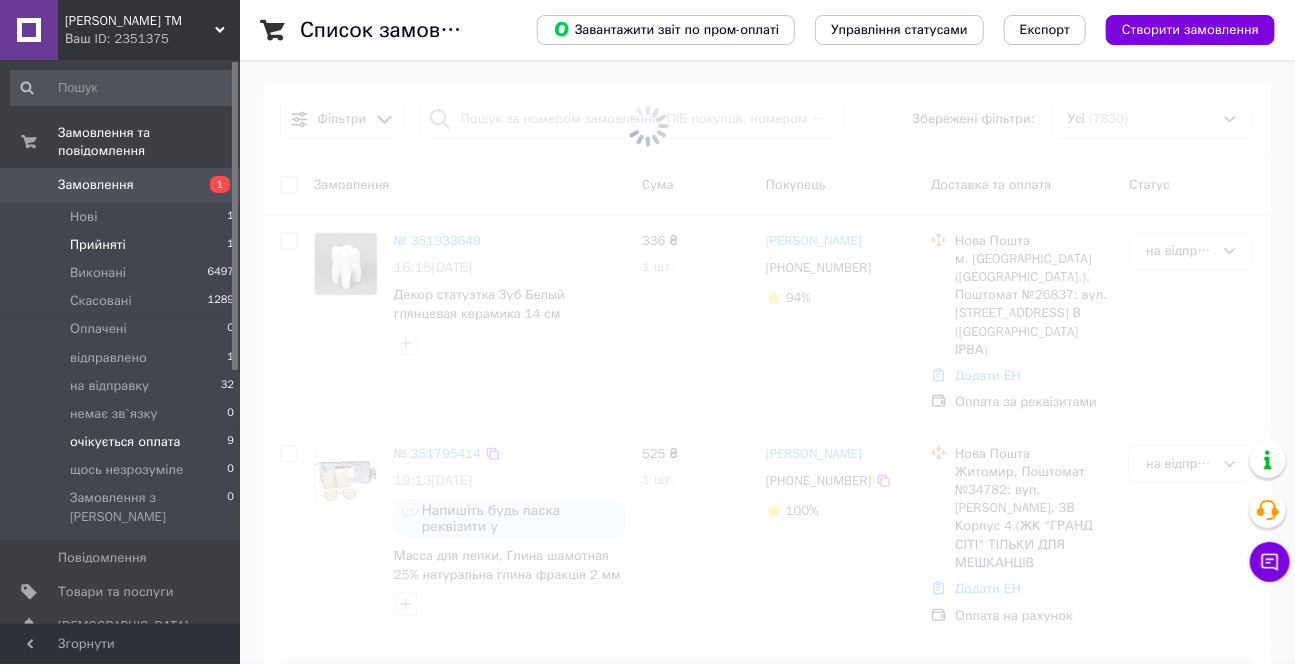 click on "Прийняті" at bounding box center [98, 245] 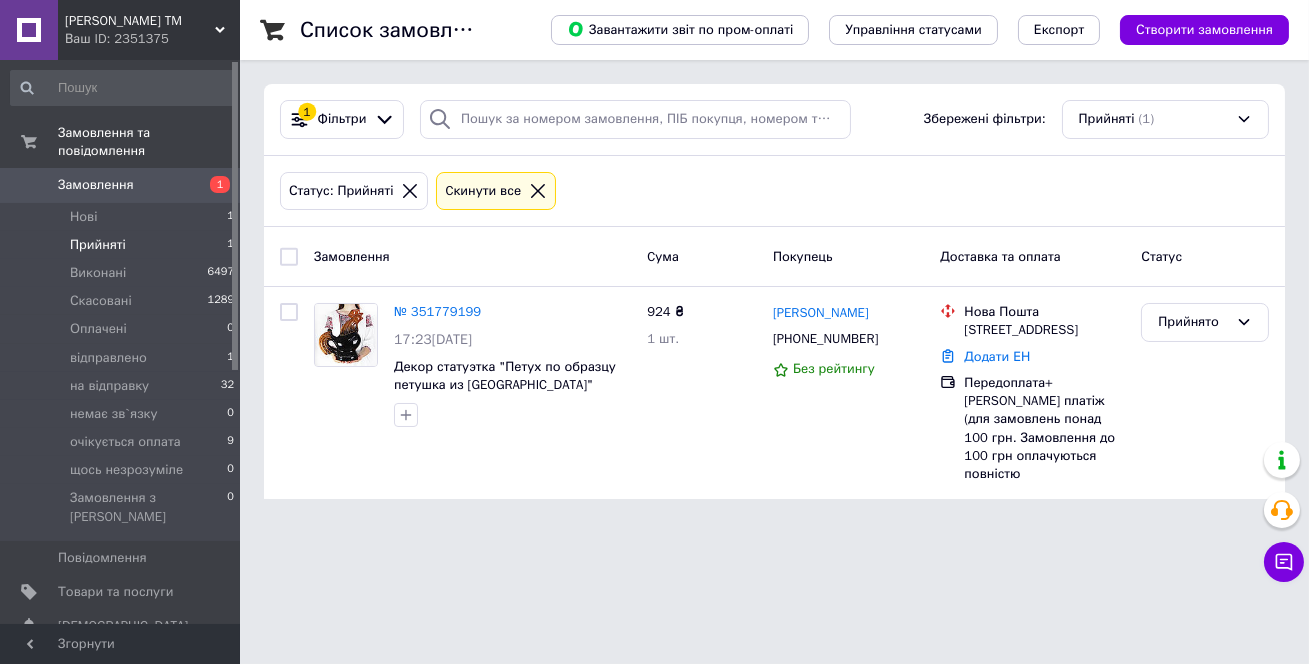 click on "№ 351779199" at bounding box center [437, 311] 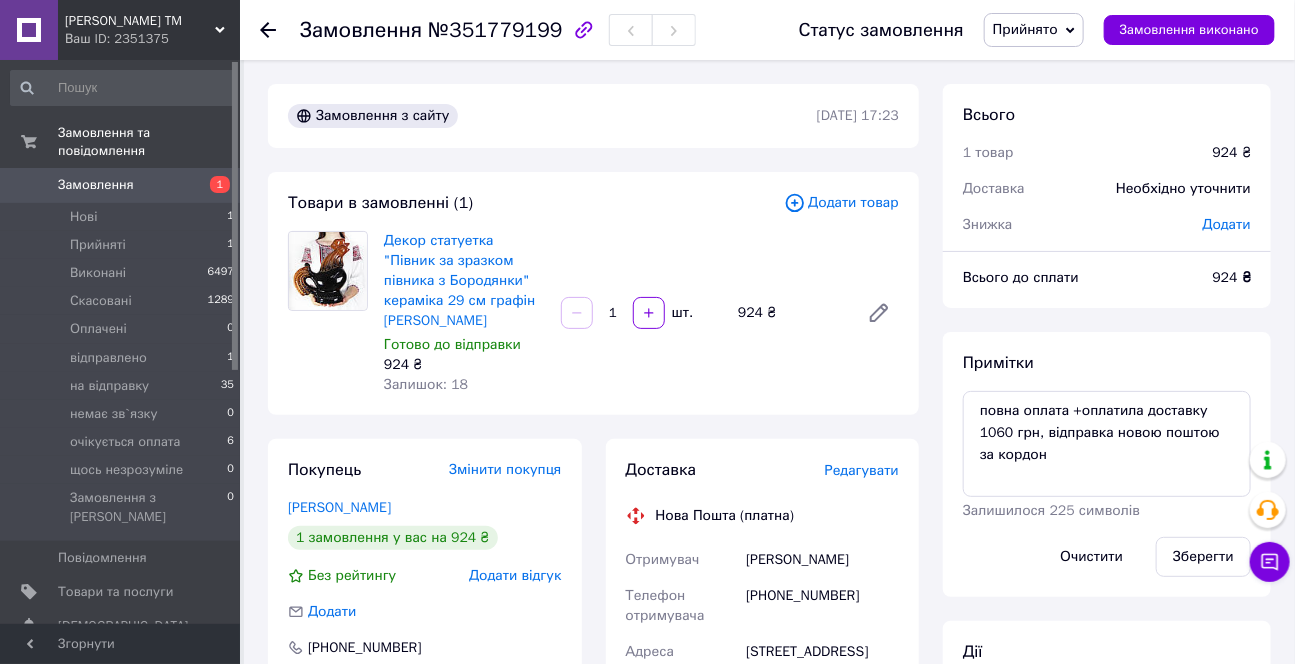 click on "Прийнято" at bounding box center [1025, 29] 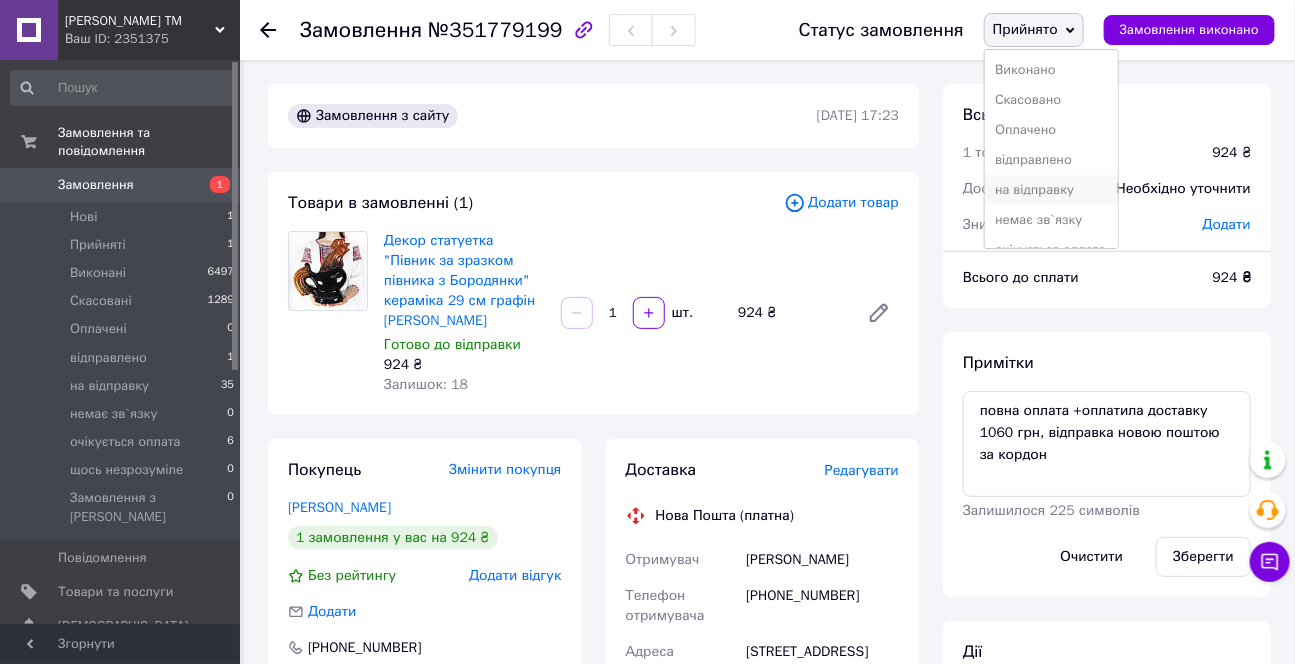 click on "на відправку" at bounding box center (1051, 190) 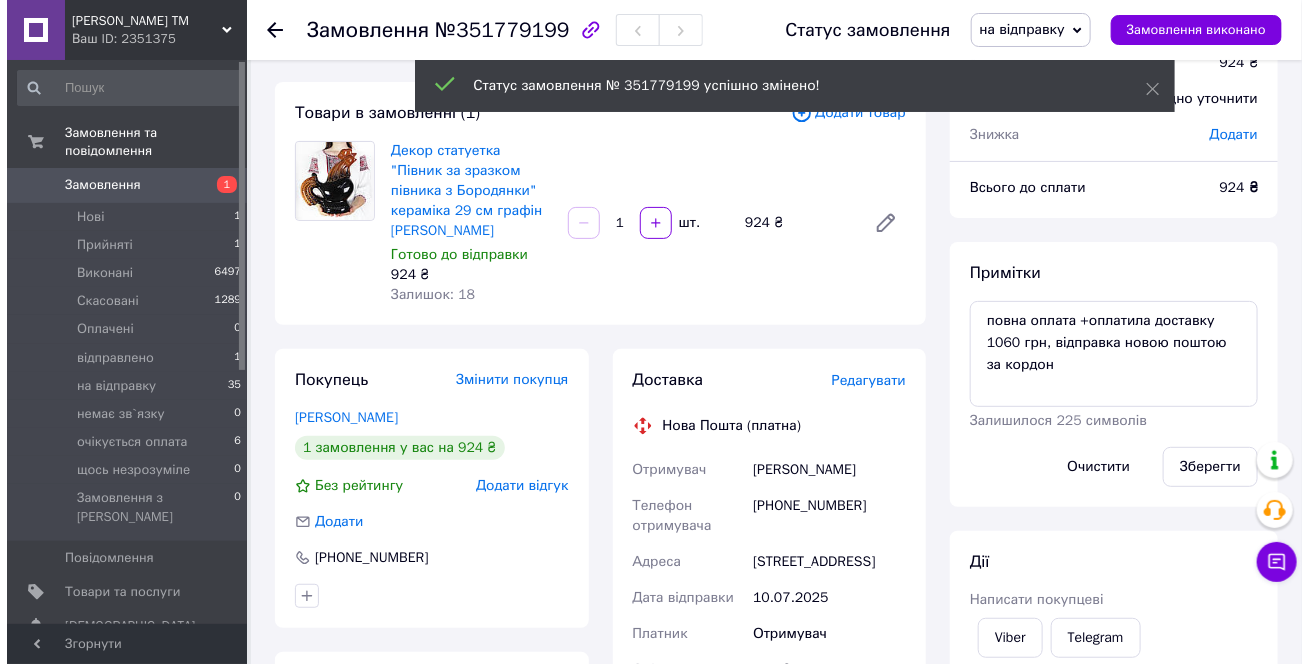 scroll, scrollTop: 0, scrollLeft: 0, axis: both 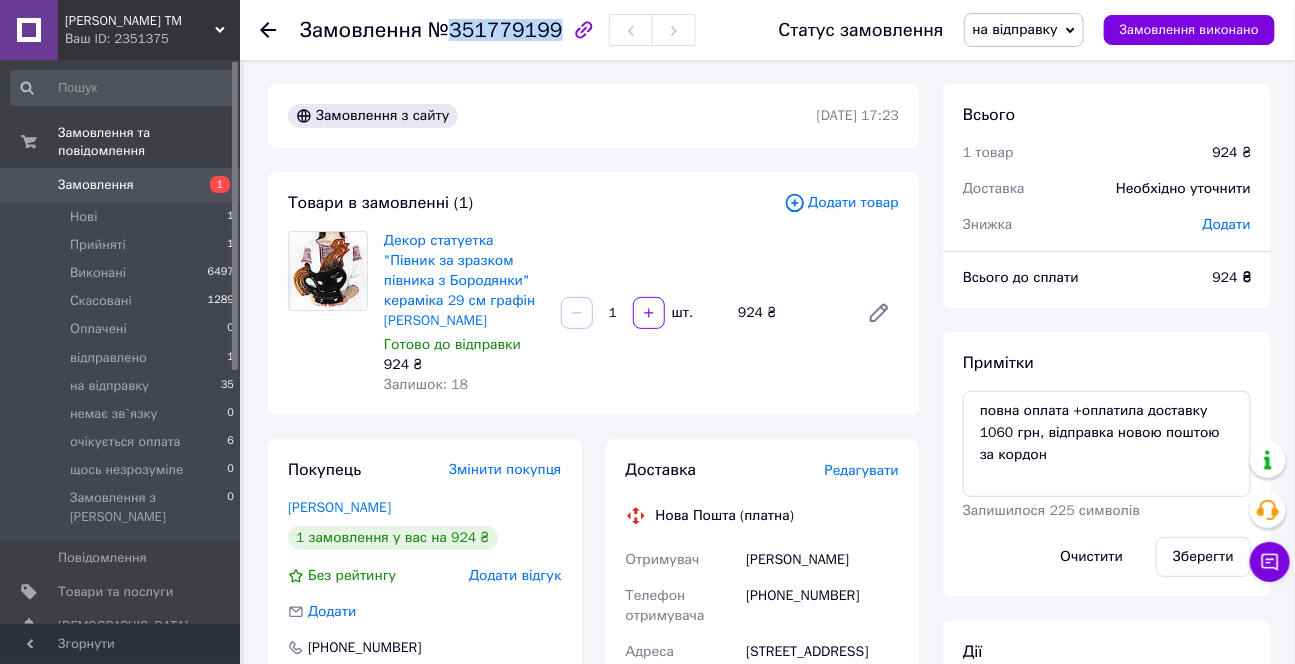 drag, startPoint x: 546, startPoint y: 35, endPoint x: 447, endPoint y: 40, distance: 99.12618 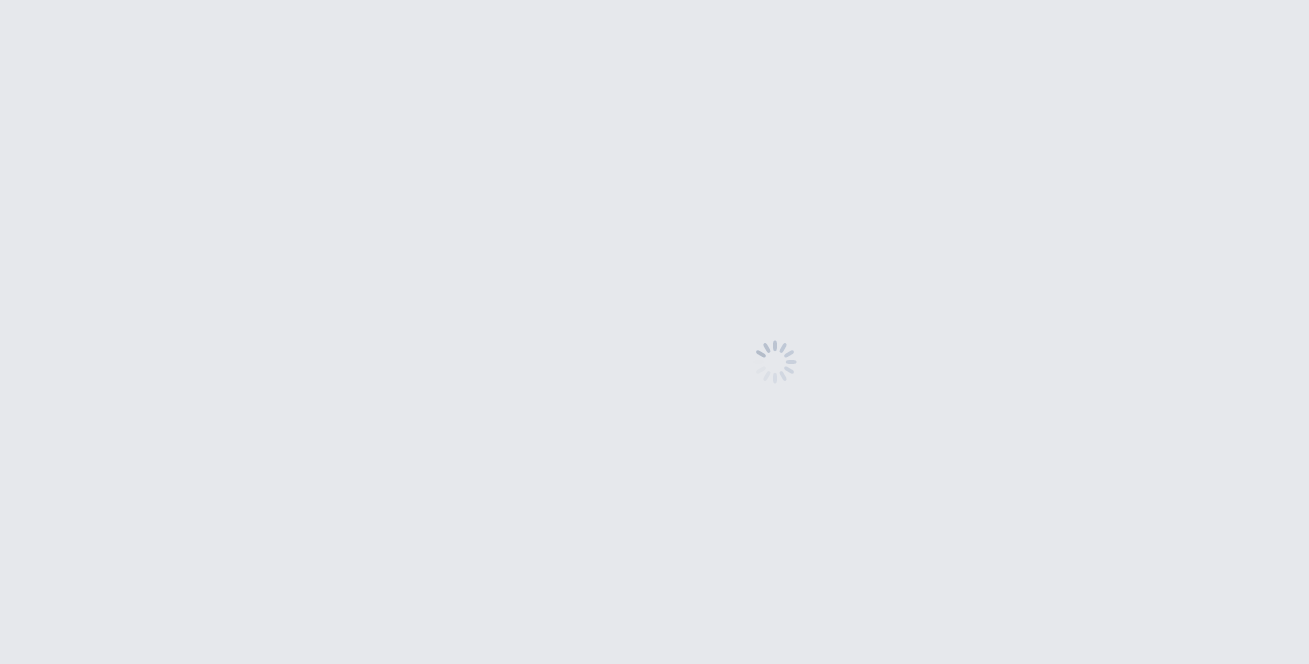 scroll, scrollTop: 0, scrollLeft: 0, axis: both 